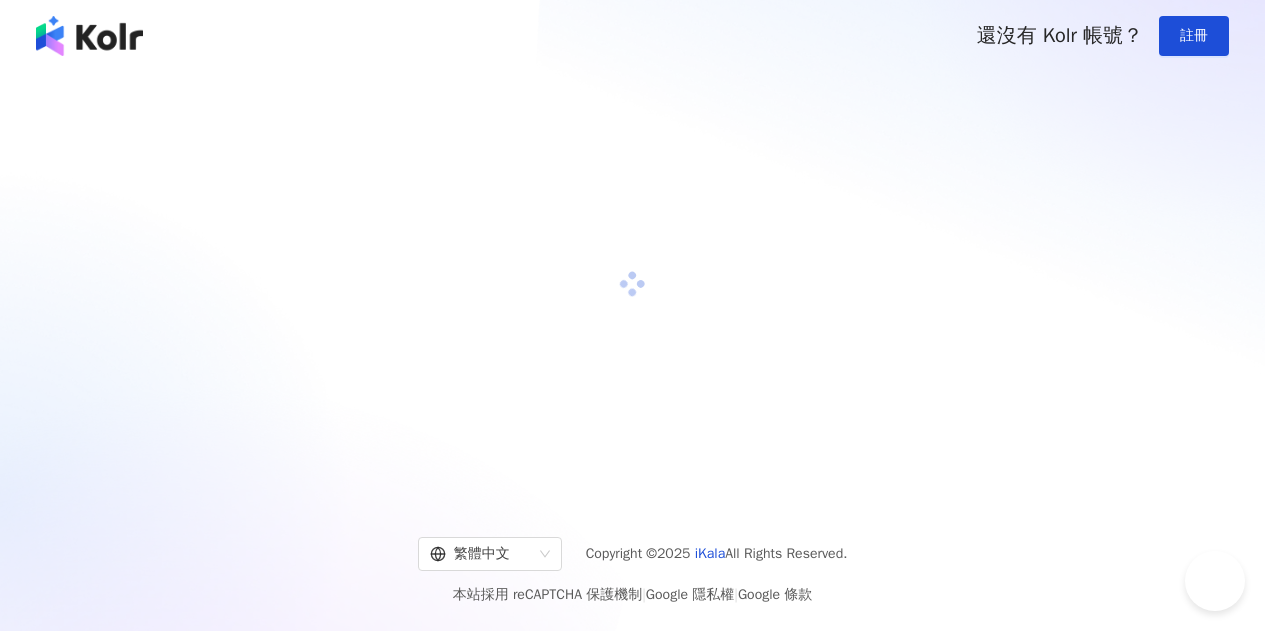 scroll, scrollTop: 0, scrollLeft: 0, axis: both 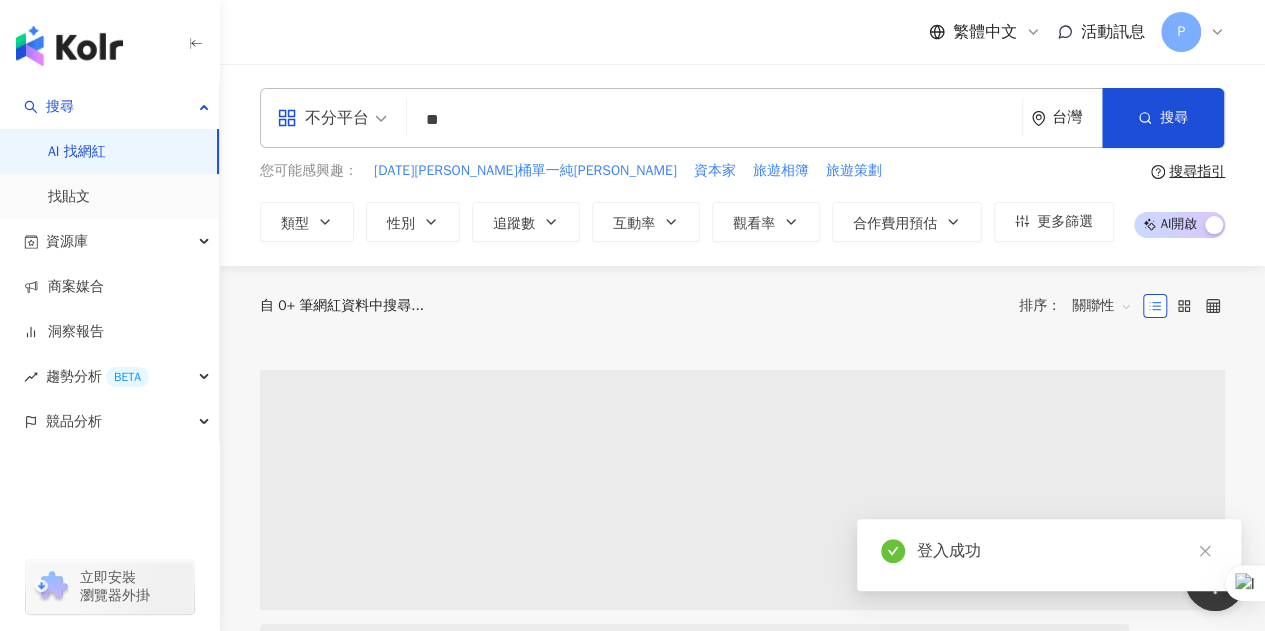 type on "*" 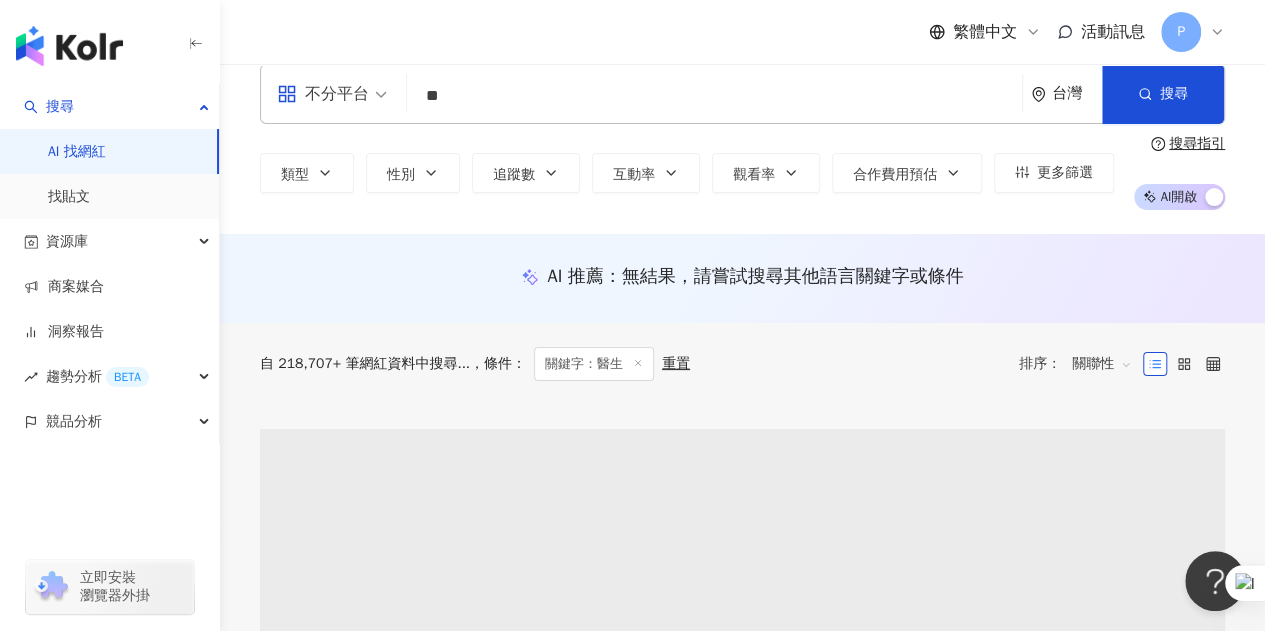 scroll, scrollTop: 0, scrollLeft: 0, axis: both 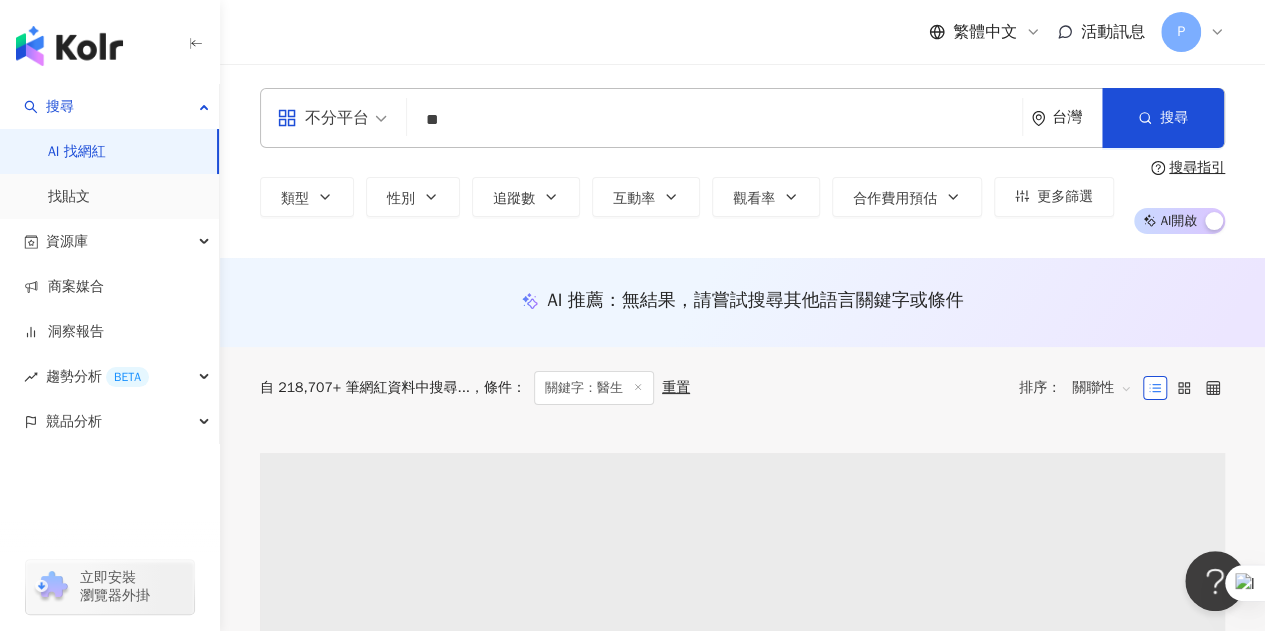 type on "**" 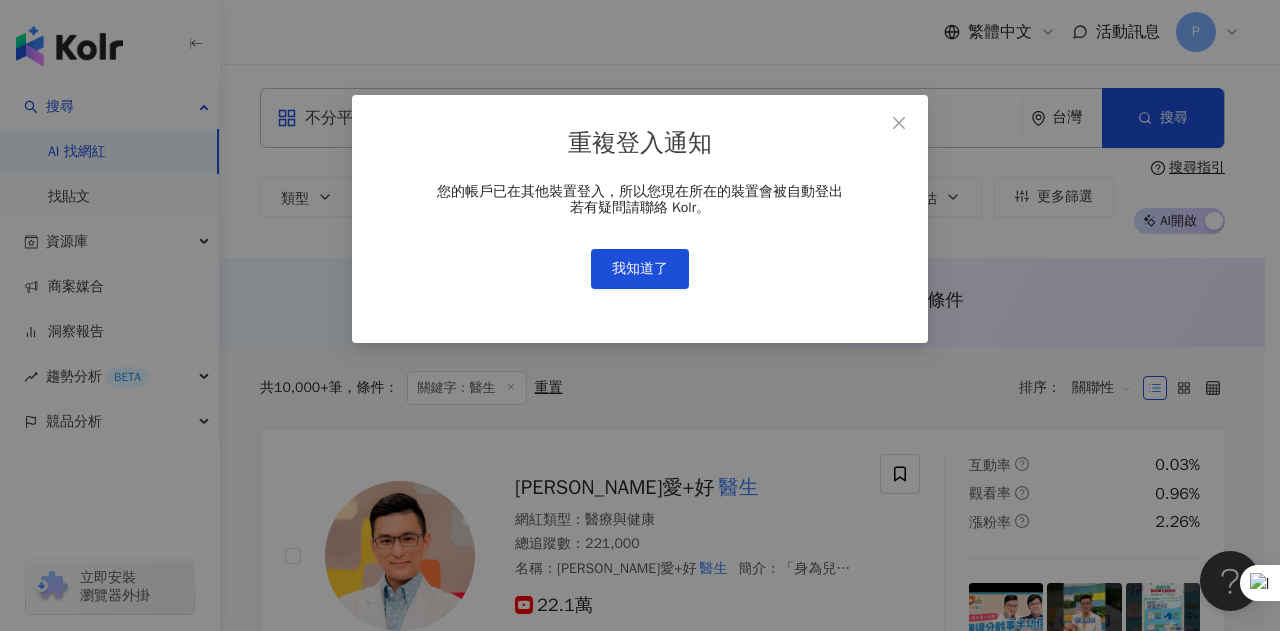click on "您的帳戶已在其他裝置登入，所以您現在所在的裝置會被自動登出 若有疑問請聯絡 Kolr。 我知道了" at bounding box center [640, 236] 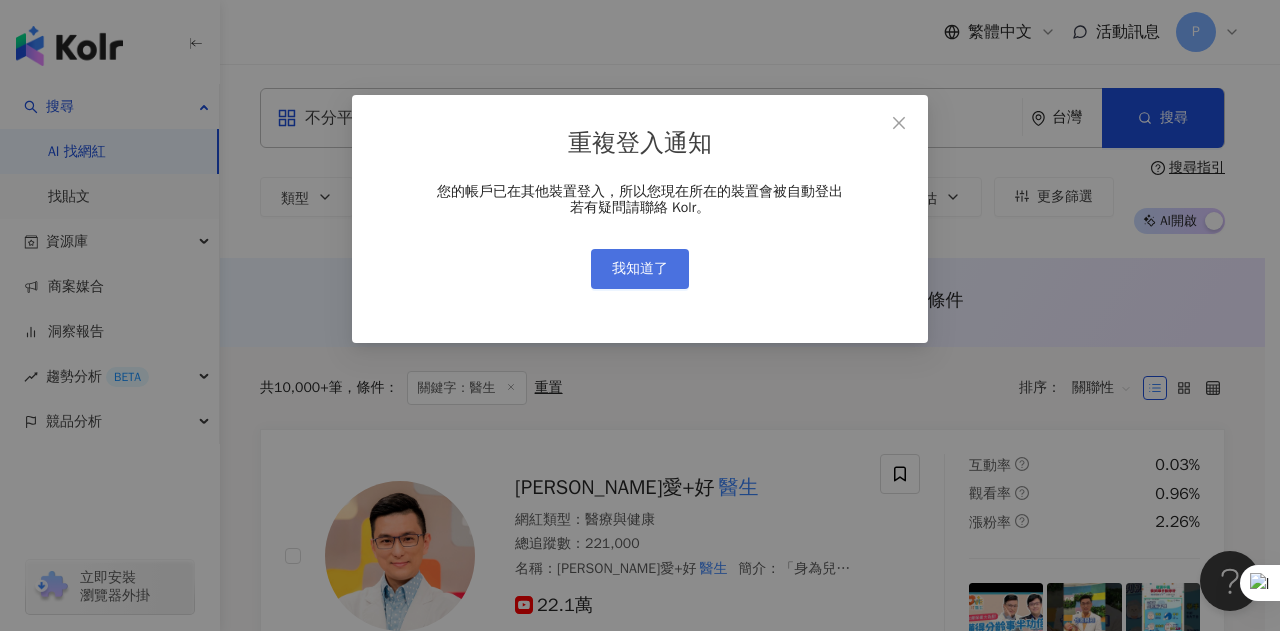 click on "我知道了" at bounding box center (640, 269) 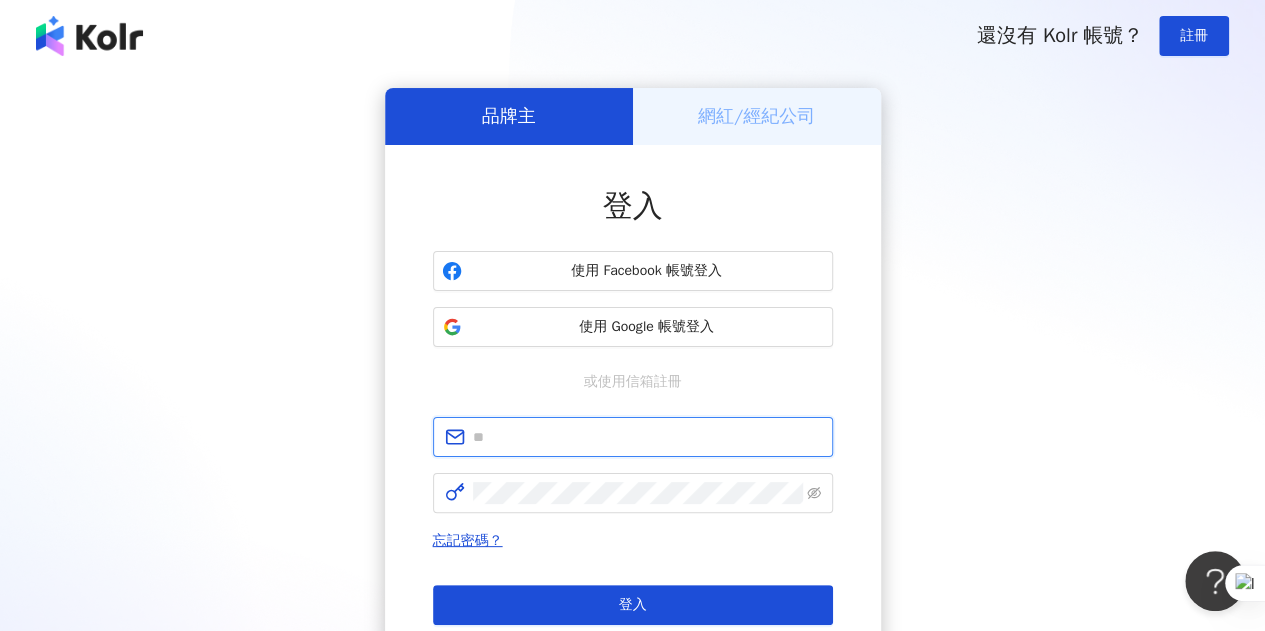 type on "**********" 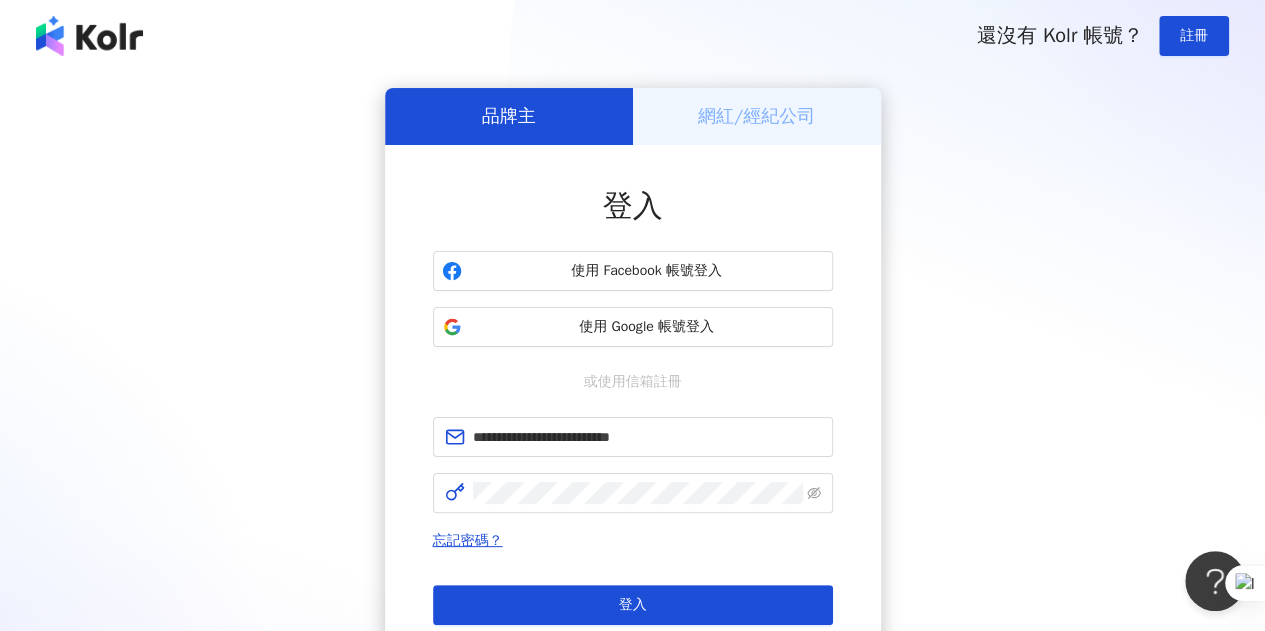 click on "忘記密碼？ 登入 還沒有 Kolr 帳號？ 立即註冊" at bounding box center (633, 597) 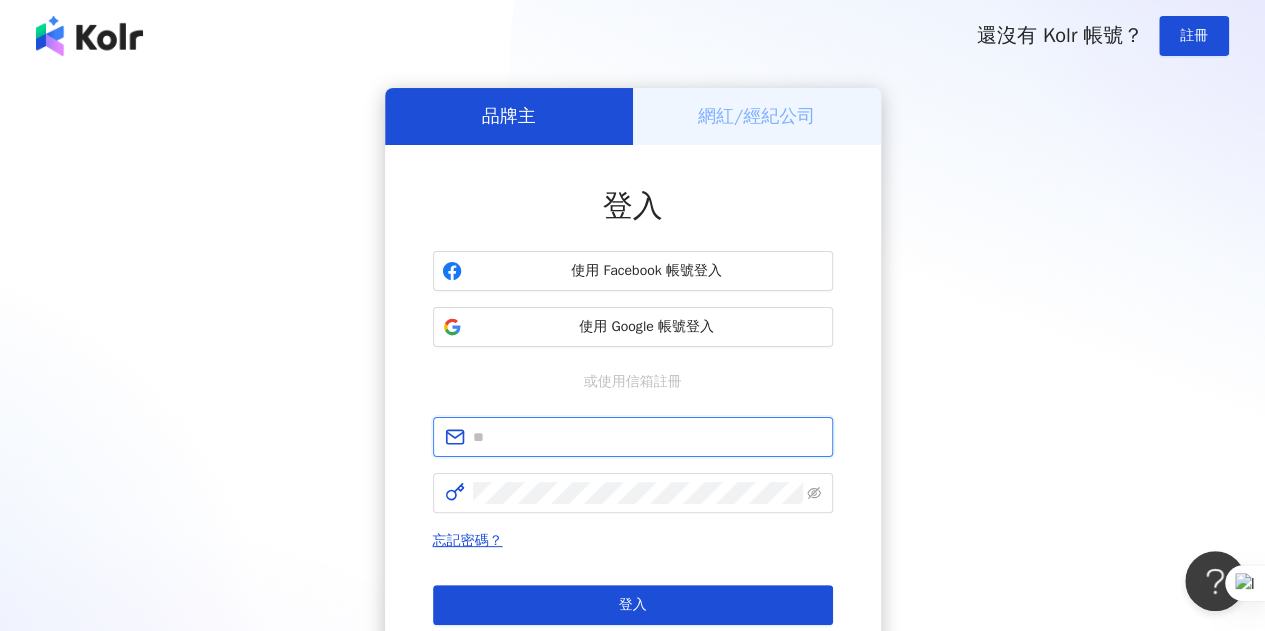 type on "**********" 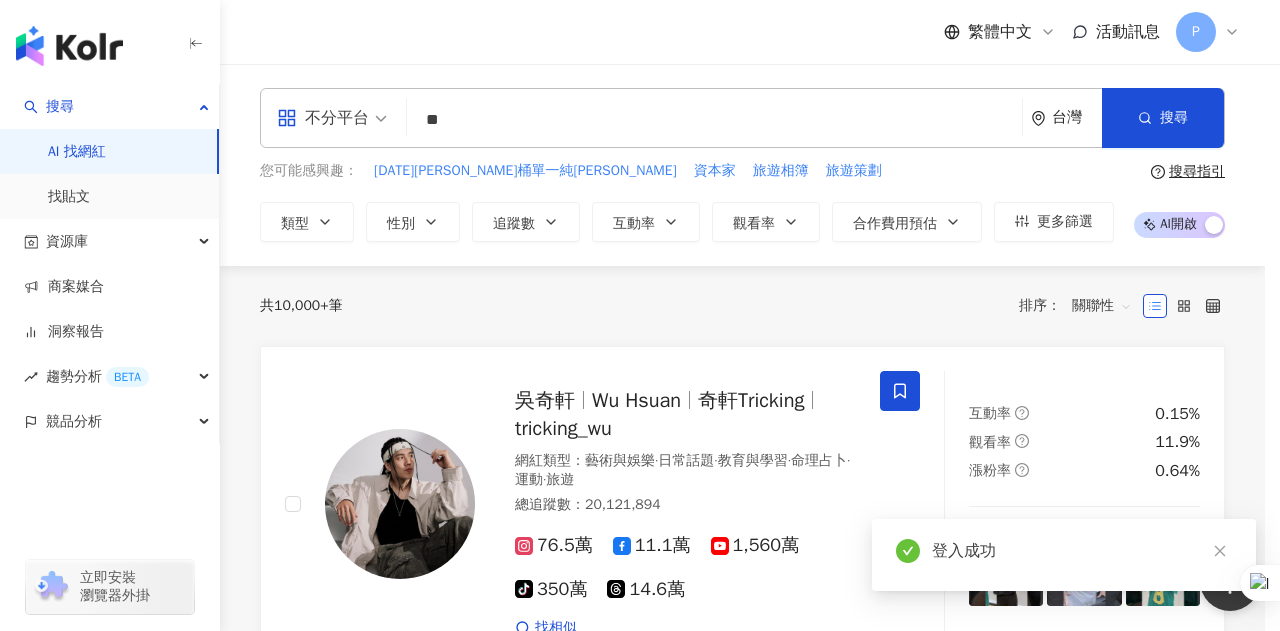 type on "**" 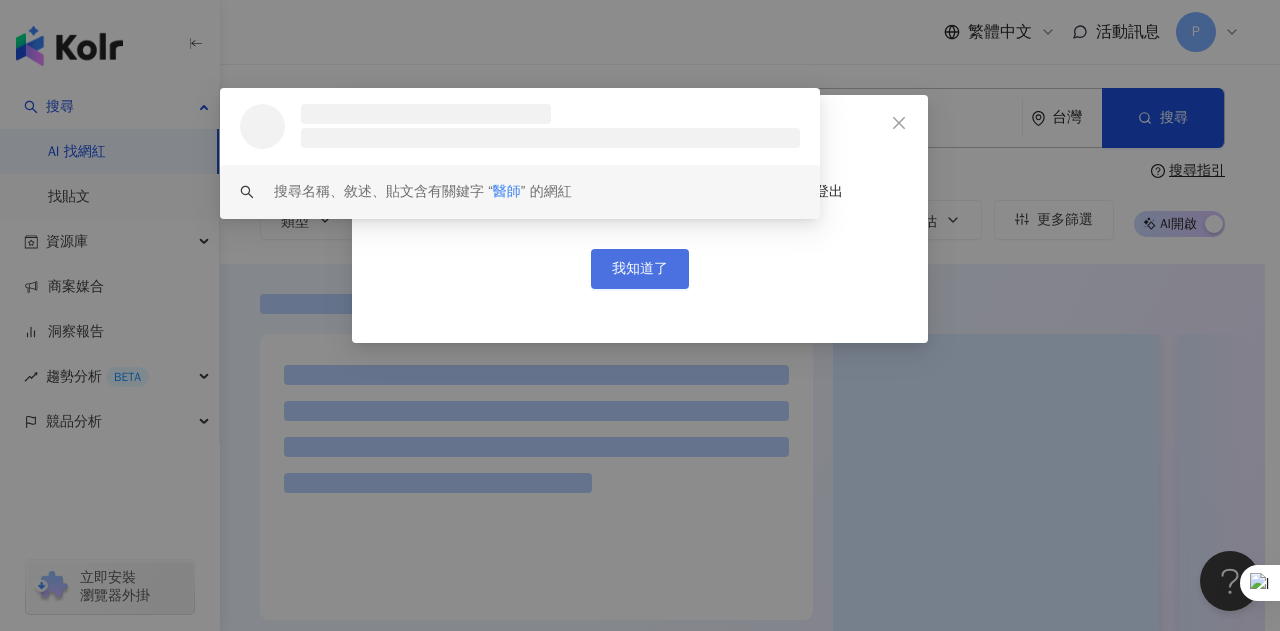 click on "我知道了" at bounding box center (640, 269) 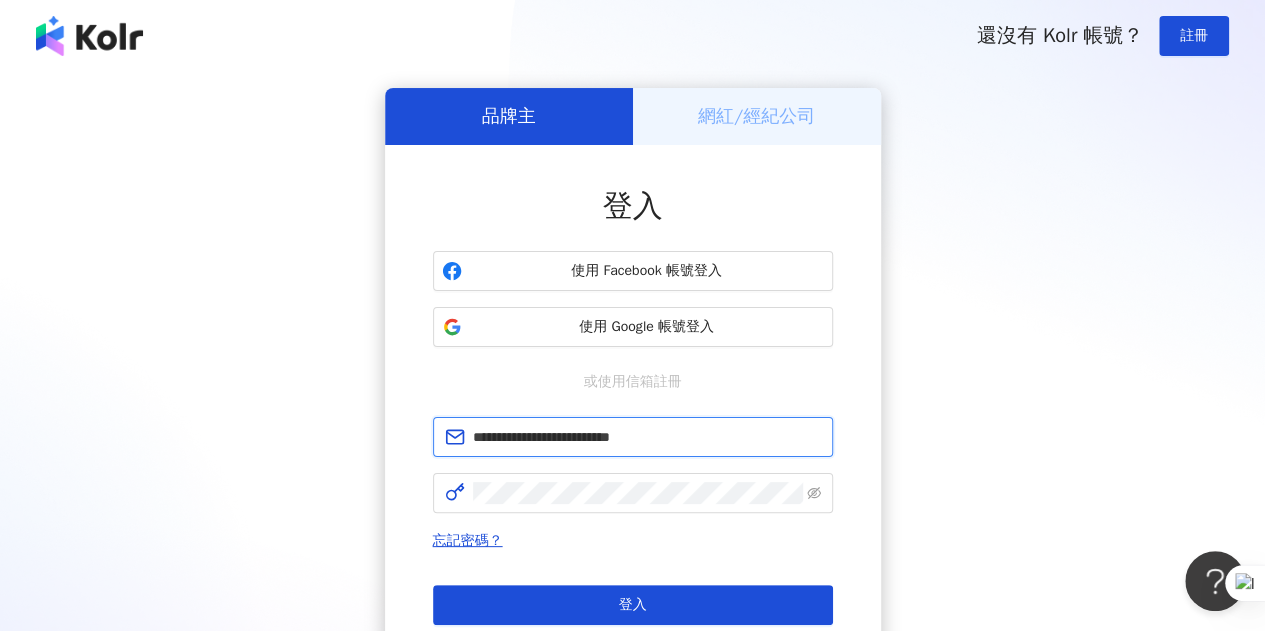 drag, startPoint x: 670, startPoint y: 444, endPoint x: 372, endPoint y: 435, distance: 298.13586 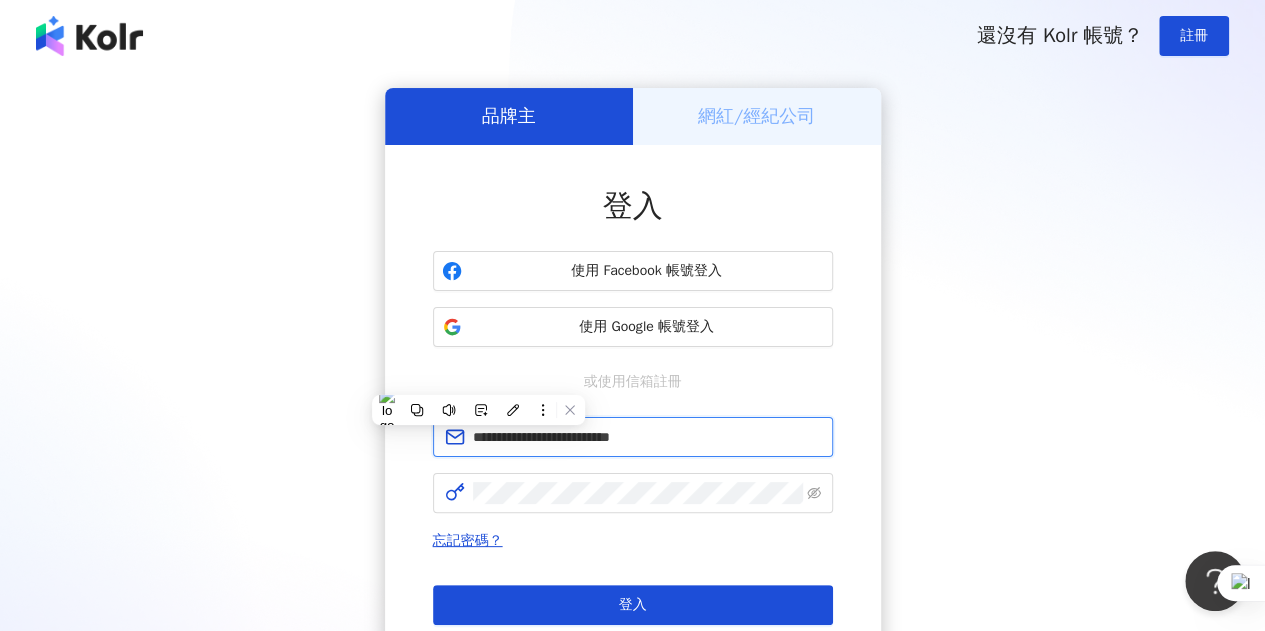 paste on "***" 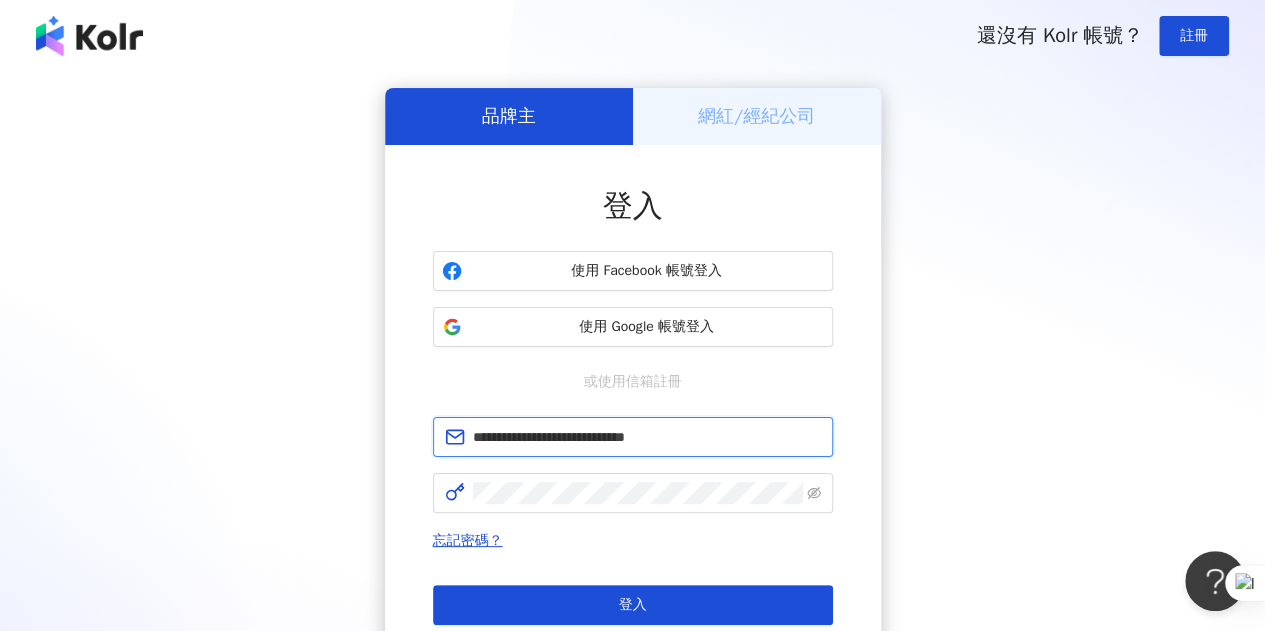 type on "**********" 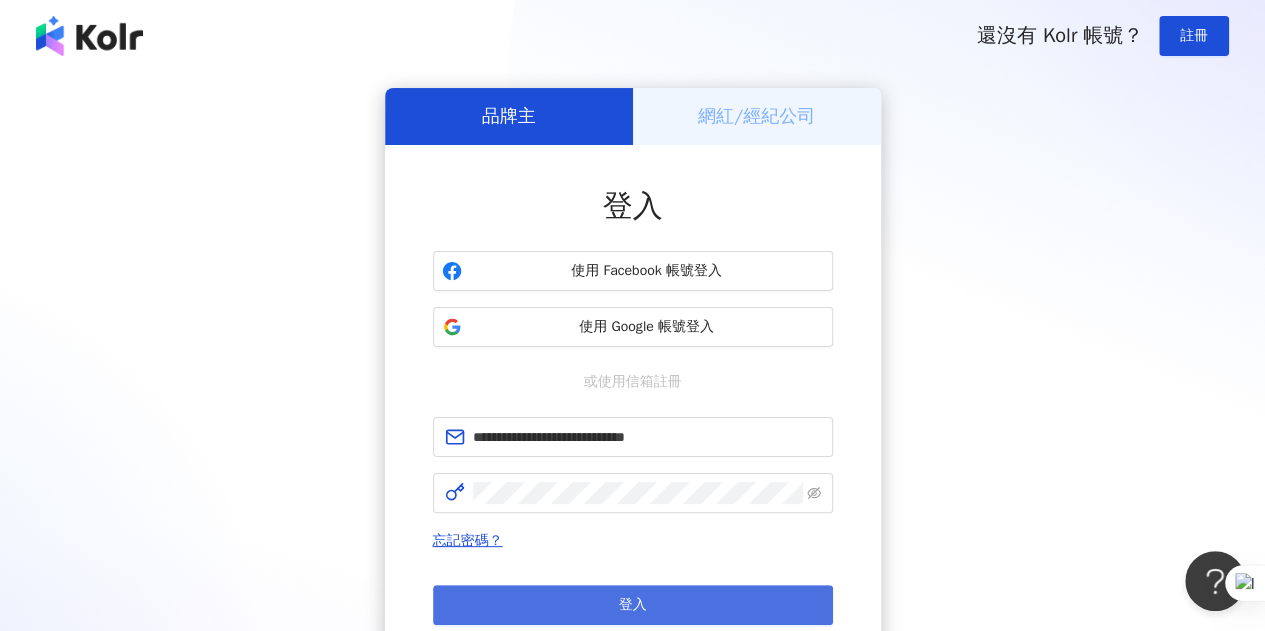 click on "登入" at bounding box center [633, 605] 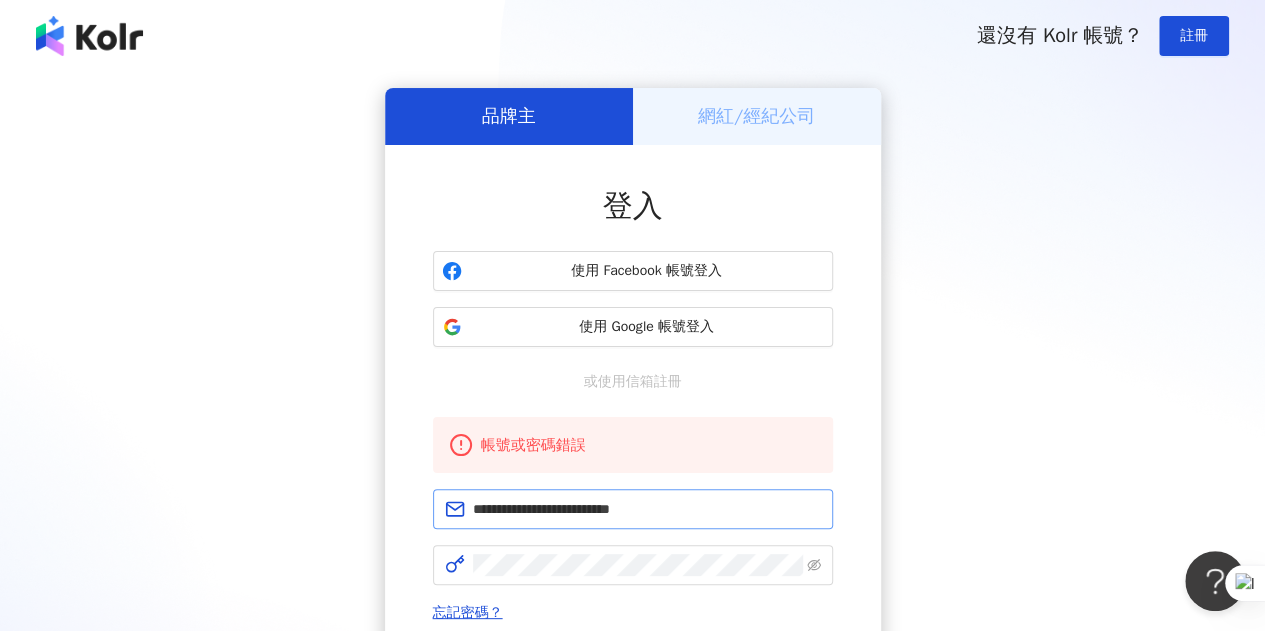 click on "**********" at bounding box center [633, 509] 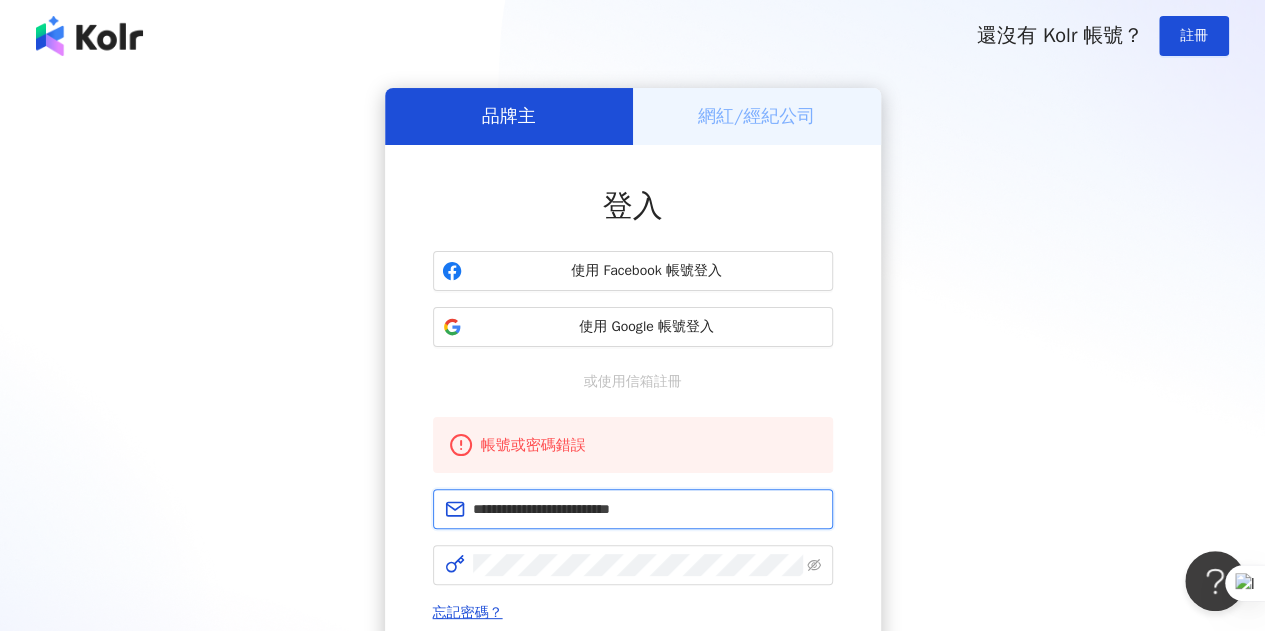 click on "**********" at bounding box center [647, 509] 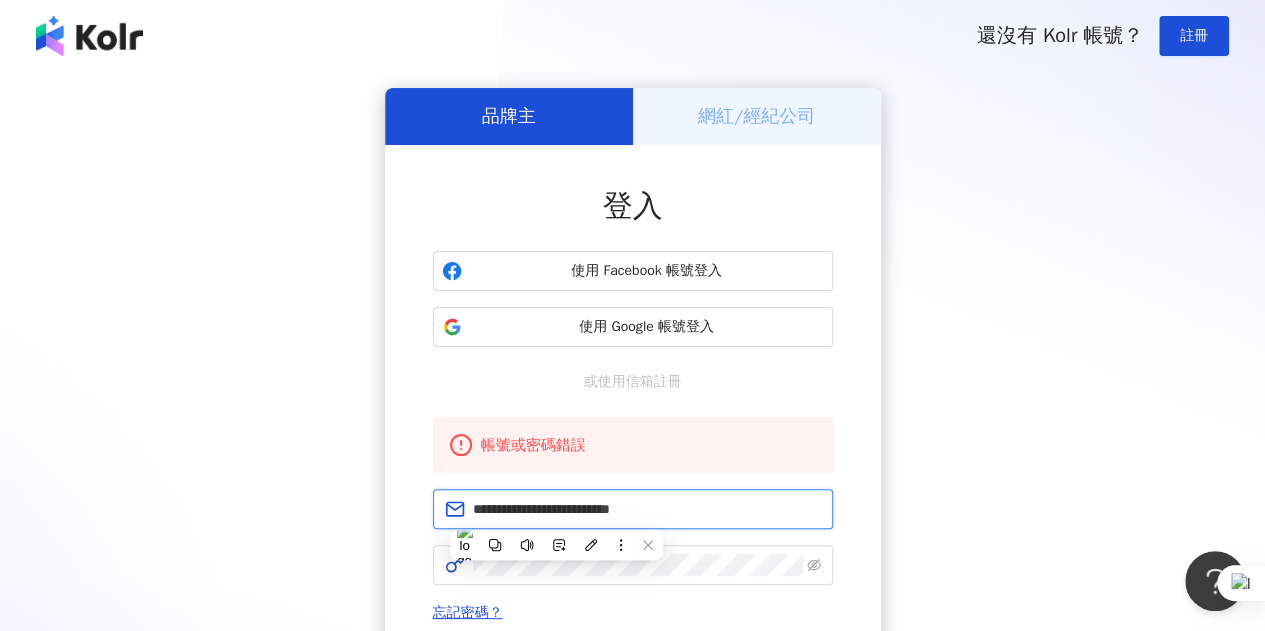 click on "**********" at bounding box center (647, 509) 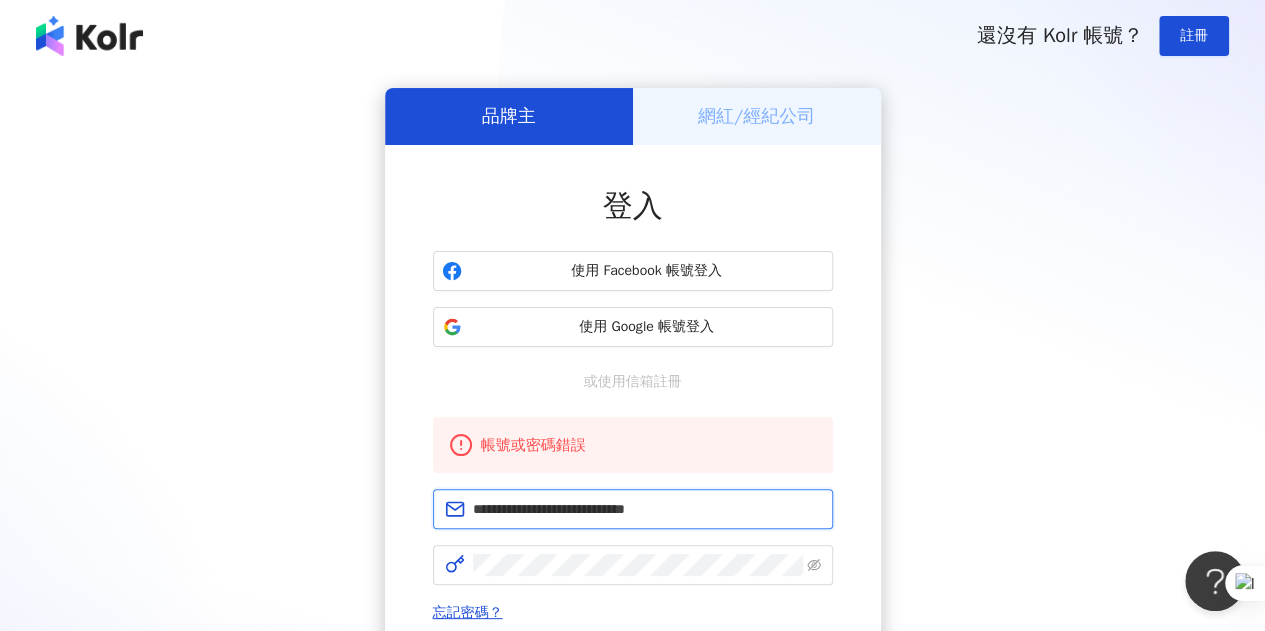 type on "**********" 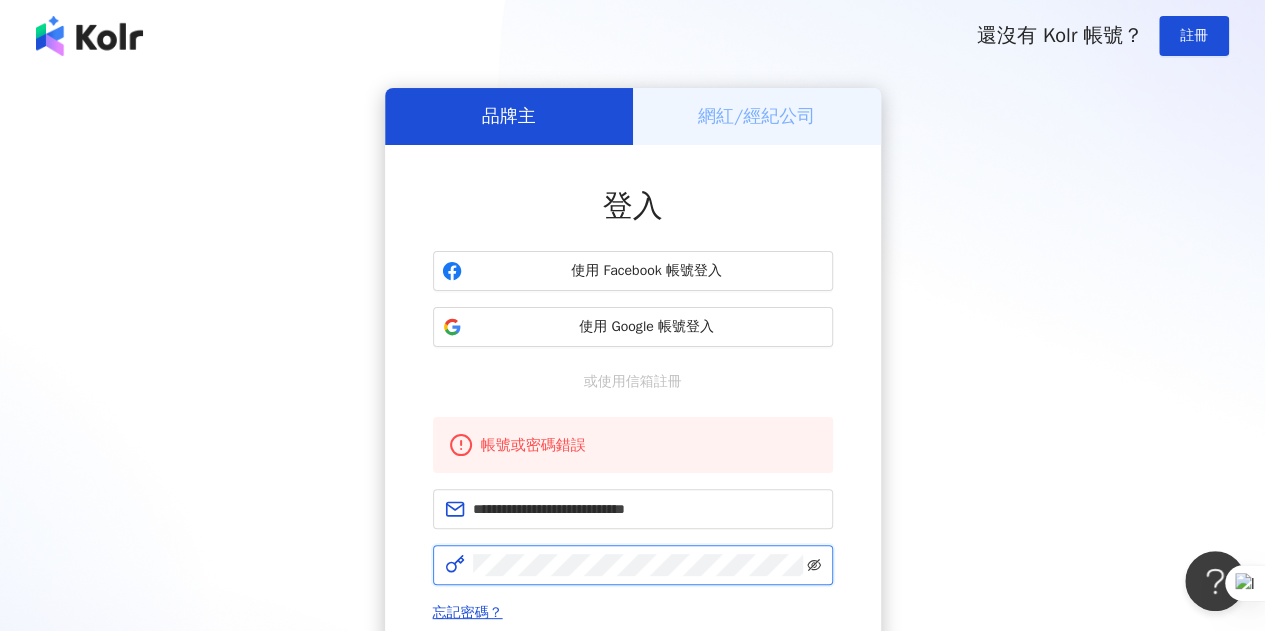 click 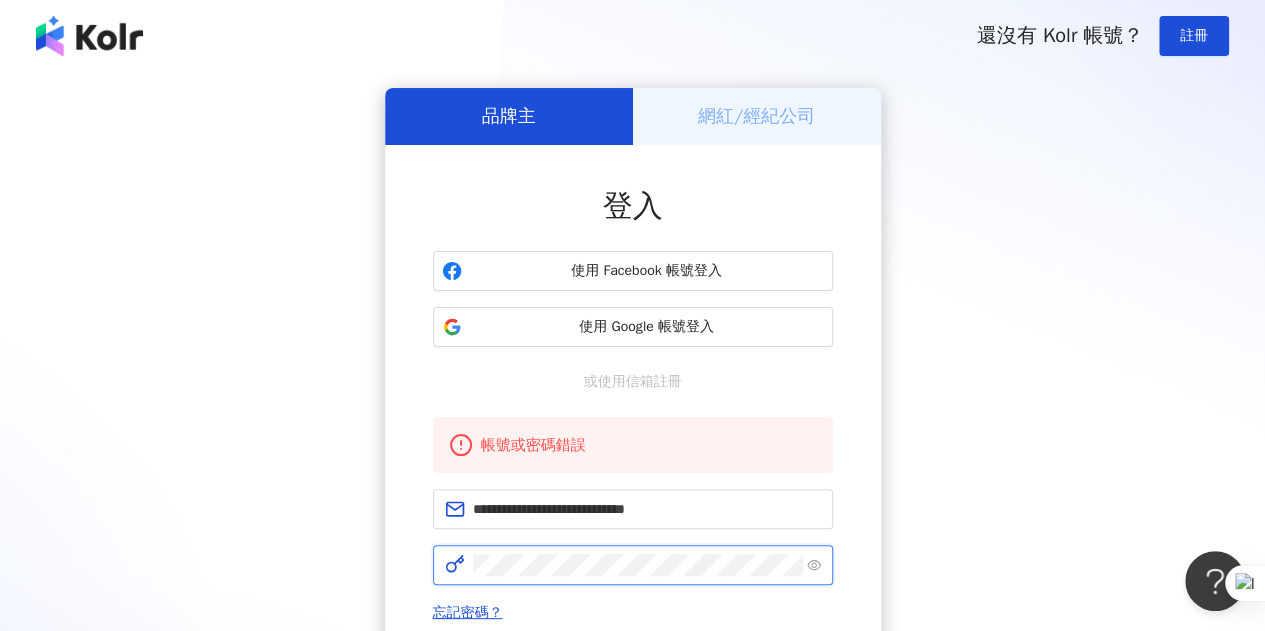 click on "**********" at bounding box center [633, 461] 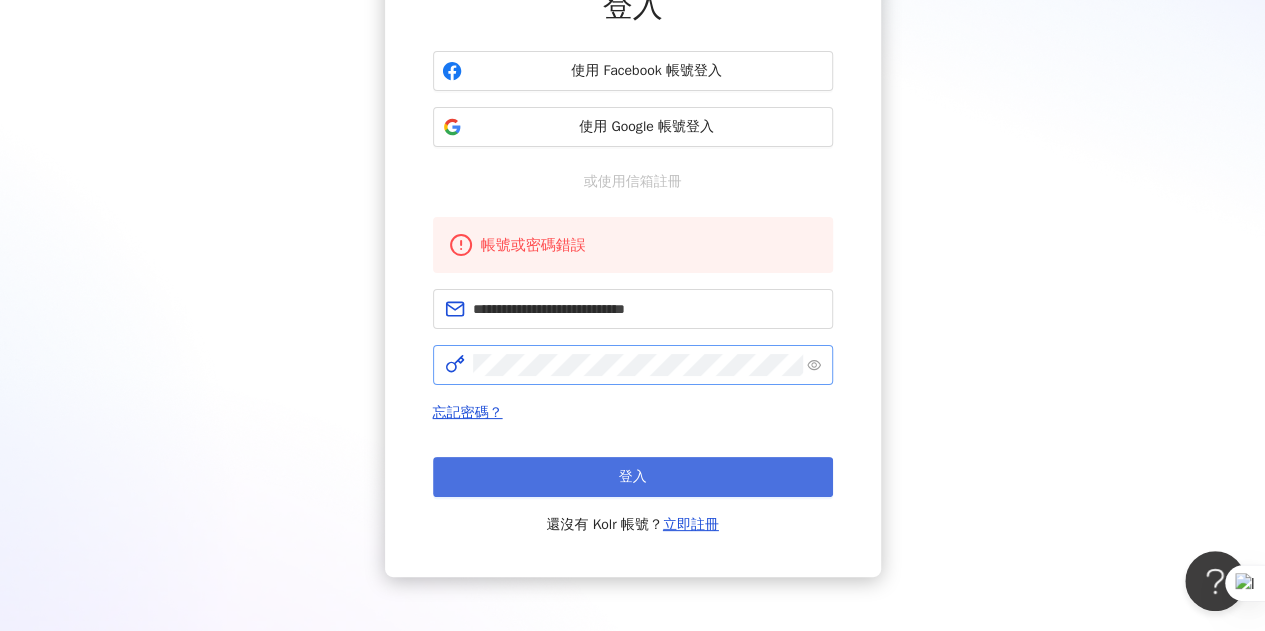 click on "登入" at bounding box center (633, 477) 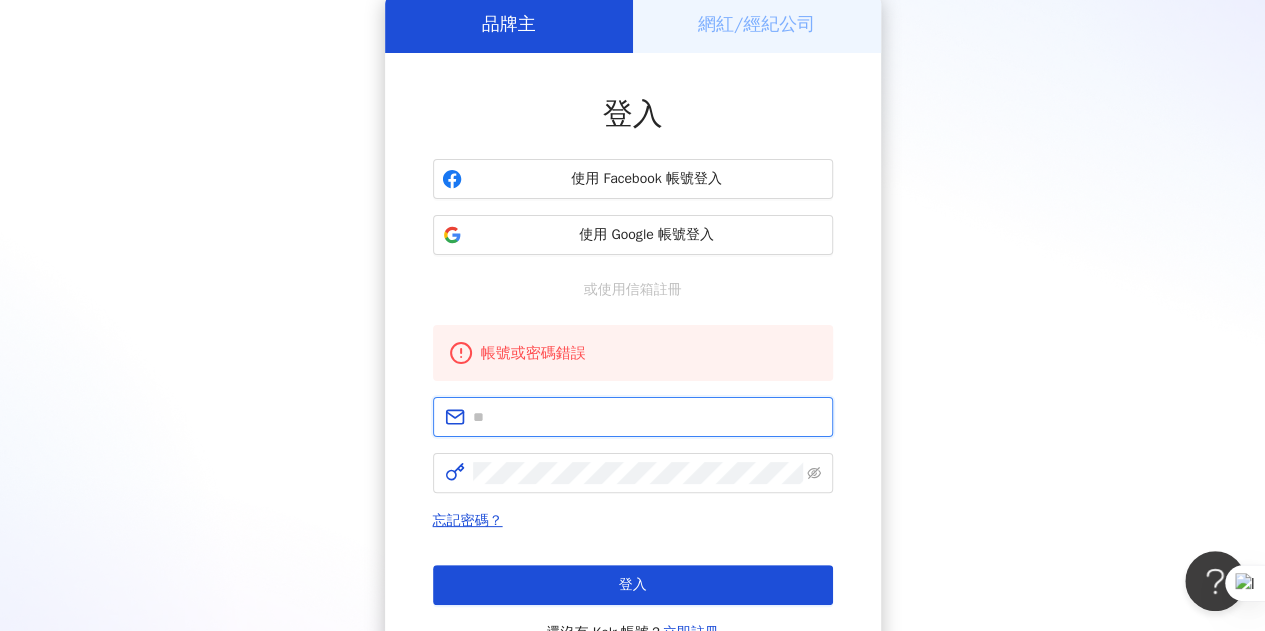 type on "**********" 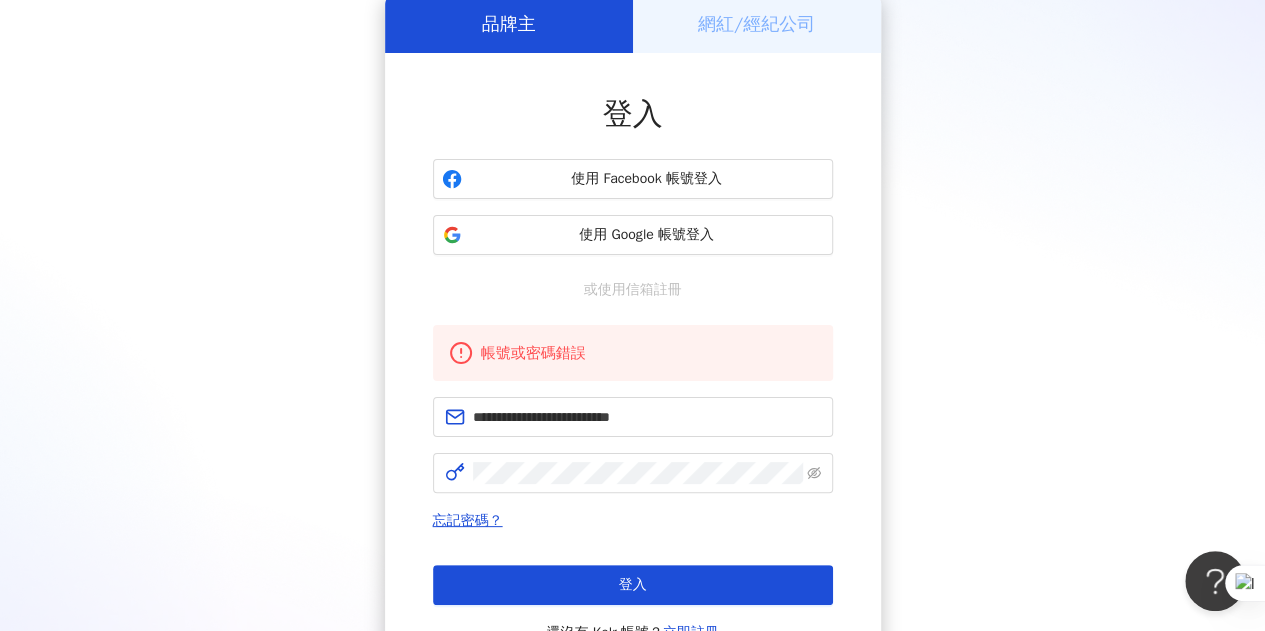 scroll, scrollTop: 200, scrollLeft: 0, axis: vertical 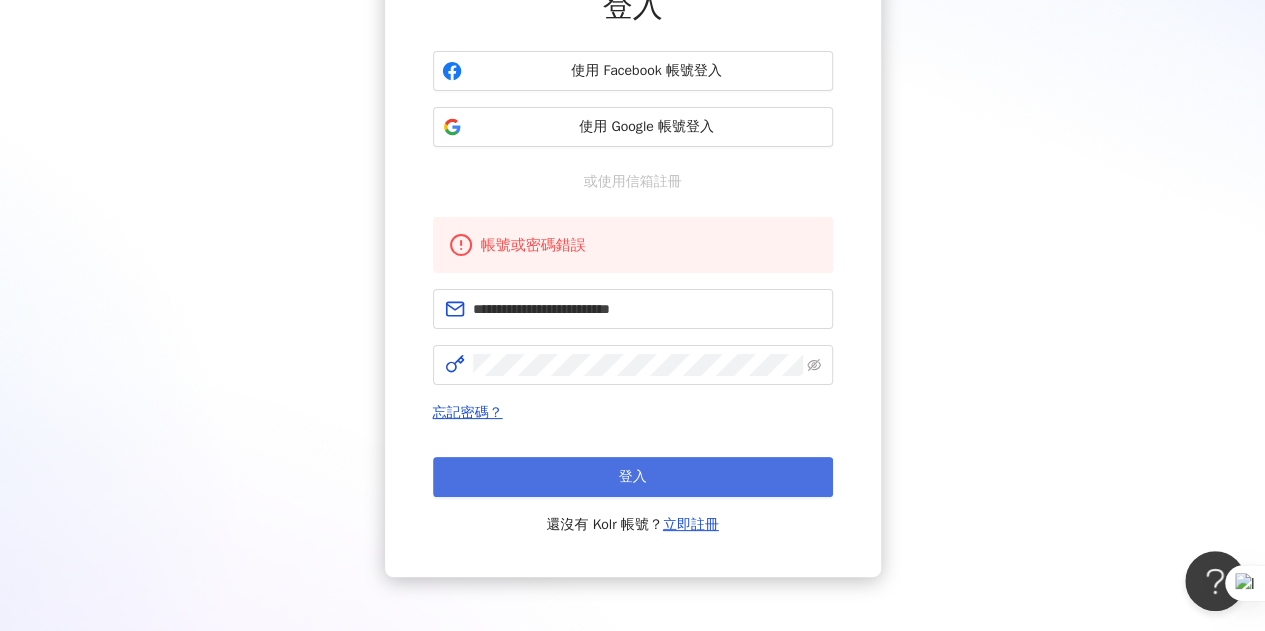 click on "登入" at bounding box center (633, 477) 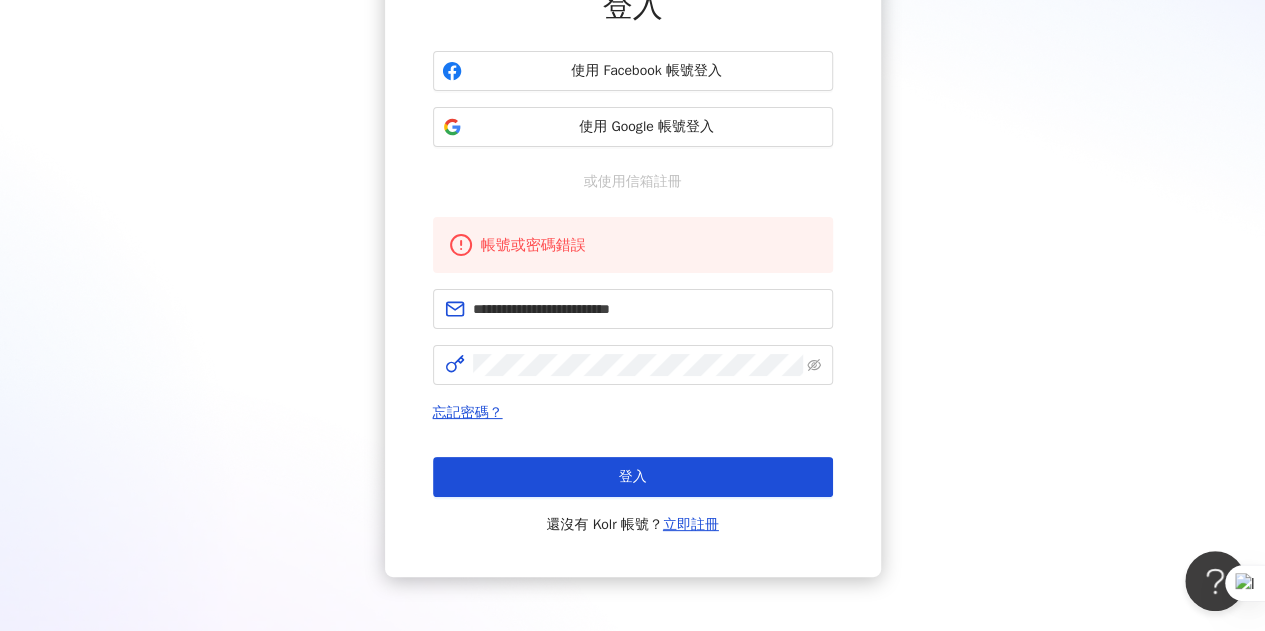 scroll, scrollTop: 92, scrollLeft: 0, axis: vertical 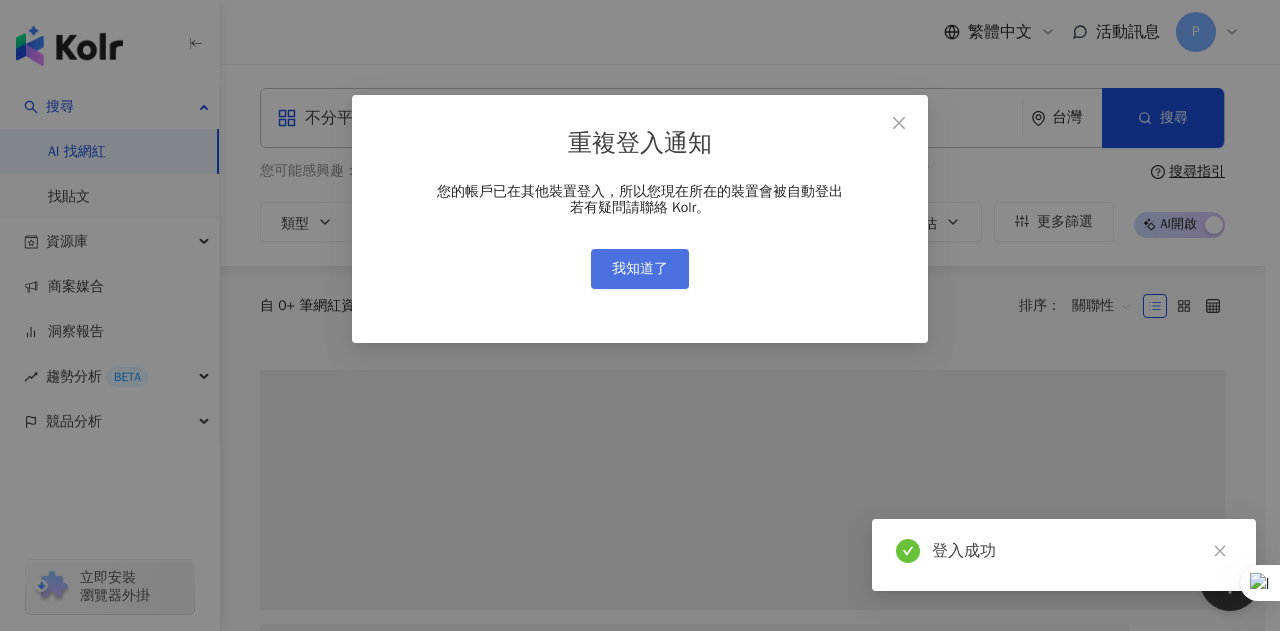 click on "我知道了" at bounding box center [640, 269] 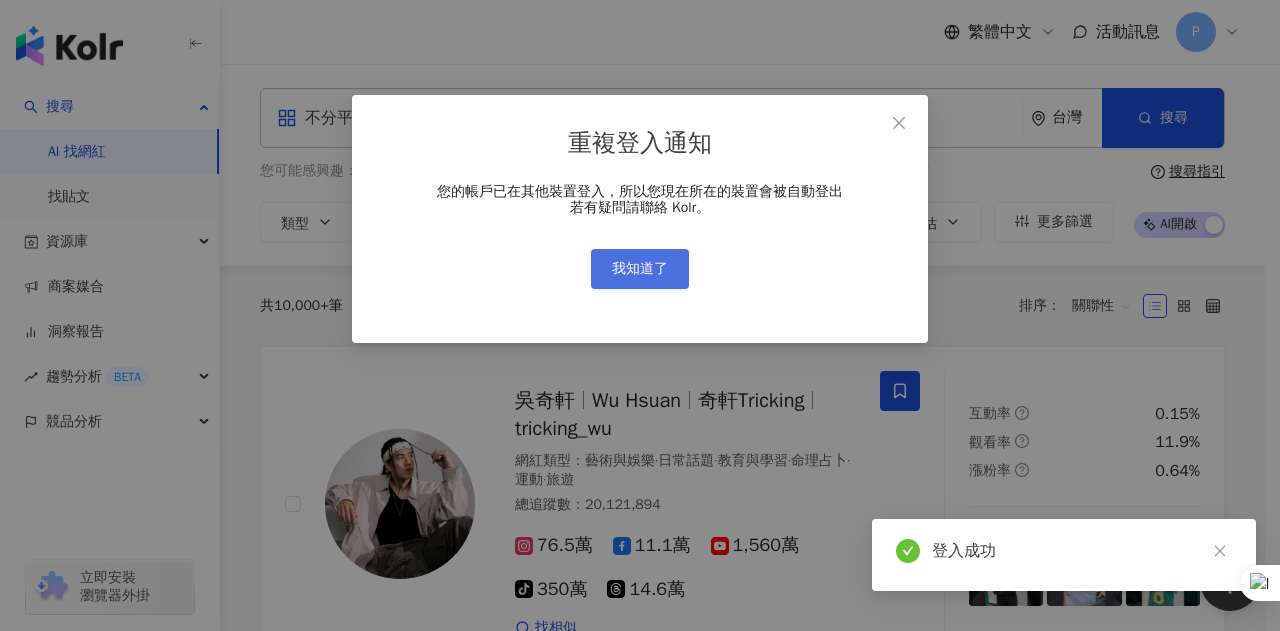 click on "我知道了" at bounding box center [640, 269] 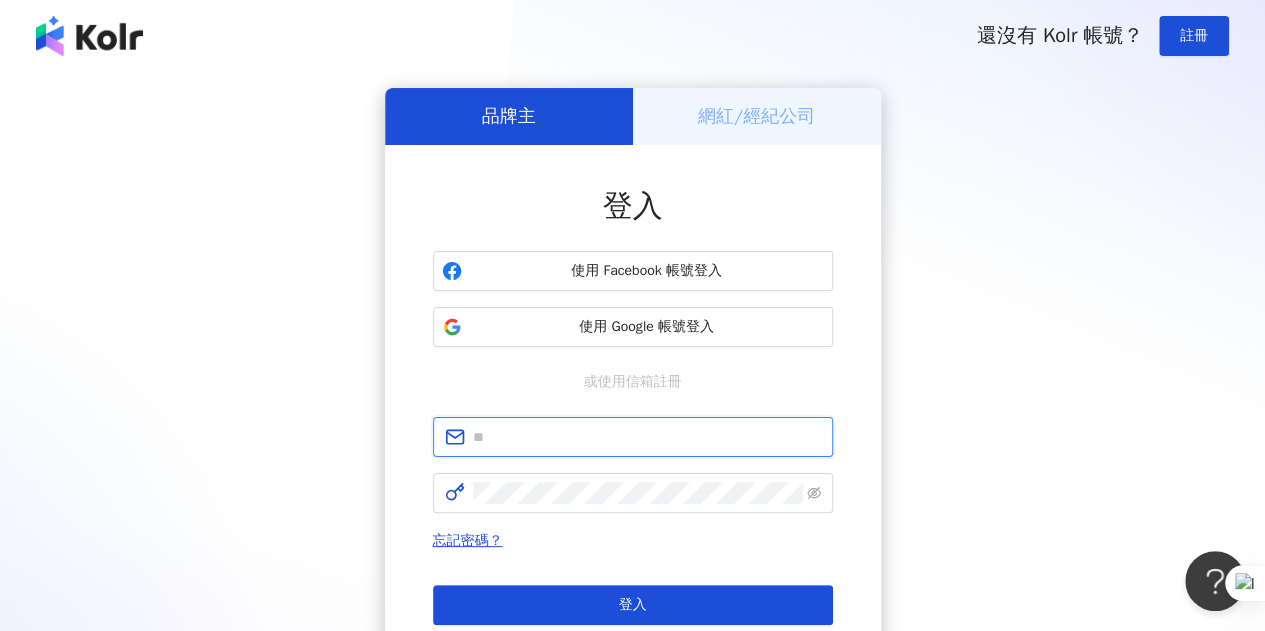 type on "**********" 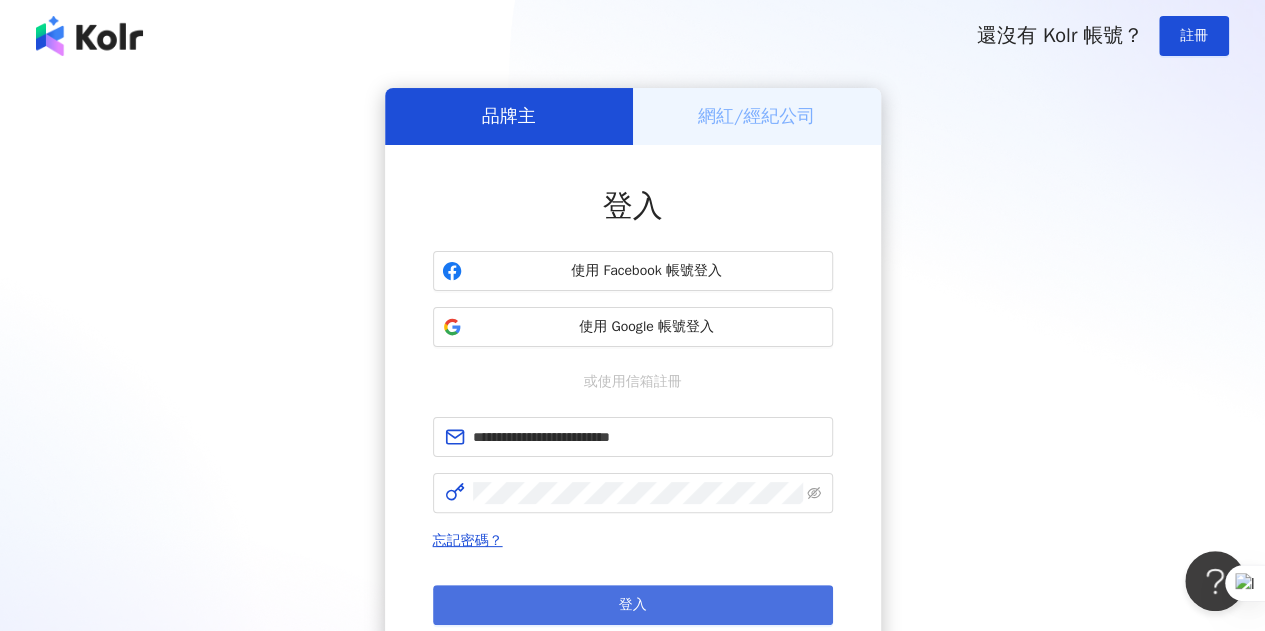 click on "登入" at bounding box center (633, 605) 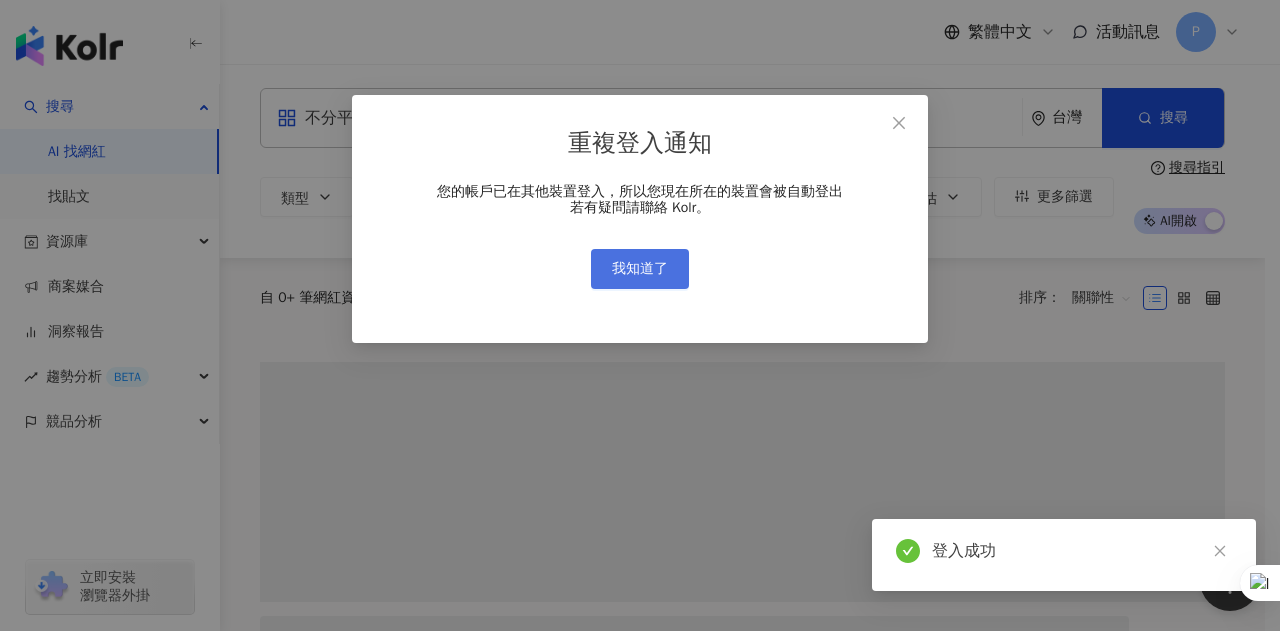 click on "我知道了" at bounding box center [640, 269] 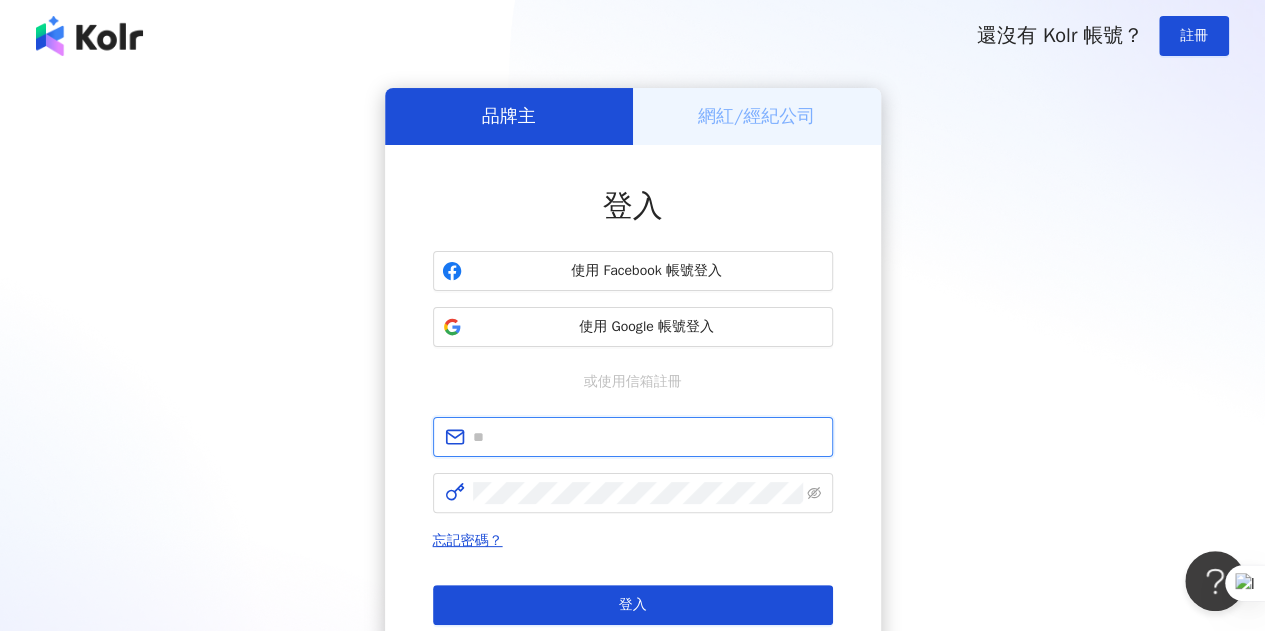 type on "**********" 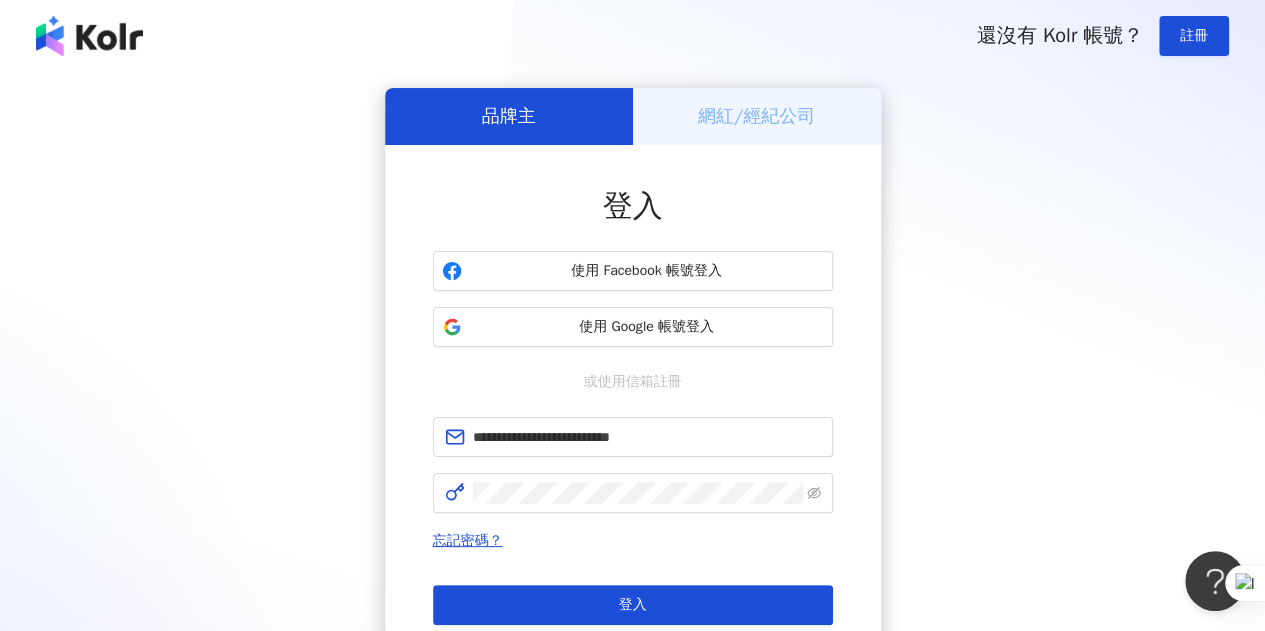 click on "登入" at bounding box center (633, 605) 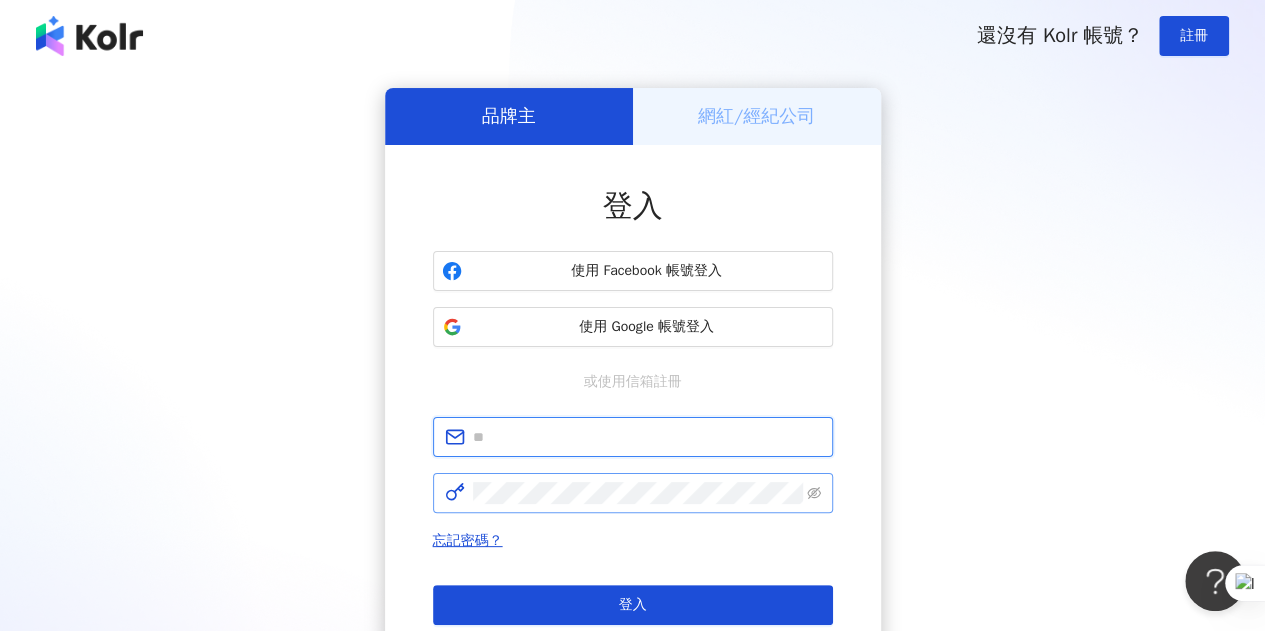 type on "**********" 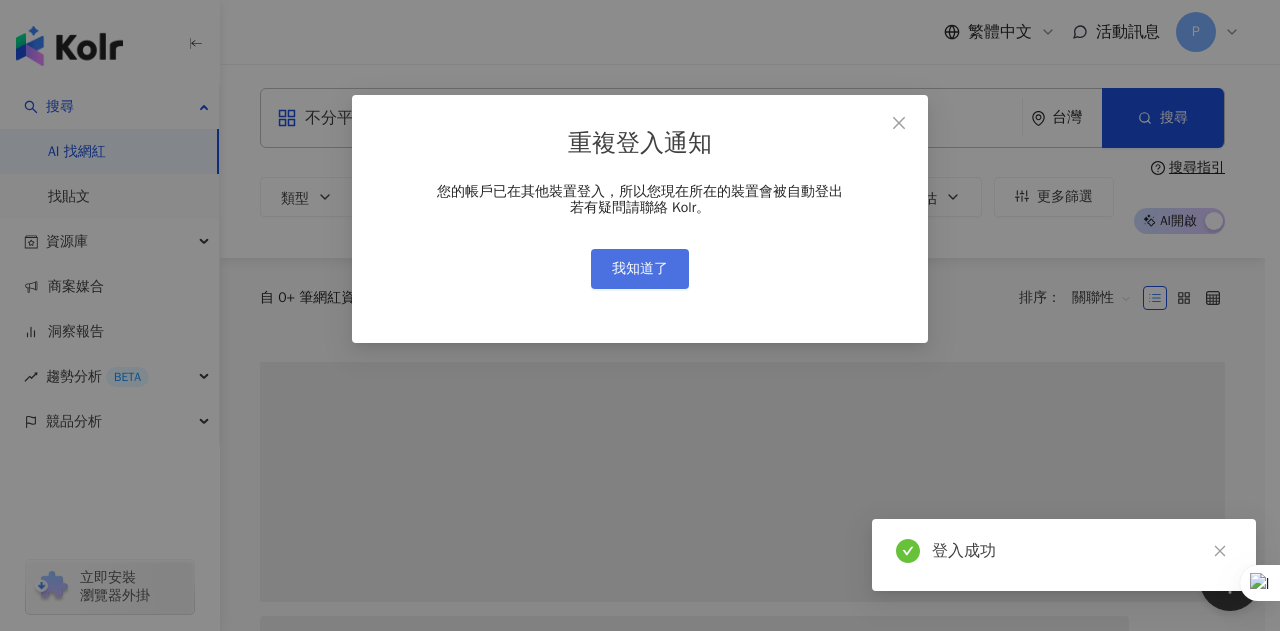 click on "我知道了" at bounding box center (640, 269) 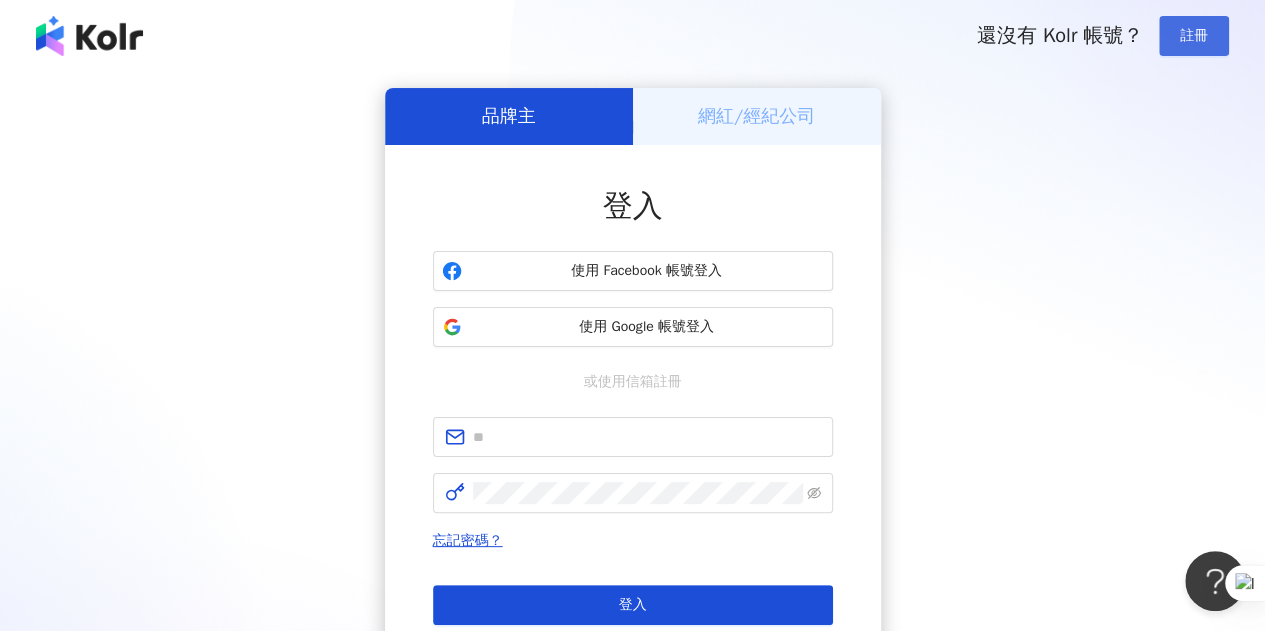 click on "註冊" at bounding box center (1194, 36) 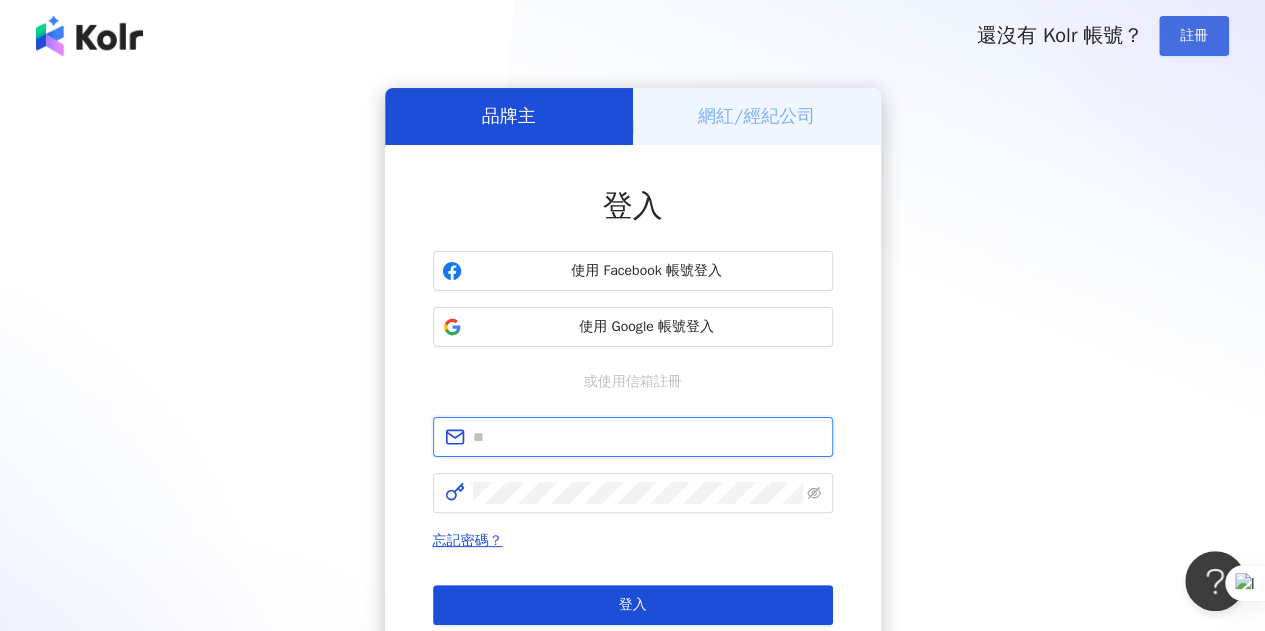 type 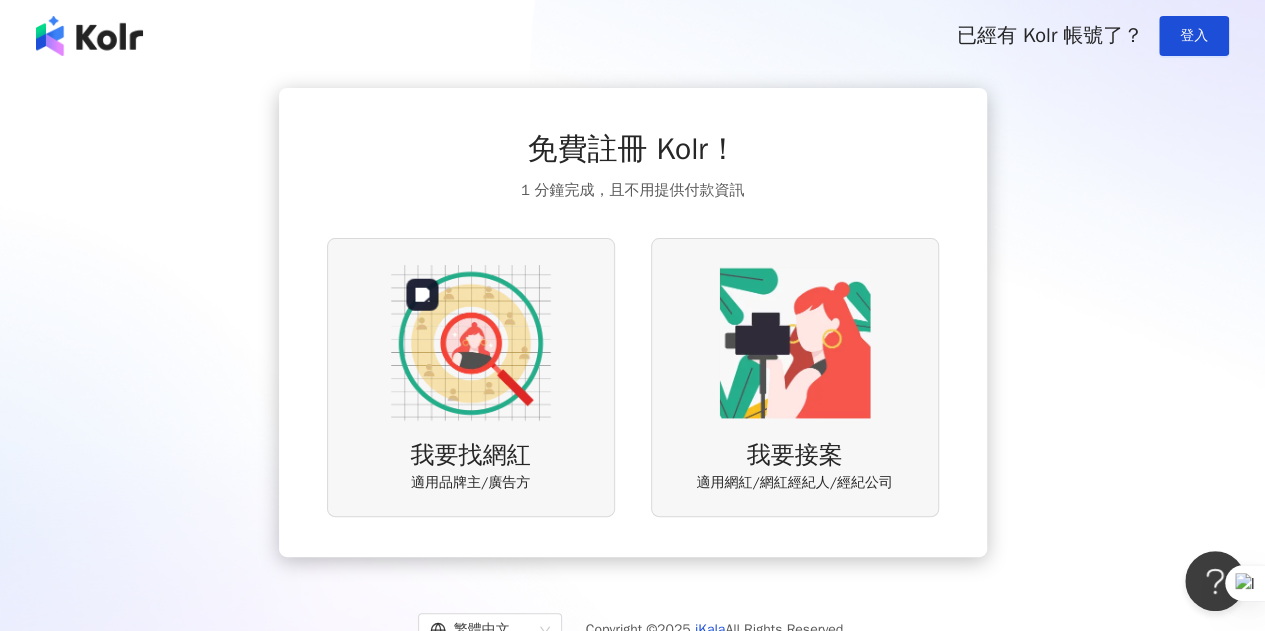 click at bounding box center (471, 343) 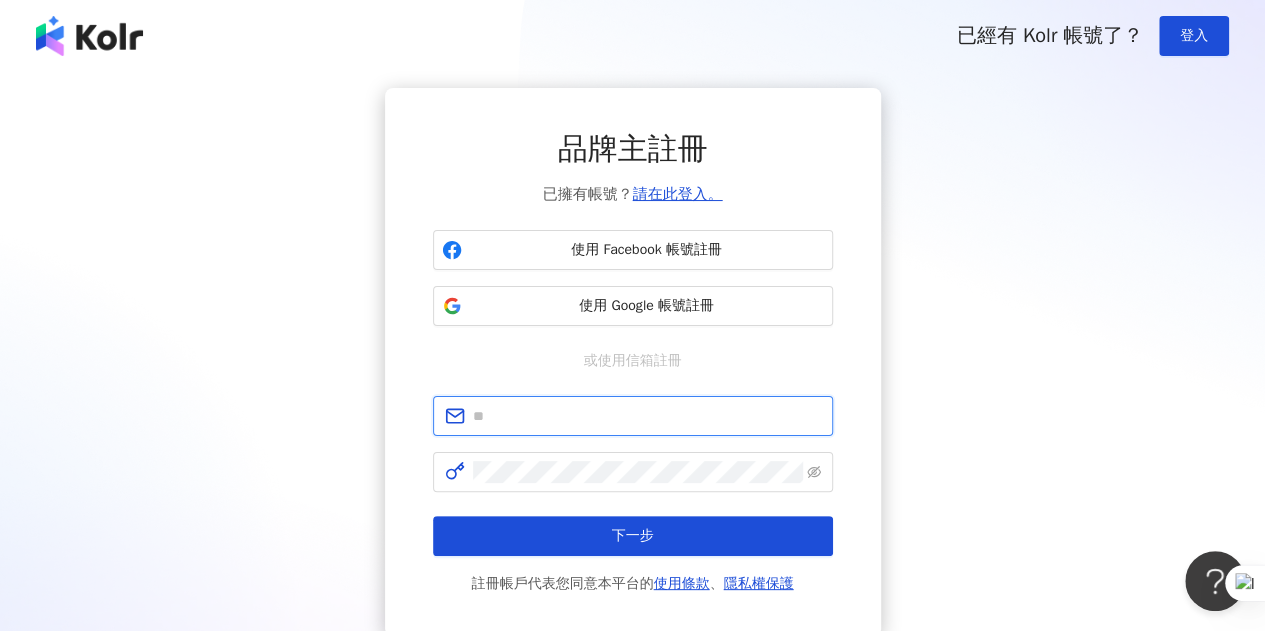 type on "**********" 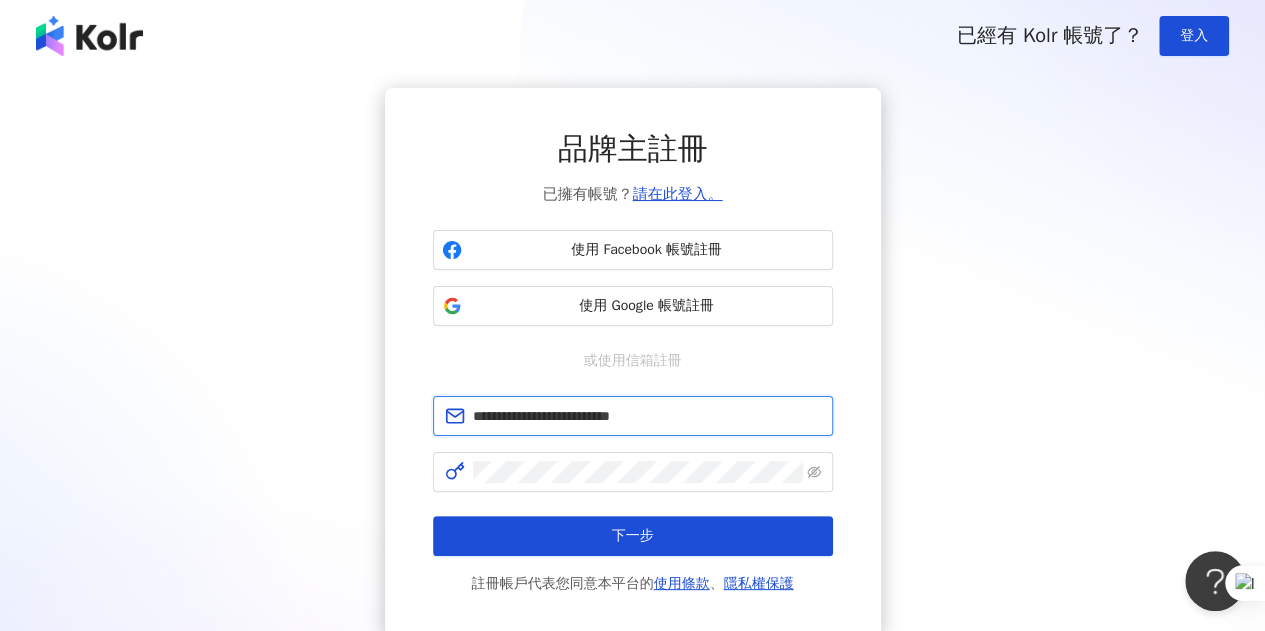 click on "**********" at bounding box center [647, 416] 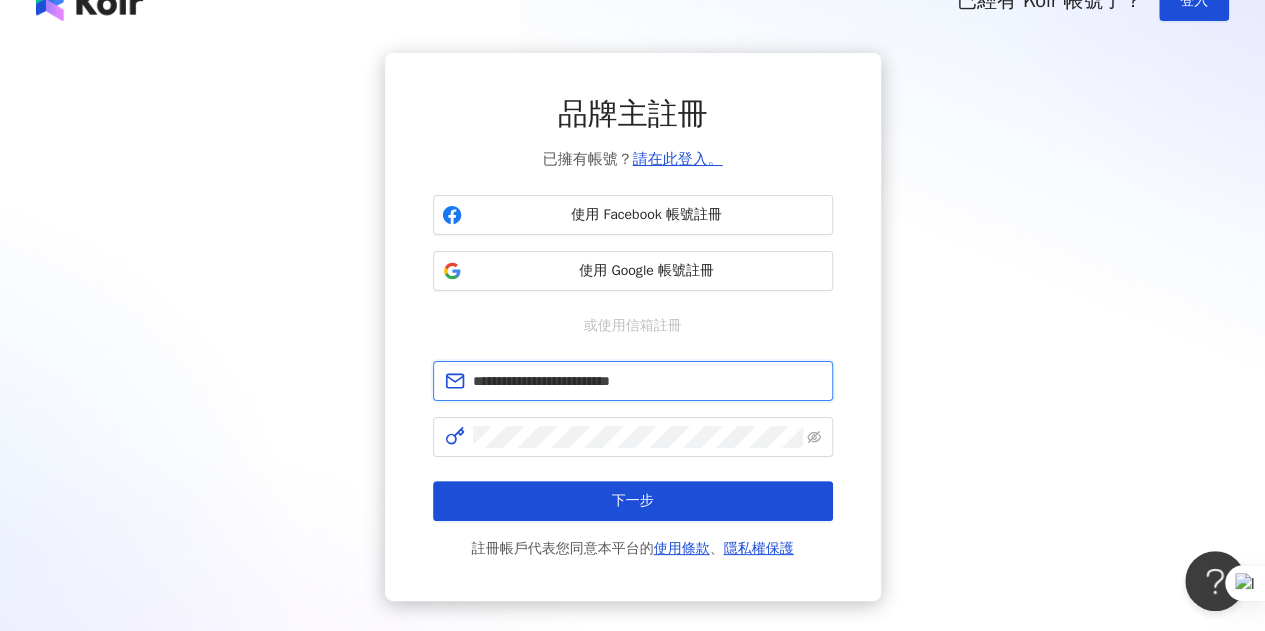 scroll, scrollTop: 153, scrollLeft: 0, axis: vertical 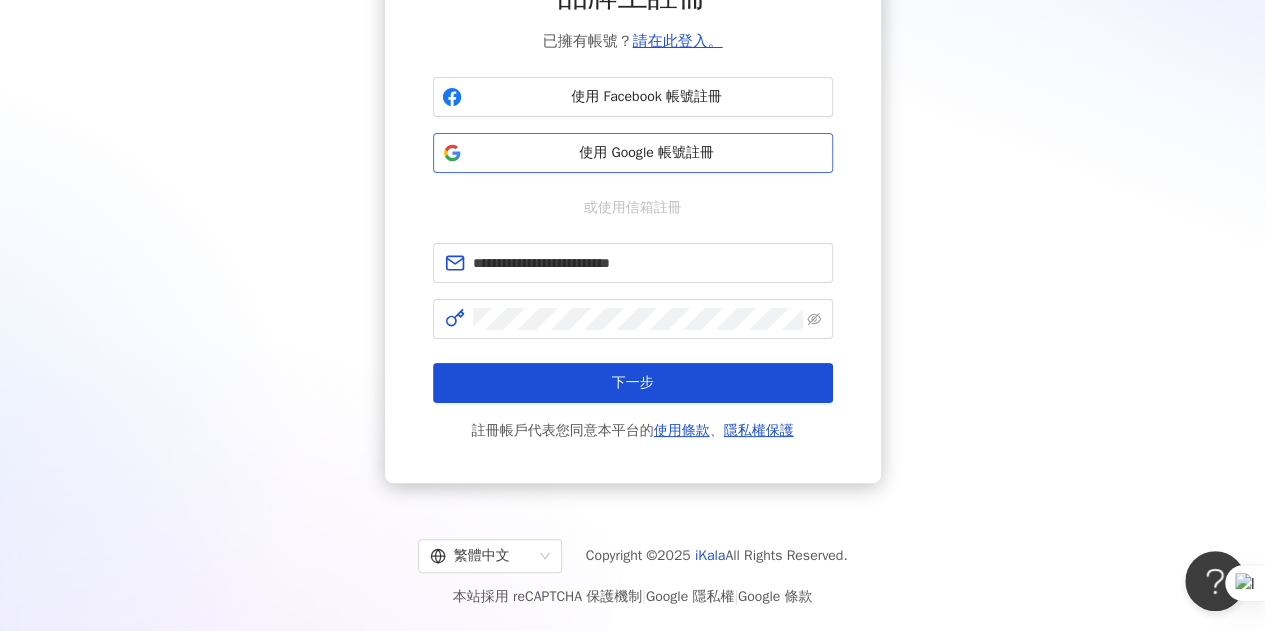 click on "使用 Google 帳號註冊" at bounding box center (647, 153) 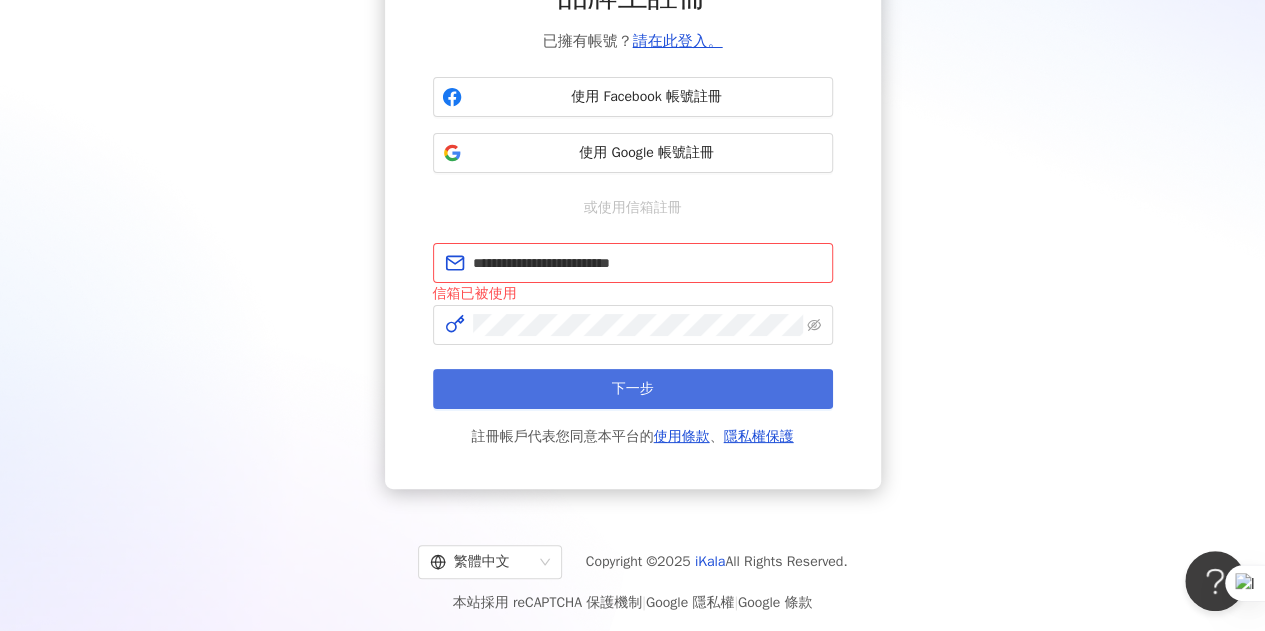 click on "下一步" at bounding box center [633, 389] 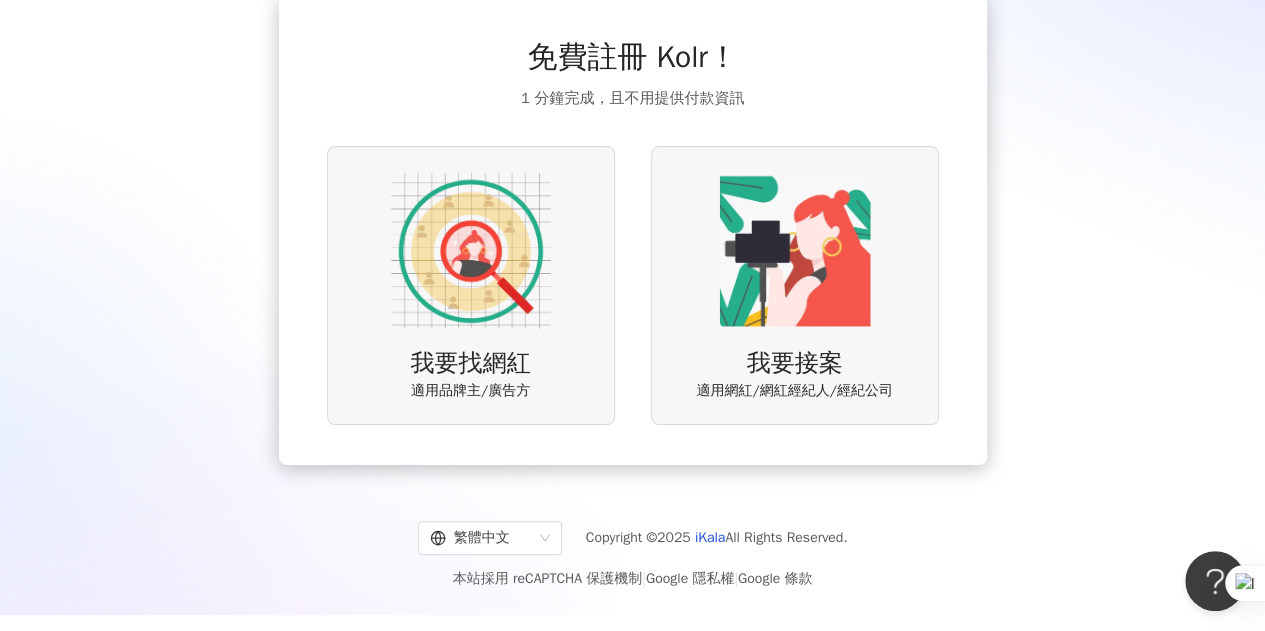 scroll, scrollTop: 0, scrollLeft: 0, axis: both 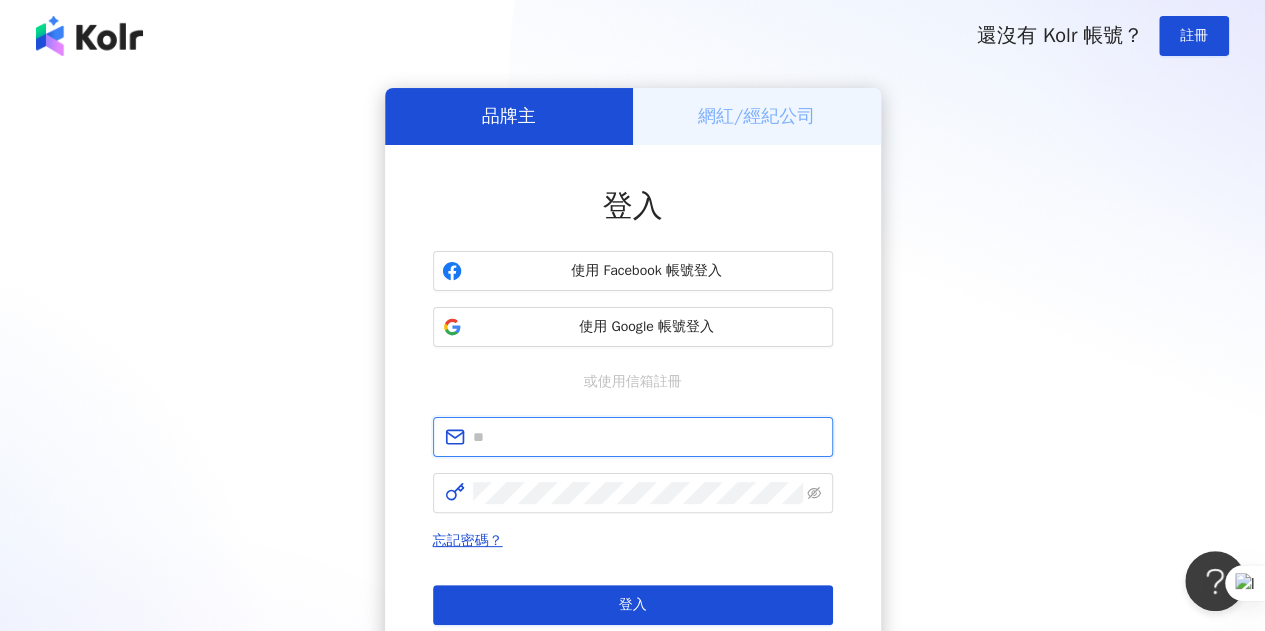 type on "**********" 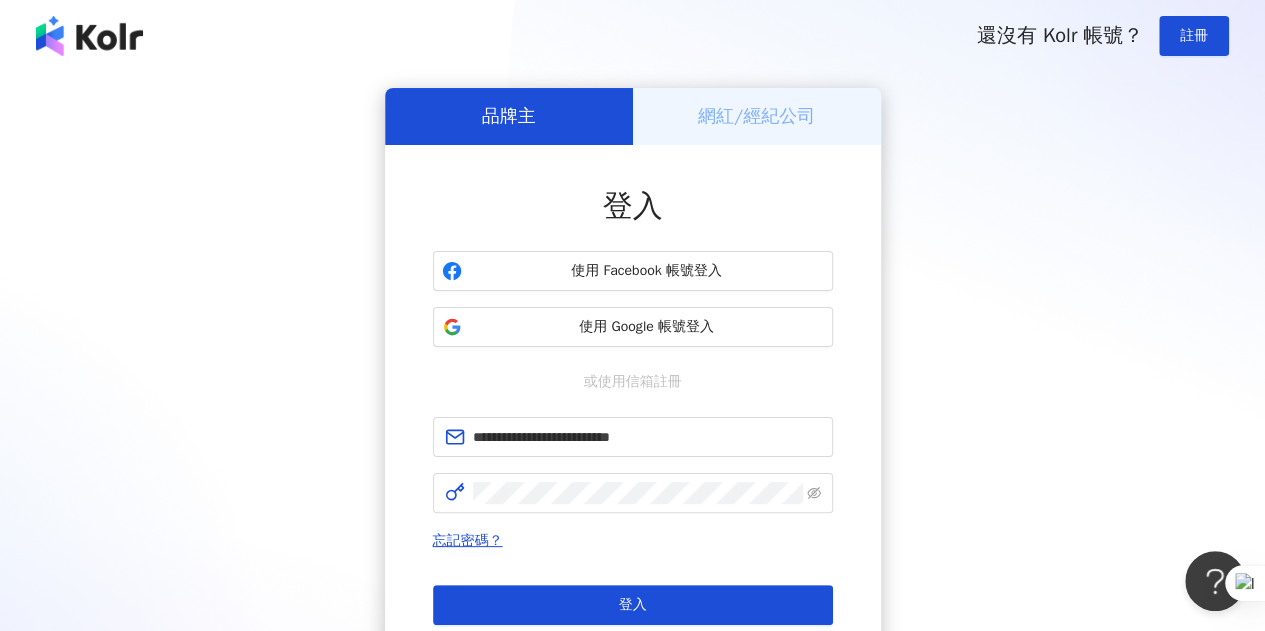 click at bounding box center (89, 36) 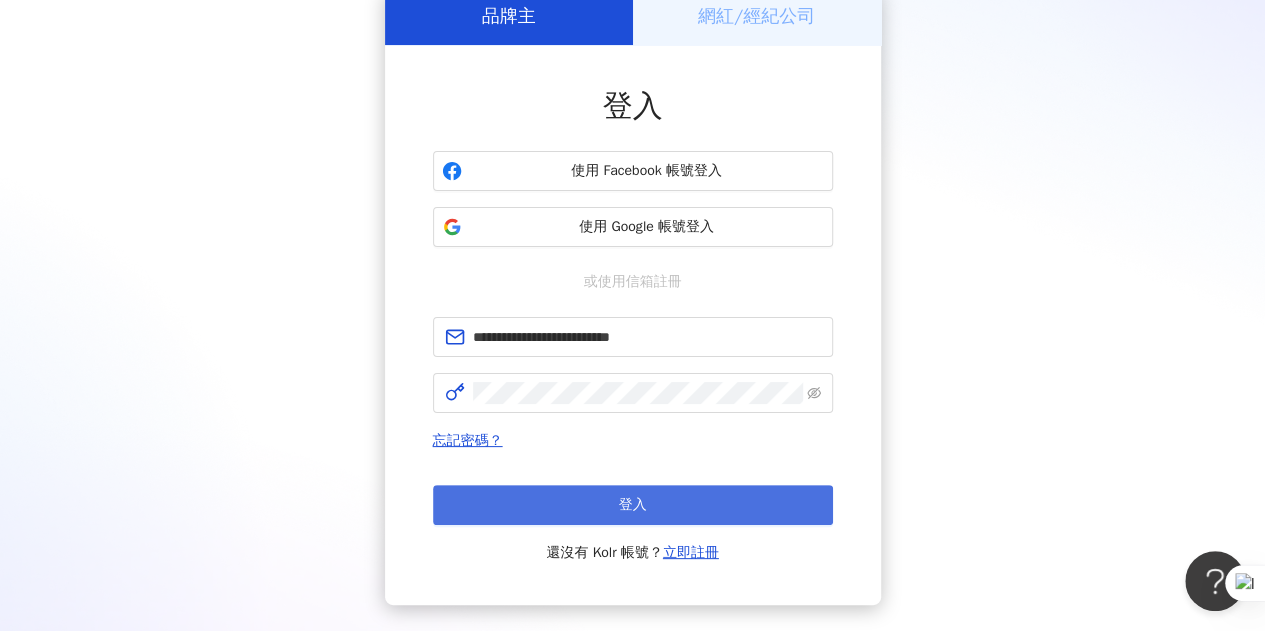 click on "登入" at bounding box center (633, 505) 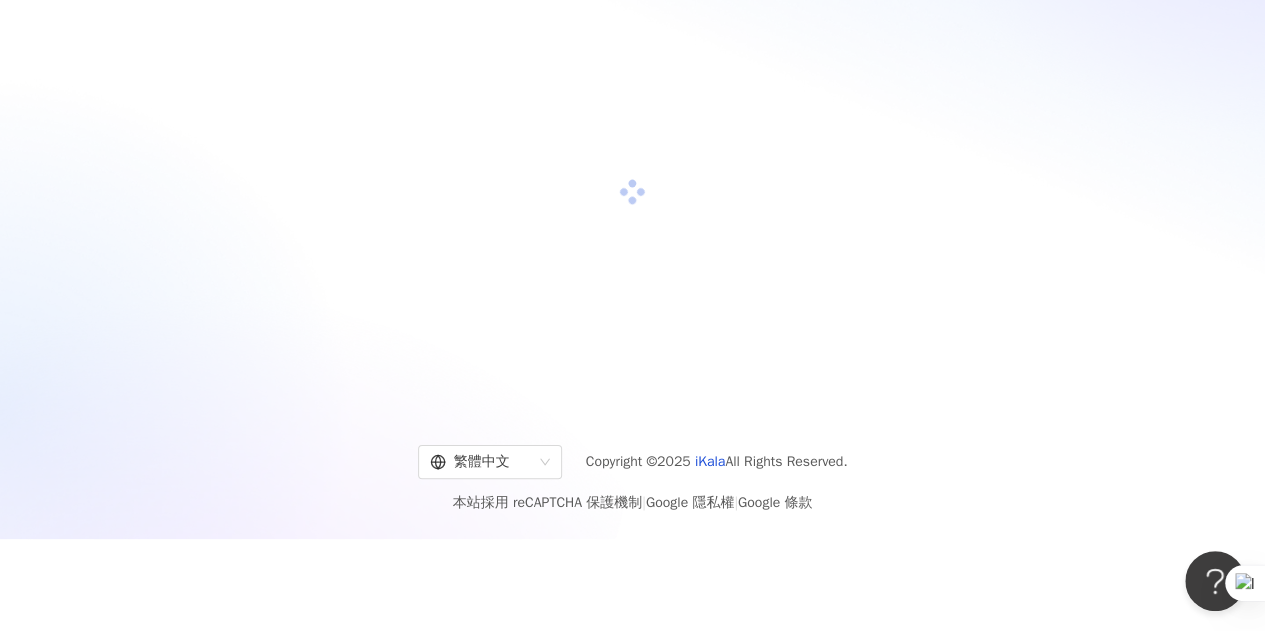 scroll, scrollTop: 92, scrollLeft: 0, axis: vertical 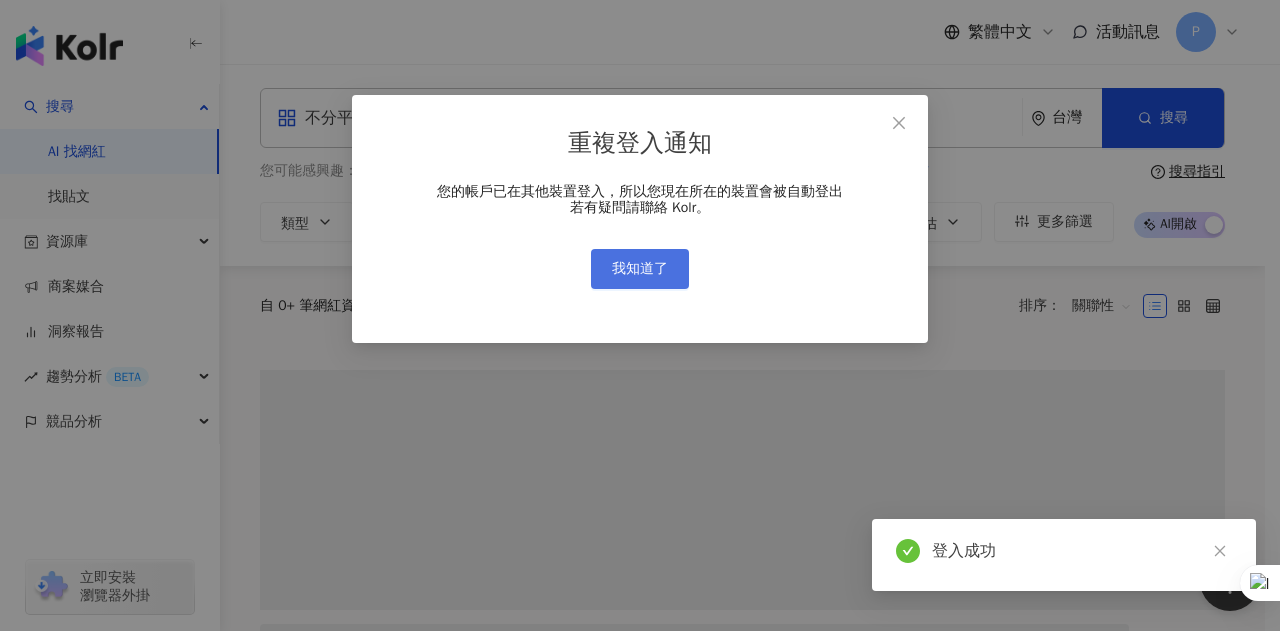 click on "我知道了" at bounding box center [640, 269] 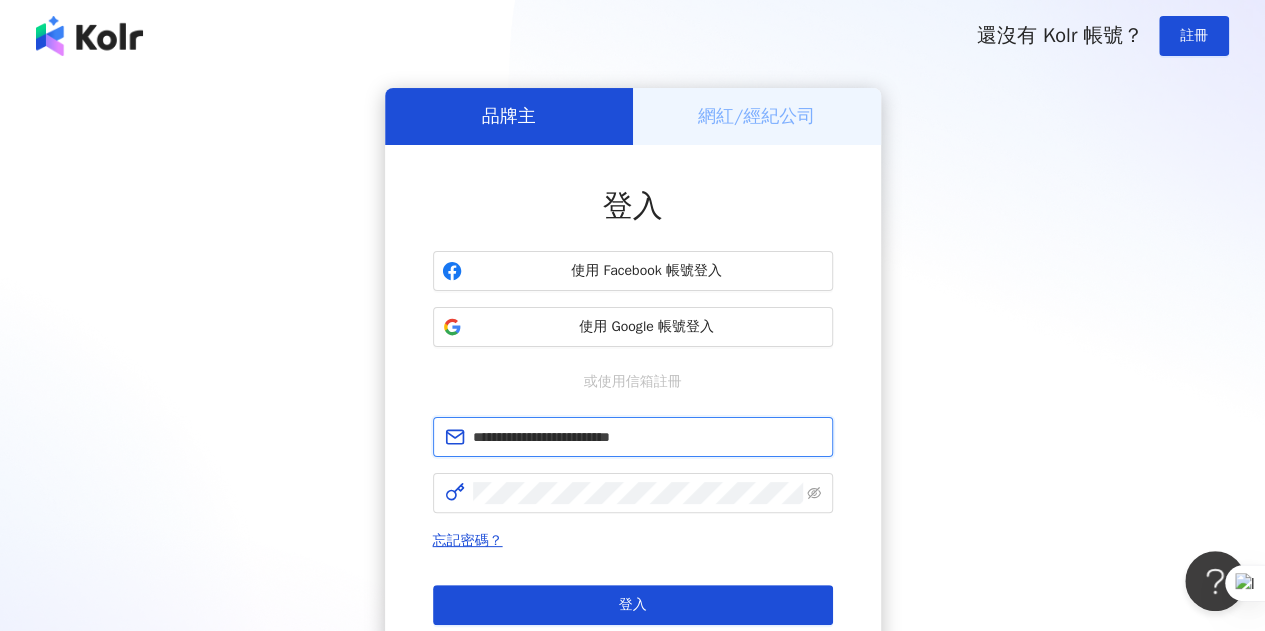click on "**********" at bounding box center (647, 437) 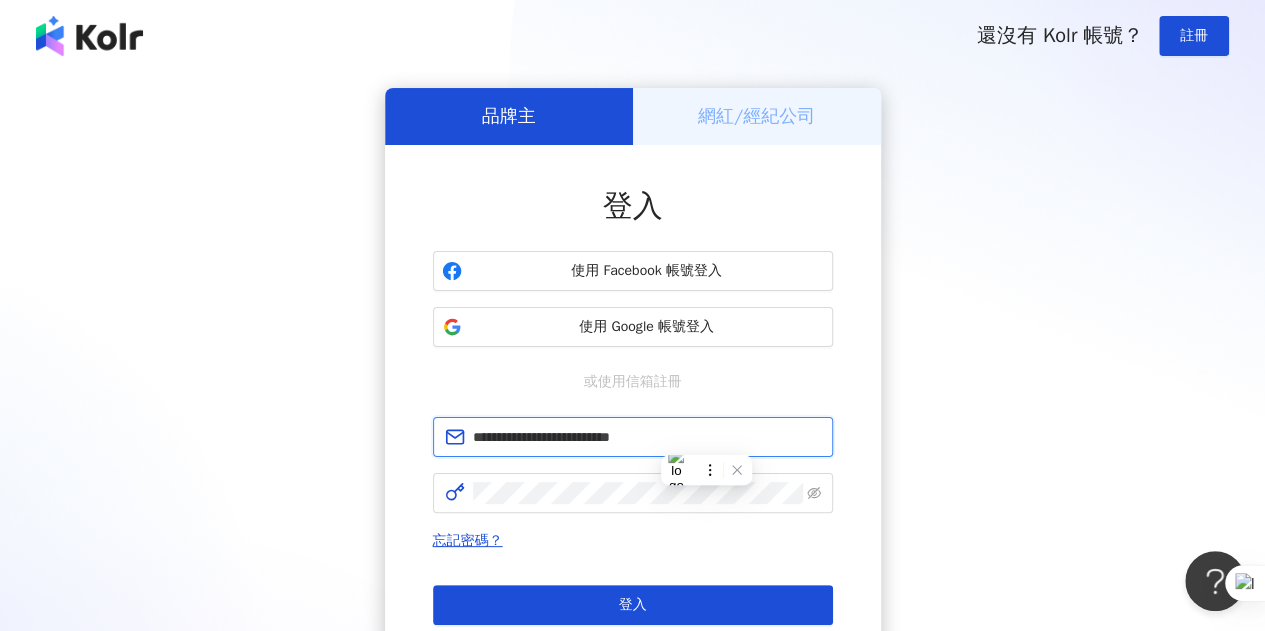click on "**********" at bounding box center (647, 437) 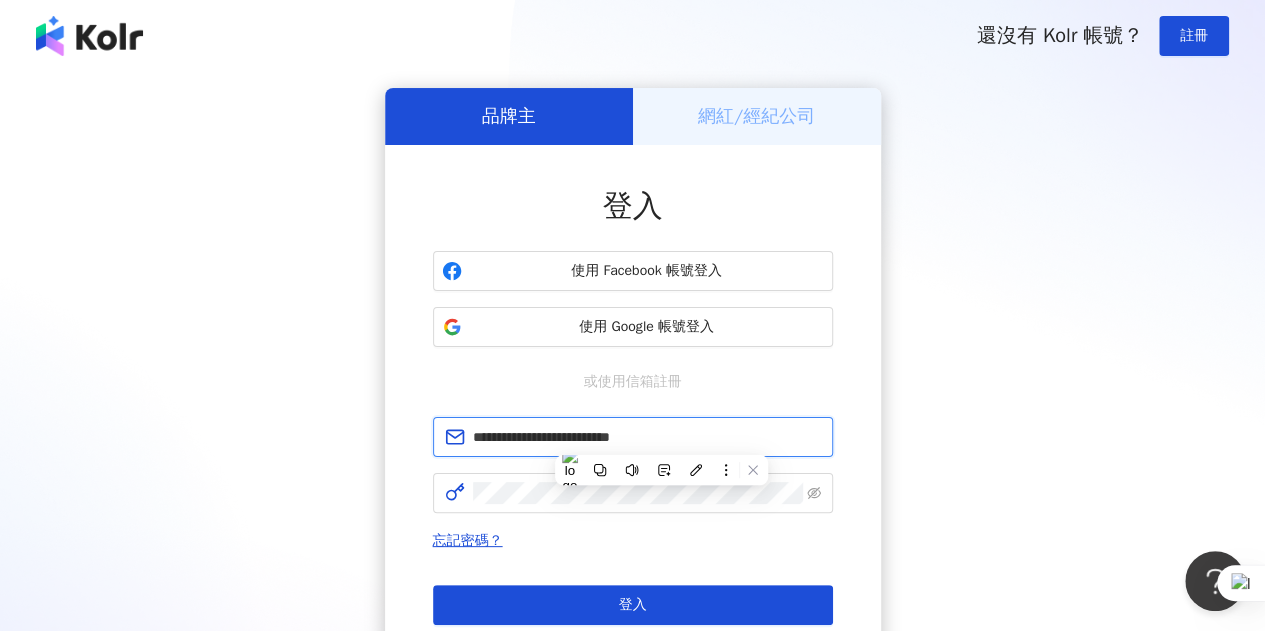 paste 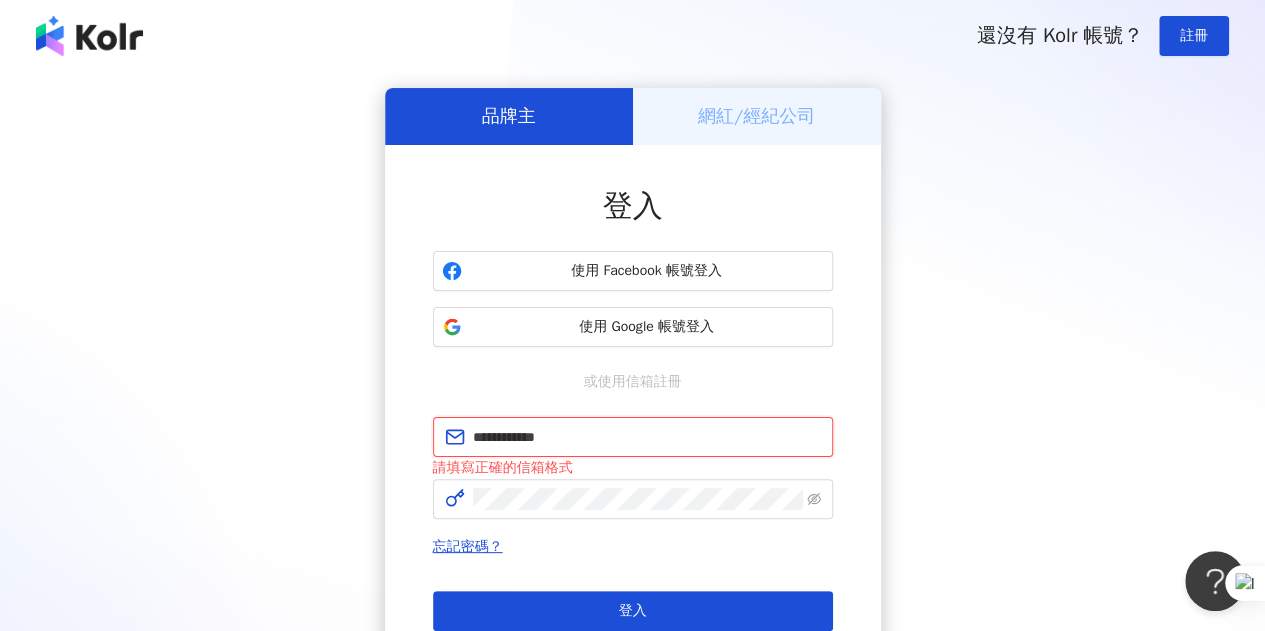 click on "**********" at bounding box center (647, 437) 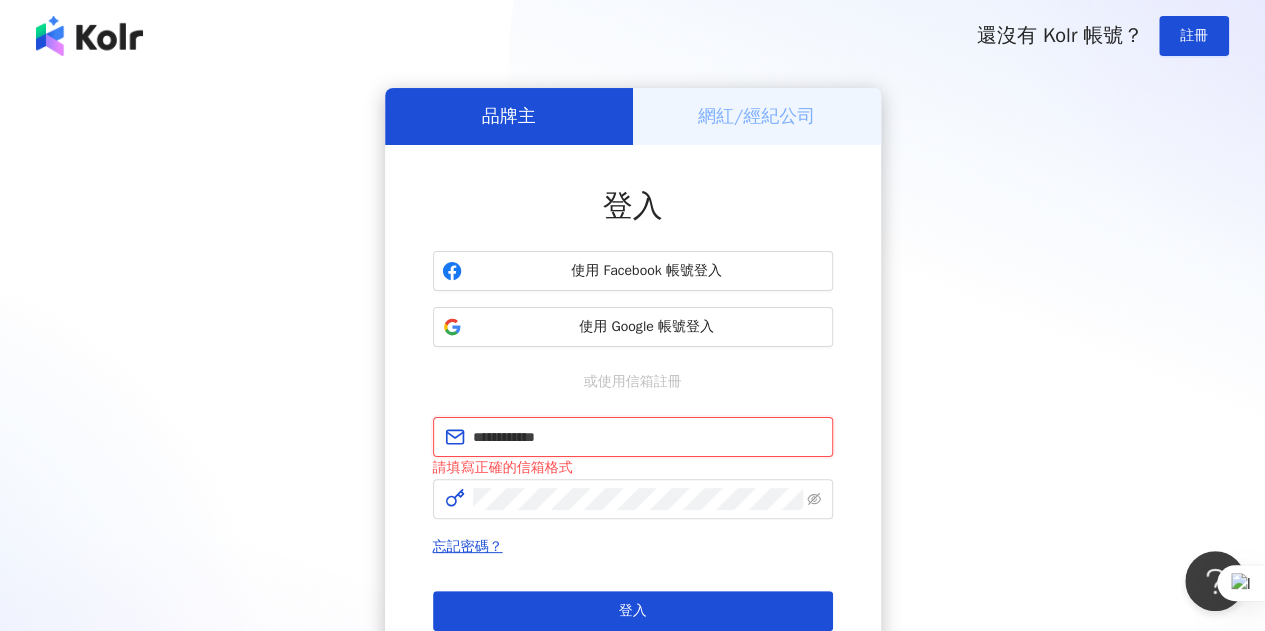 paste on "********" 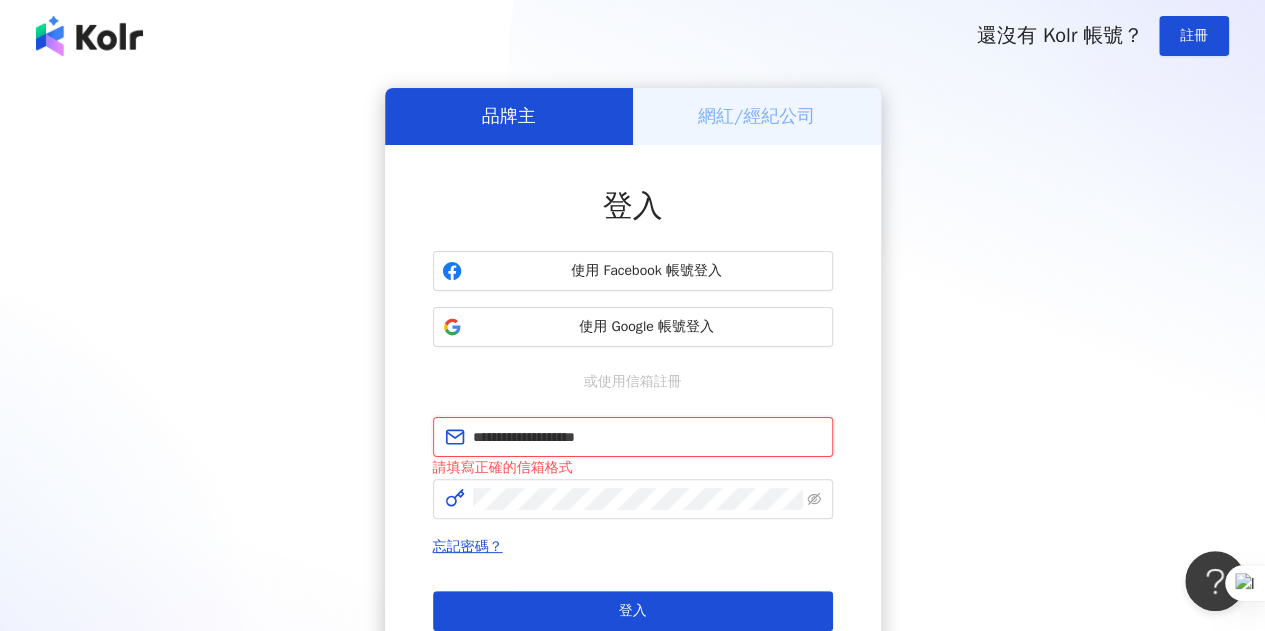 type on "**********" 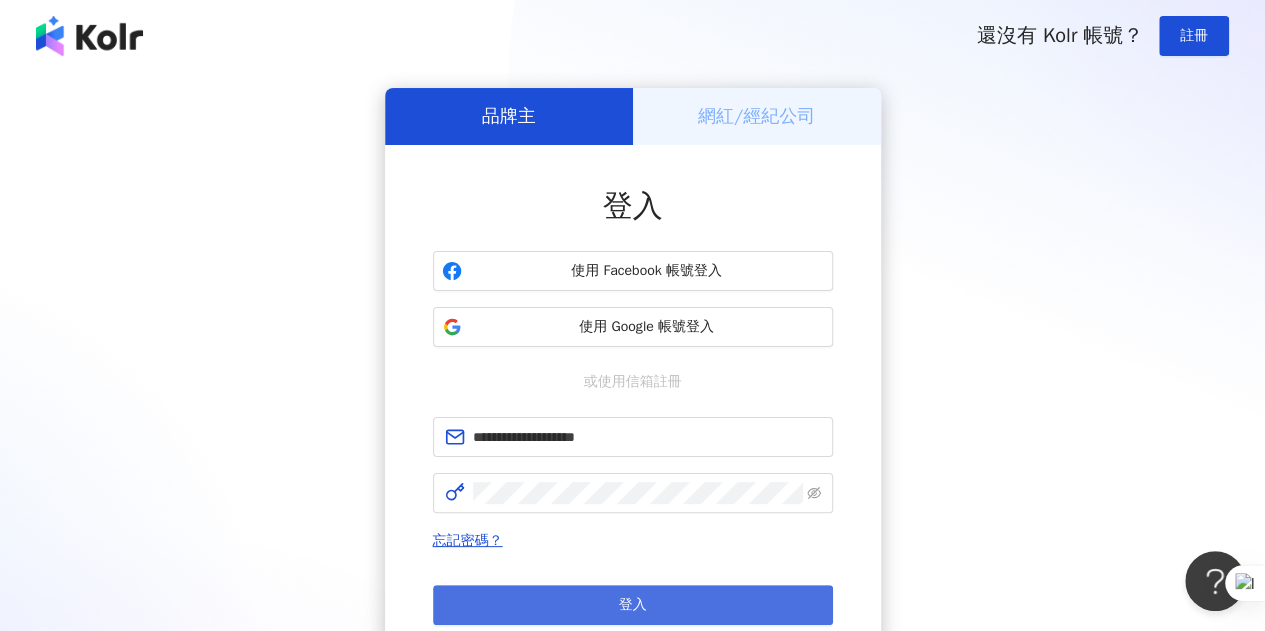 click on "登入" at bounding box center (633, 605) 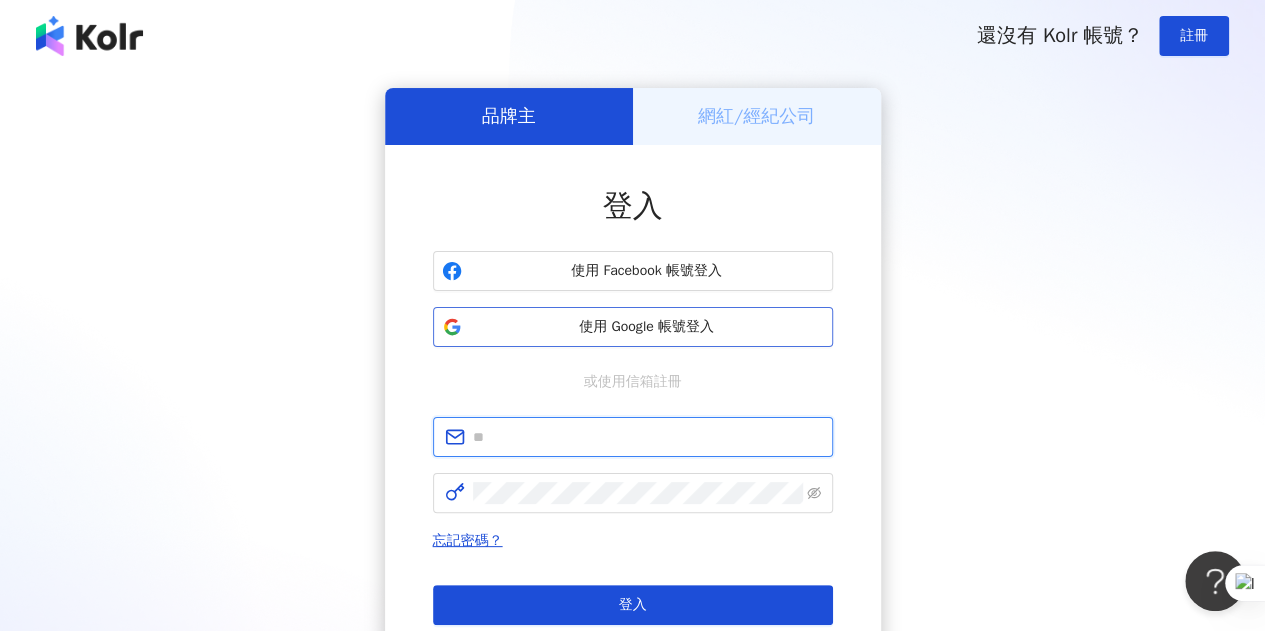 type on "**********" 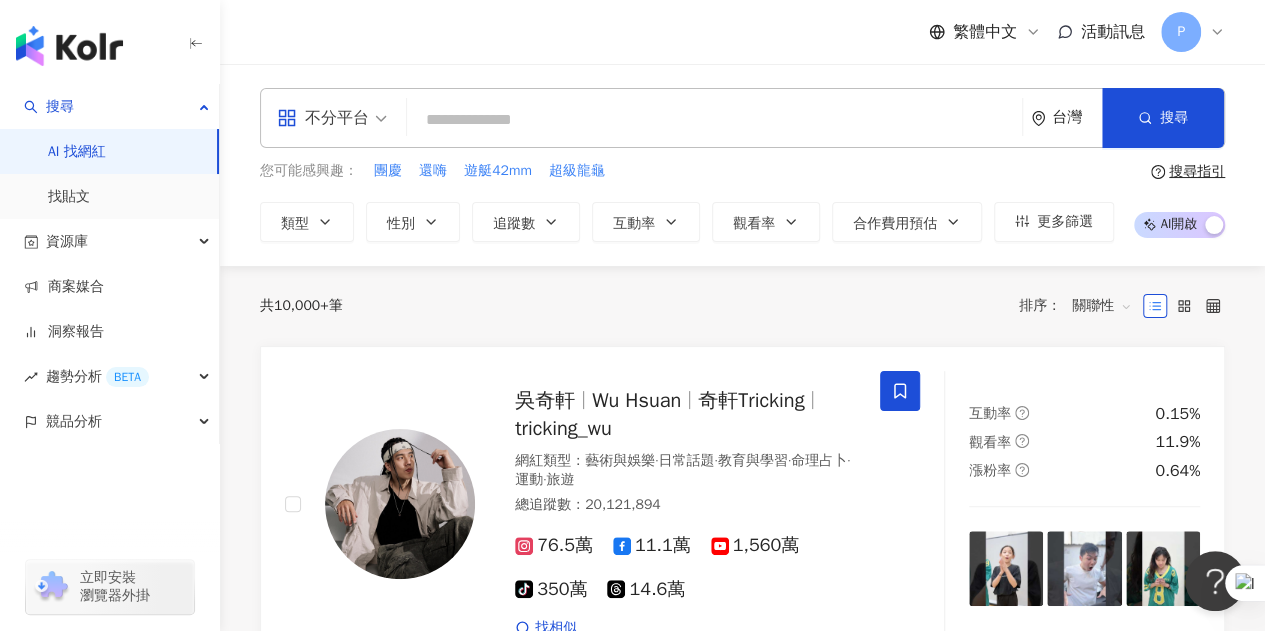 click at bounding box center [714, 120] 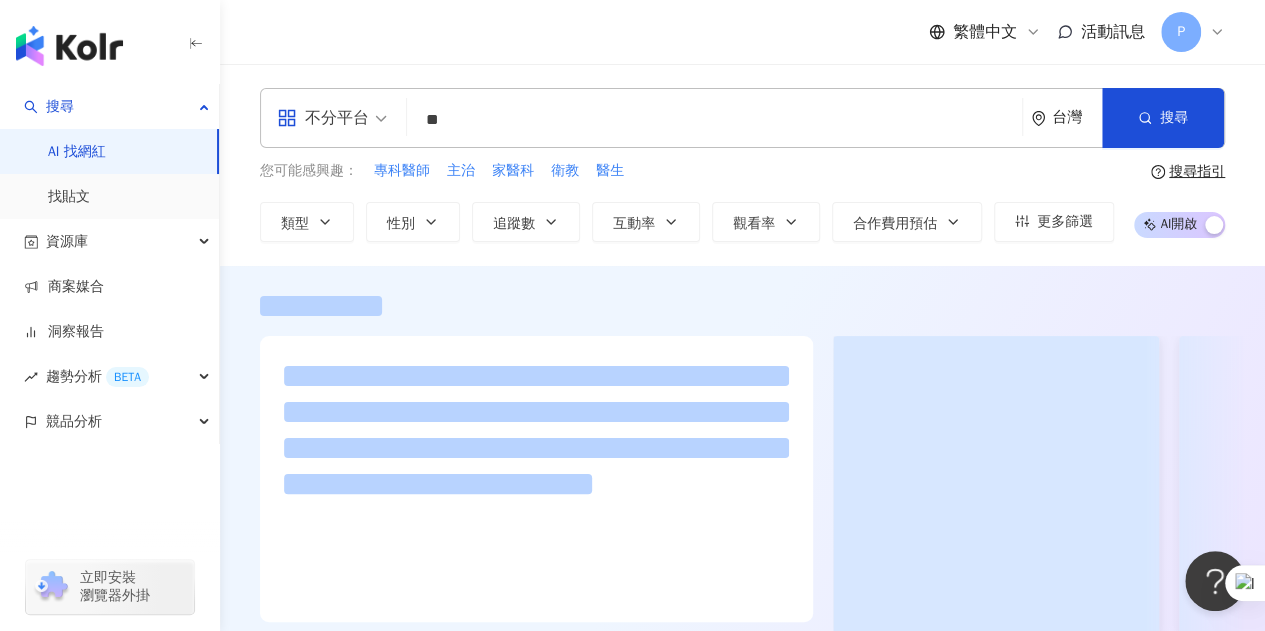 click on "繁體中文 活動訊息 P" at bounding box center [742, 32] 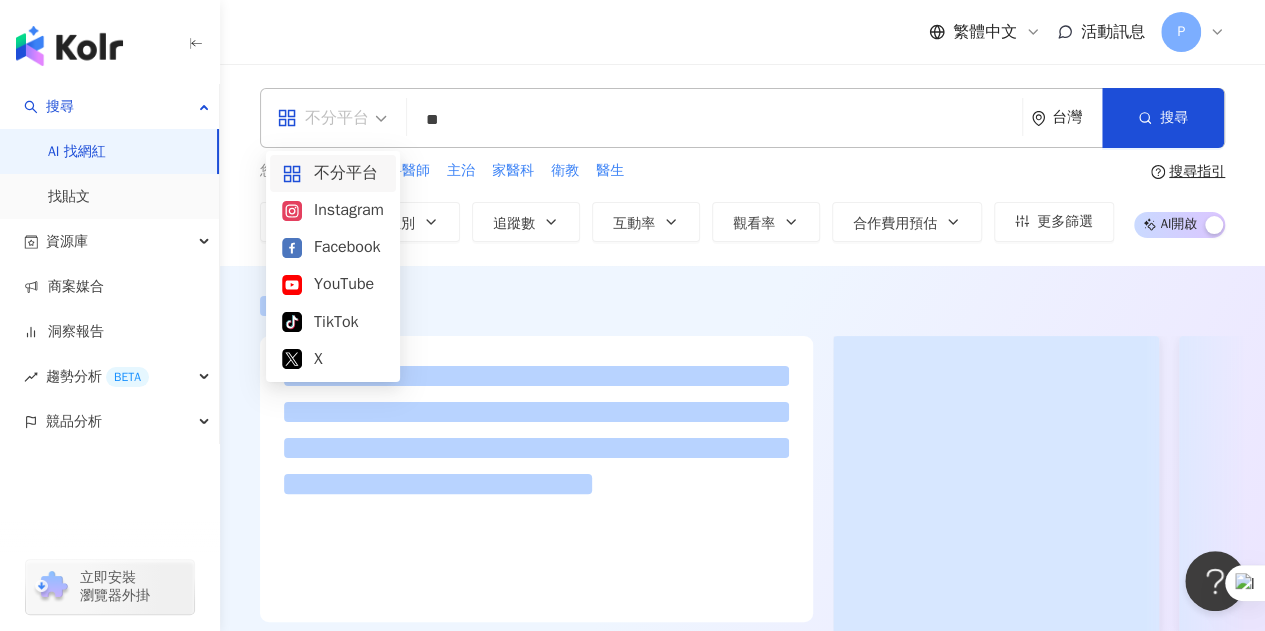 click on "YouTube" at bounding box center [333, 284] 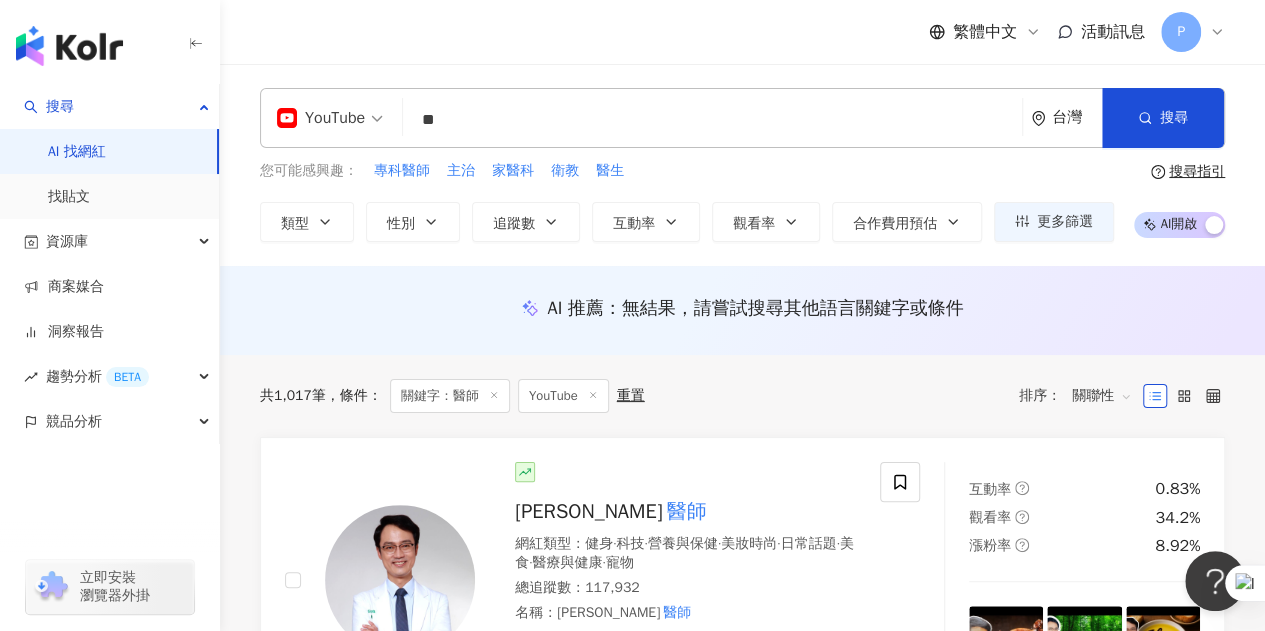 scroll, scrollTop: 200, scrollLeft: 0, axis: vertical 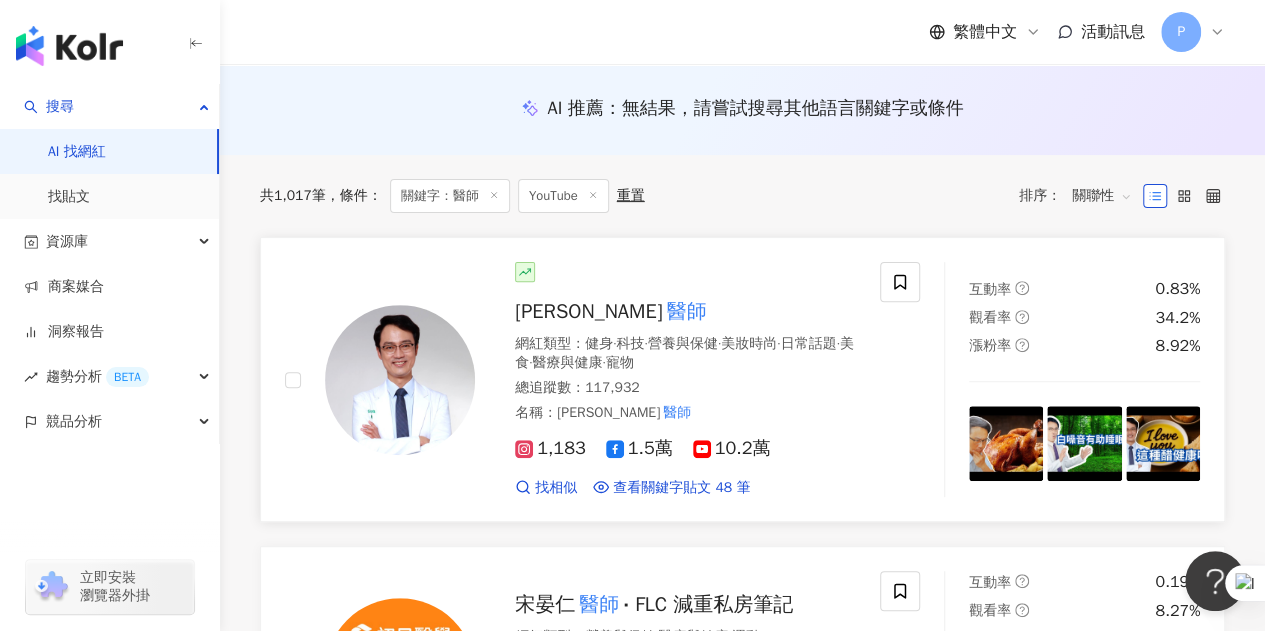 click on "張適恆" at bounding box center [588, 311] 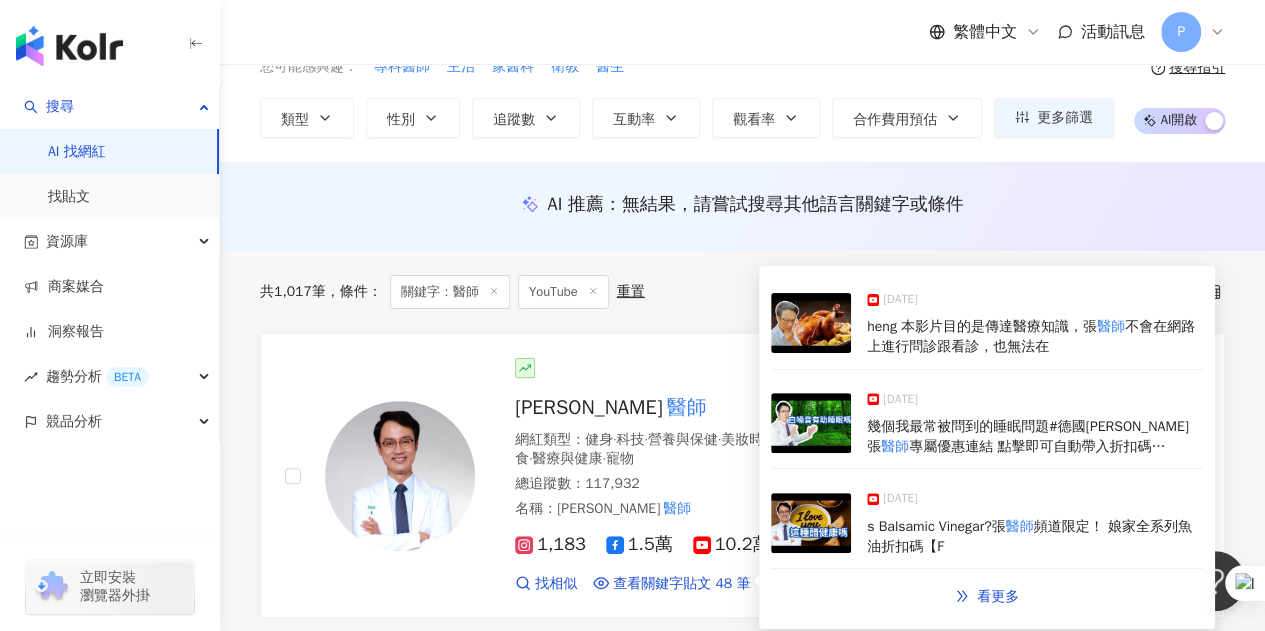 scroll, scrollTop: 100, scrollLeft: 0, axis: vertical 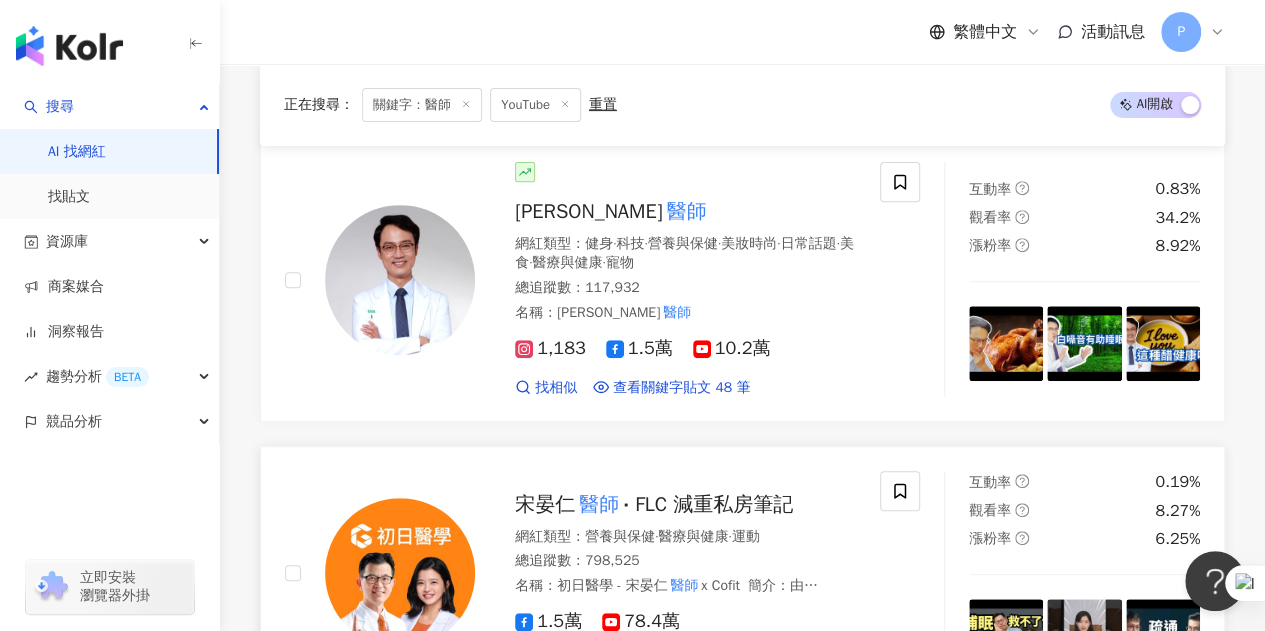 click on "宋晏仁" at bounding box center [545, 504] 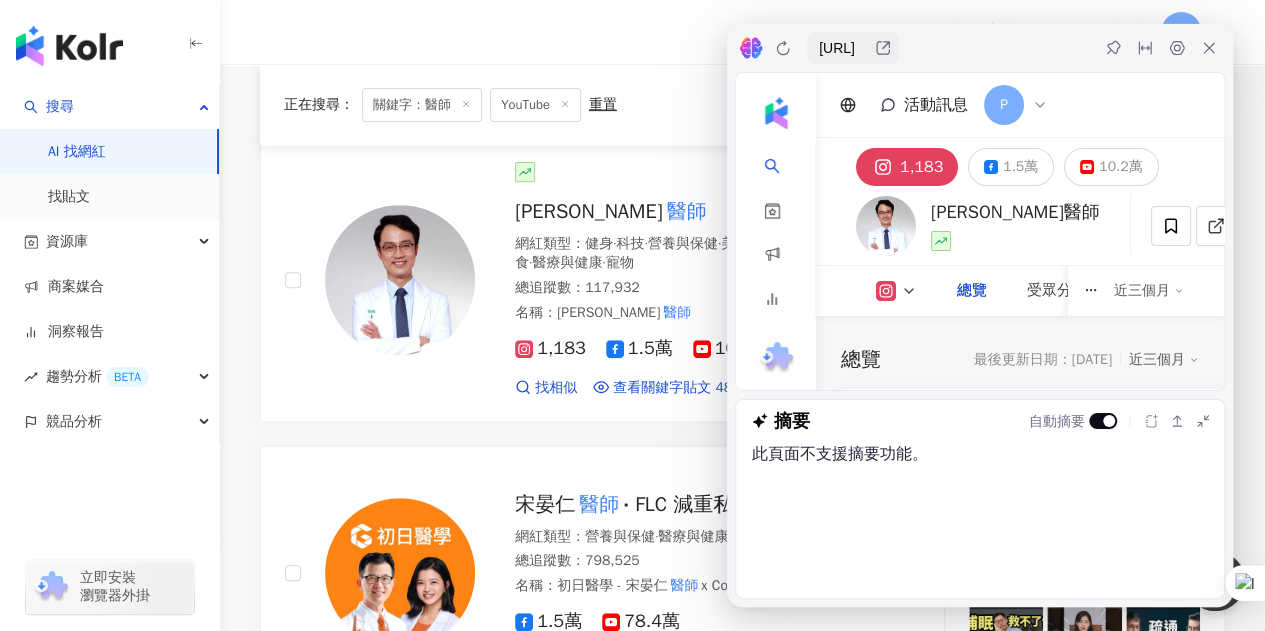 click 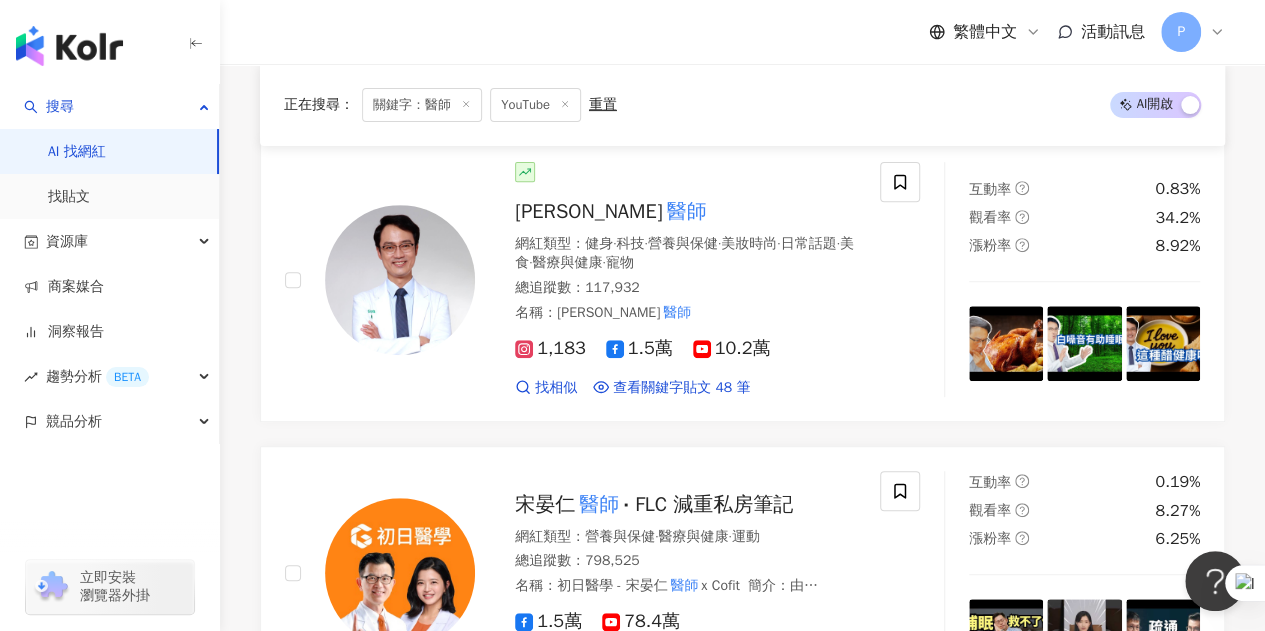 scroll, scrollTop: 0, scrollLeft: 0, axis: both 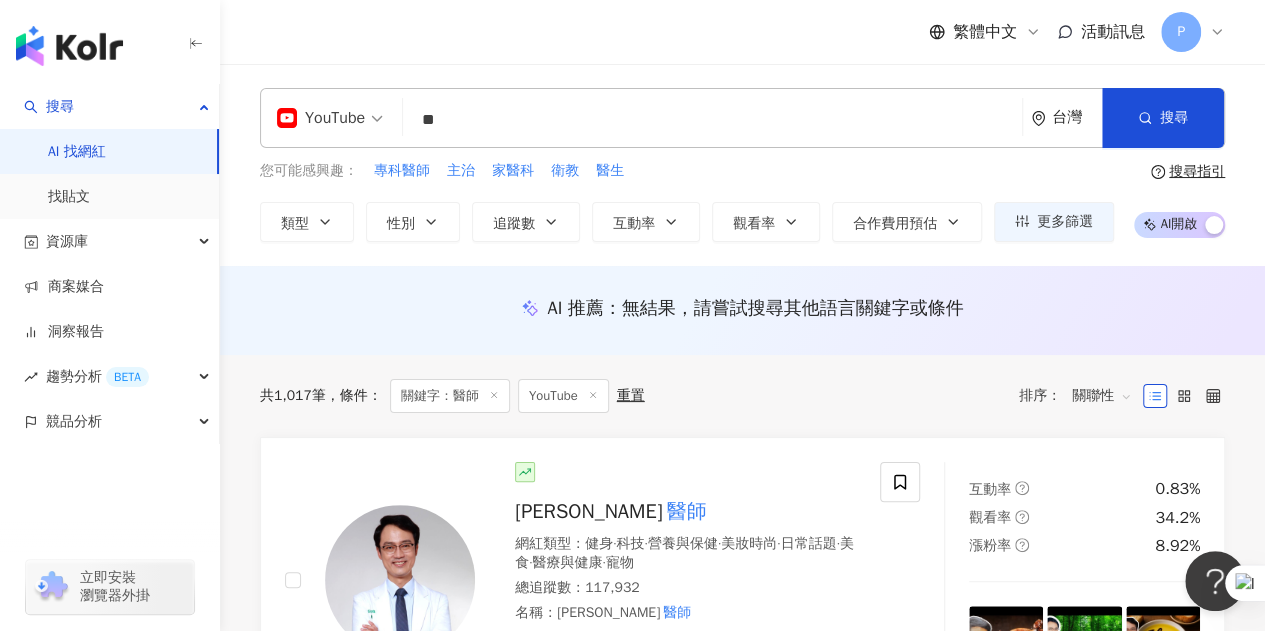 click on "**" at bounding box center [712, 120] 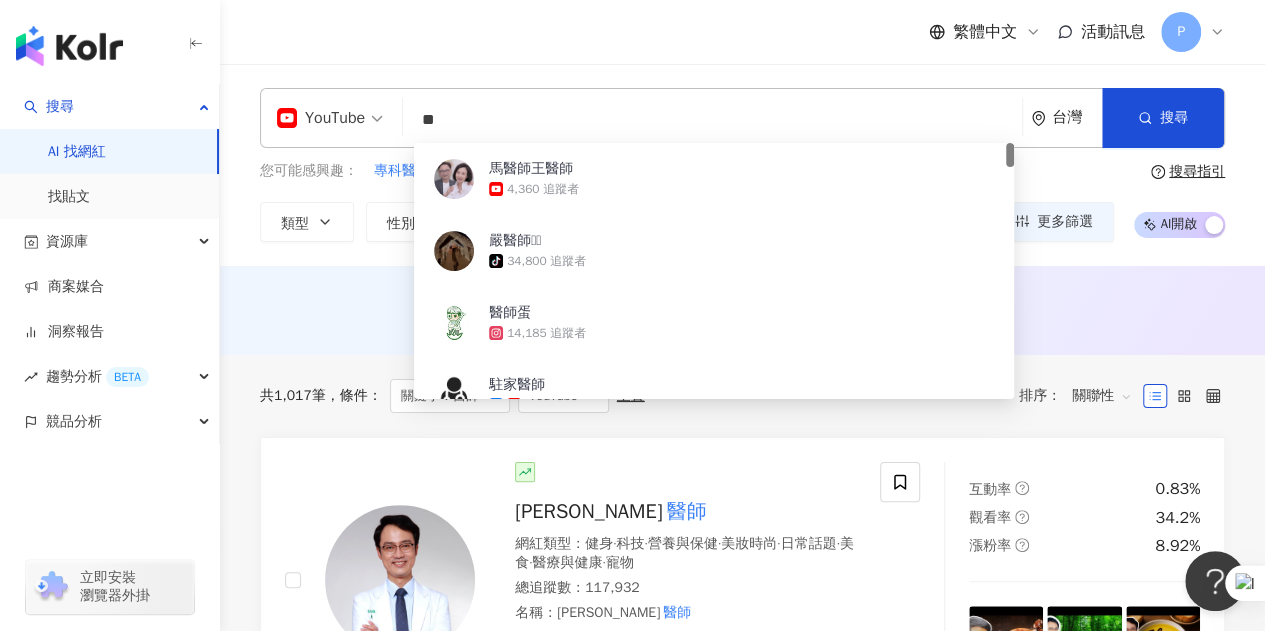 type on "*" 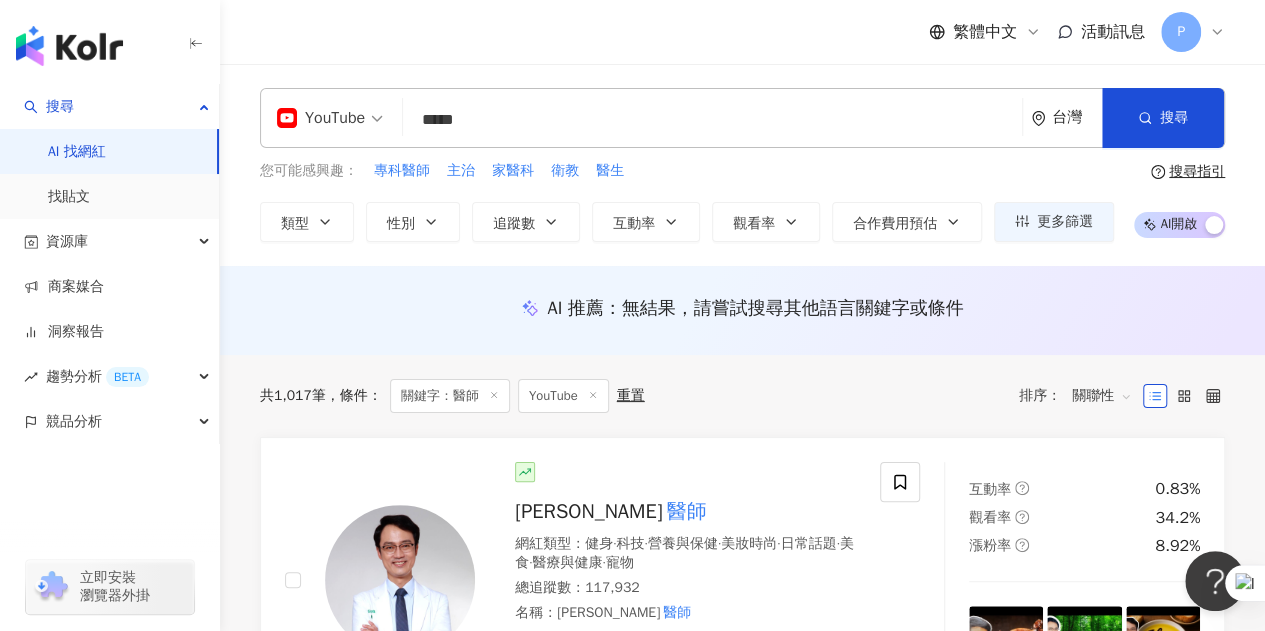 type on "***" 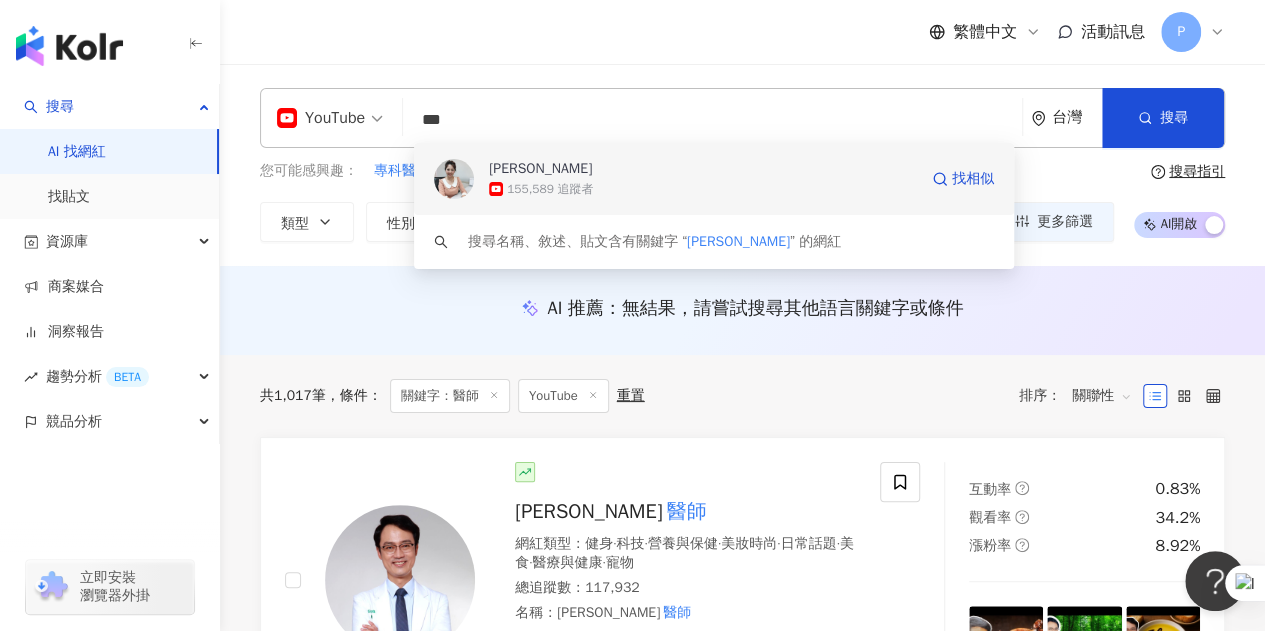 click on "李婉萍" at bounding box center [540, 169] 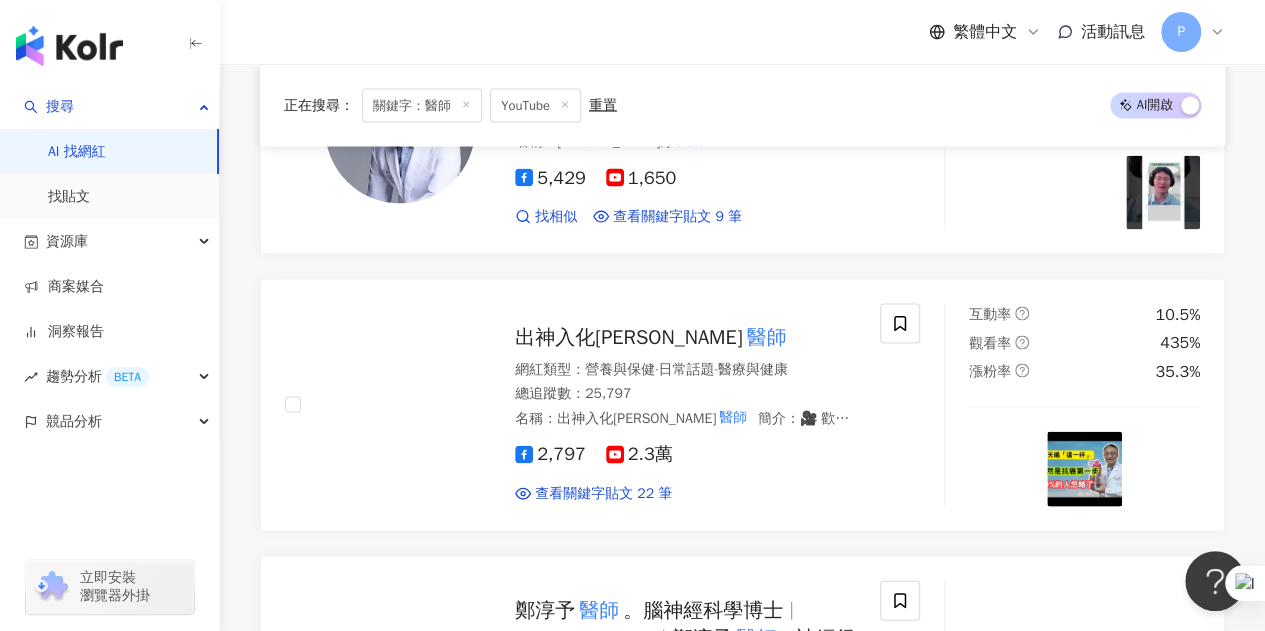 scroll, scrollTop: 2000, scrollLeft: 0, axis: vertical 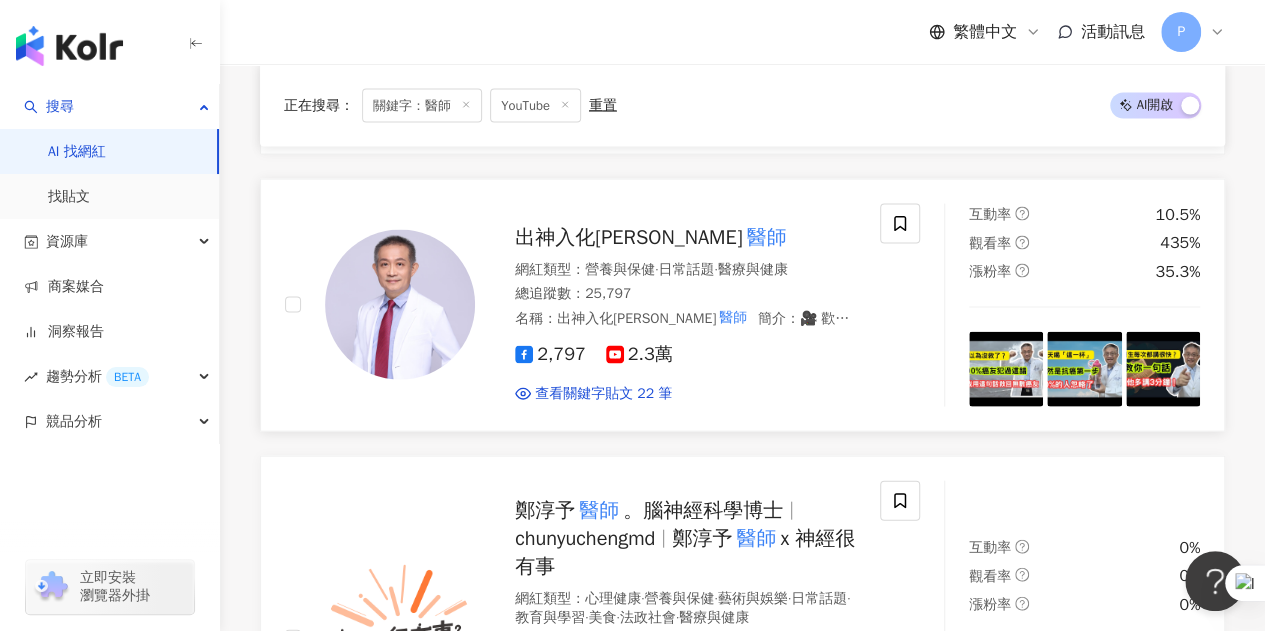click on "出神入化廖" at bounding box center [628, 237] 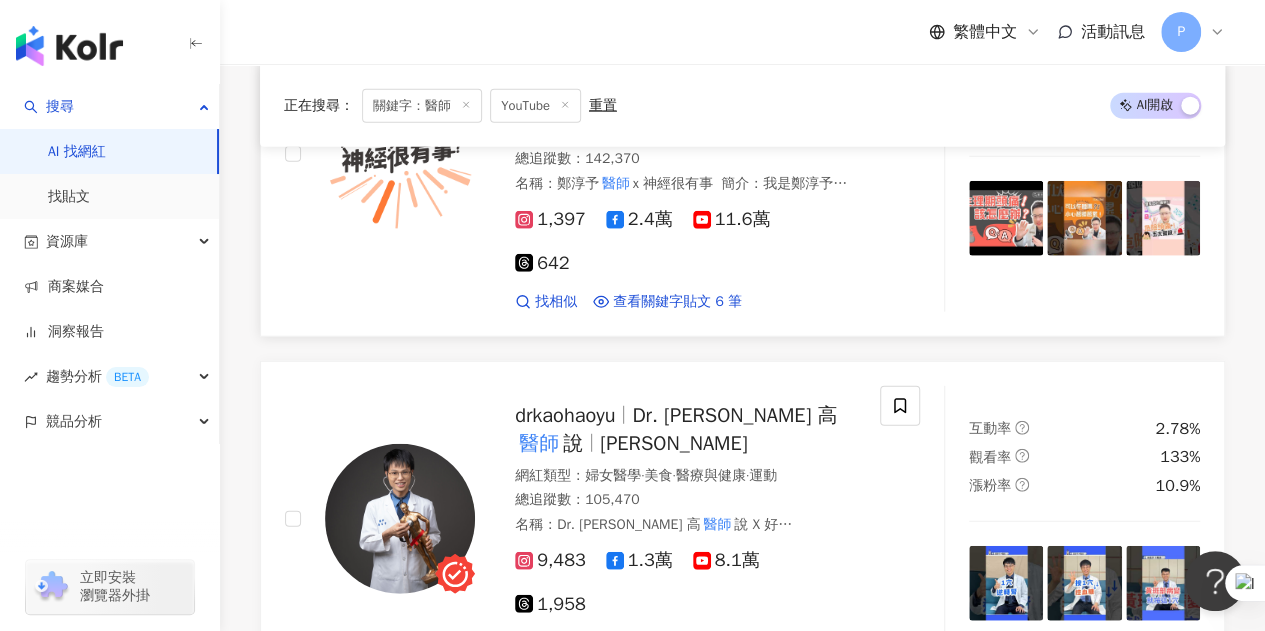 scroll, scrollTop: 2600, scrollLeft: 0, axis: vertical 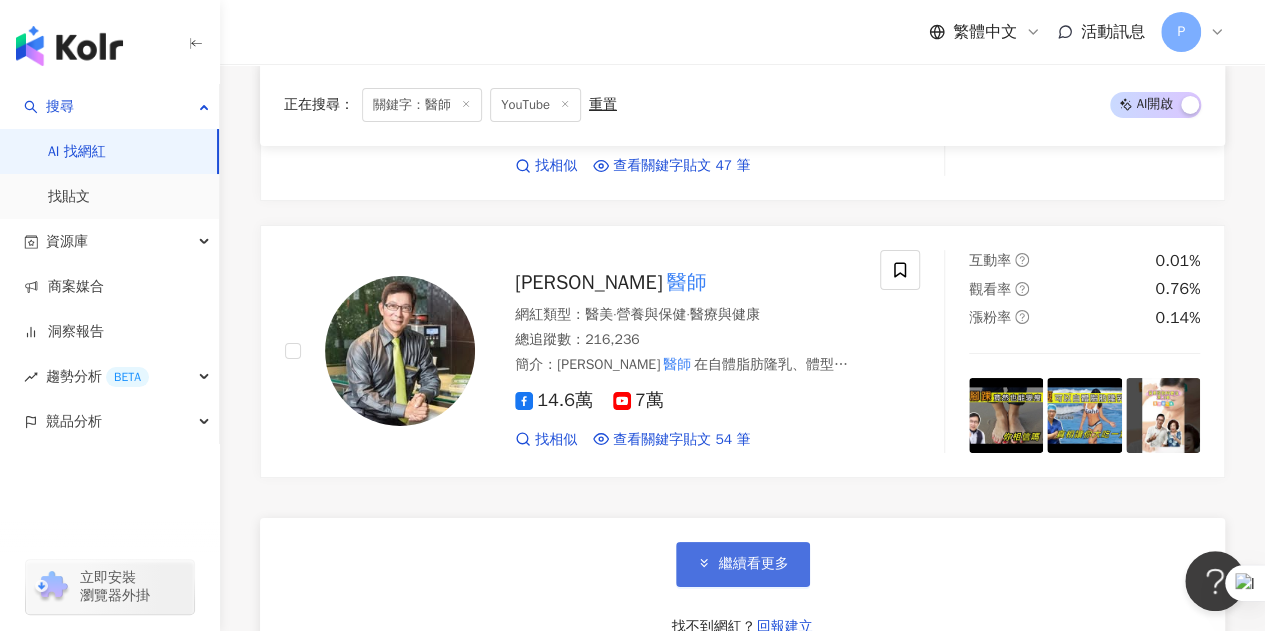 click on "繼續看更多" at bounding box center (743, 564) 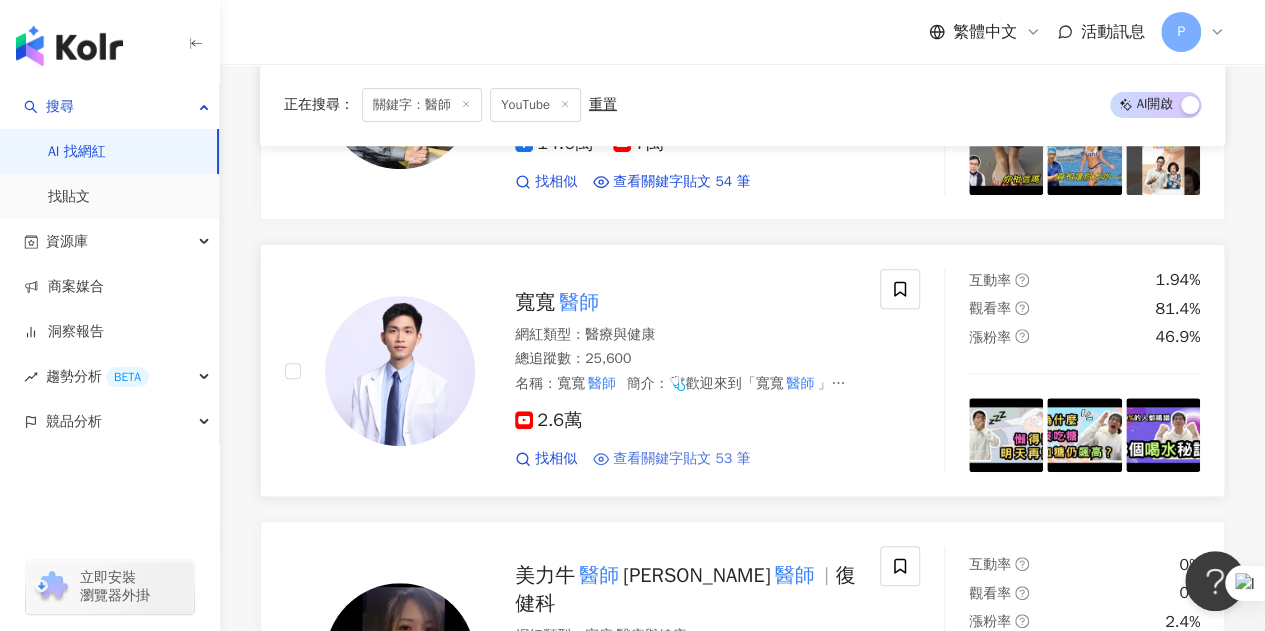 scroll, scrollTop: 4100, scrollLeft: 0, axis: vertical 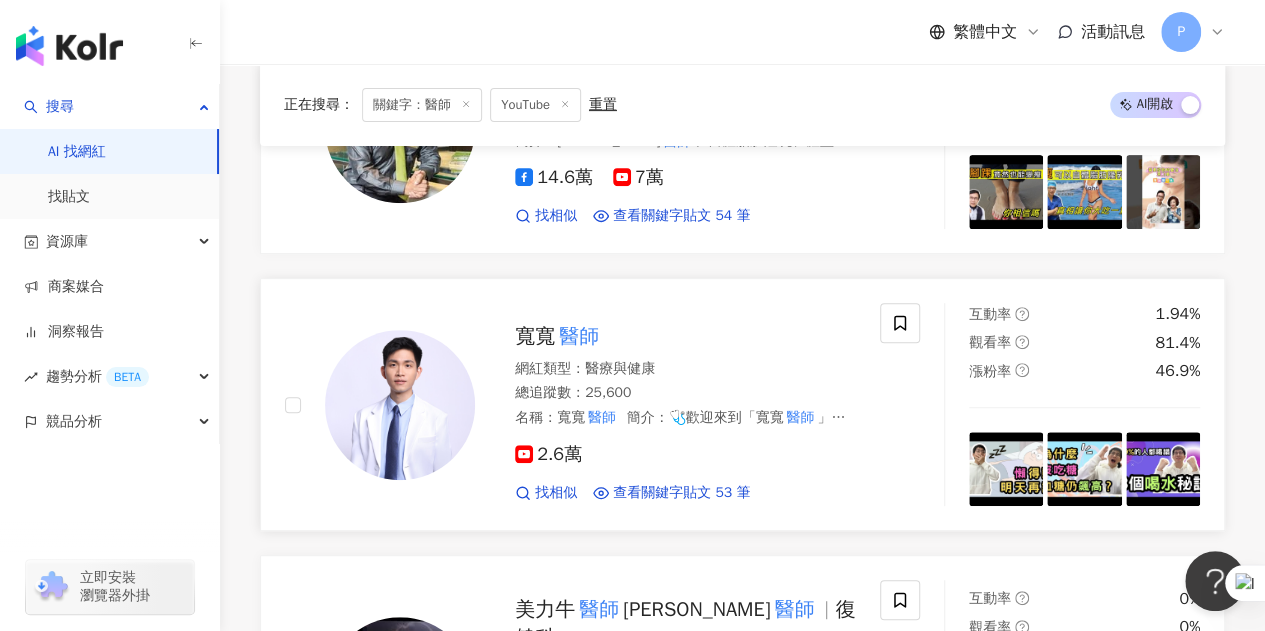click on "寬寬" at bounding box center [535, 336] 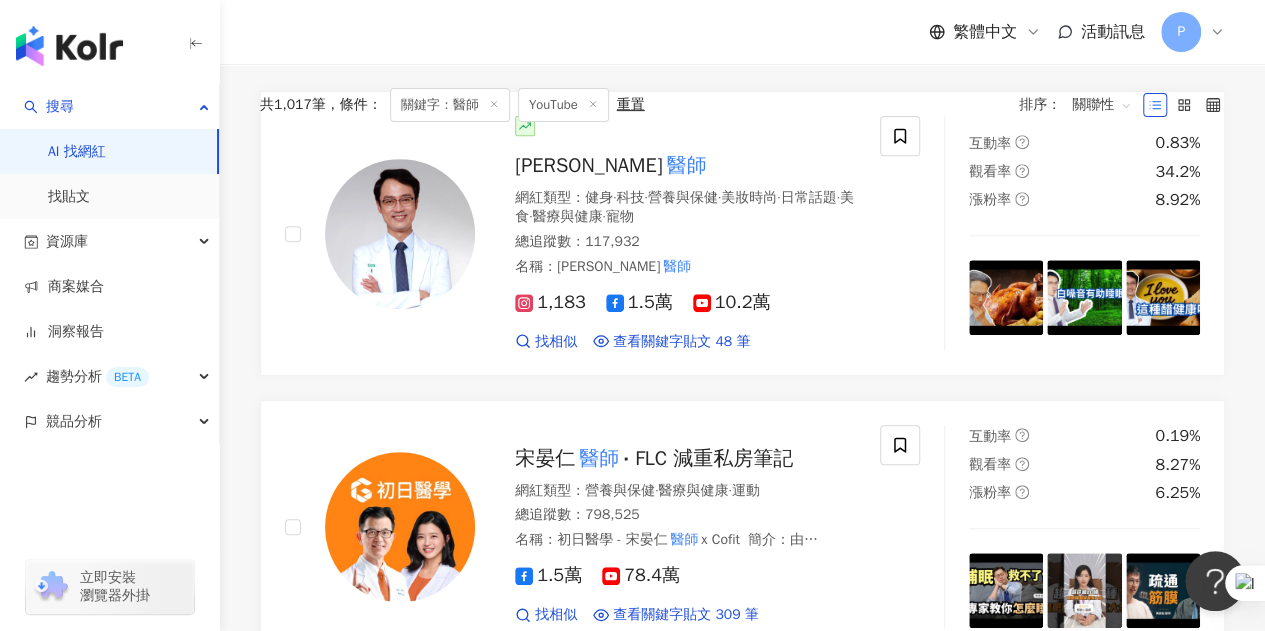 scroll, scrollTop: 0, scrollLeft: 0, axis: both 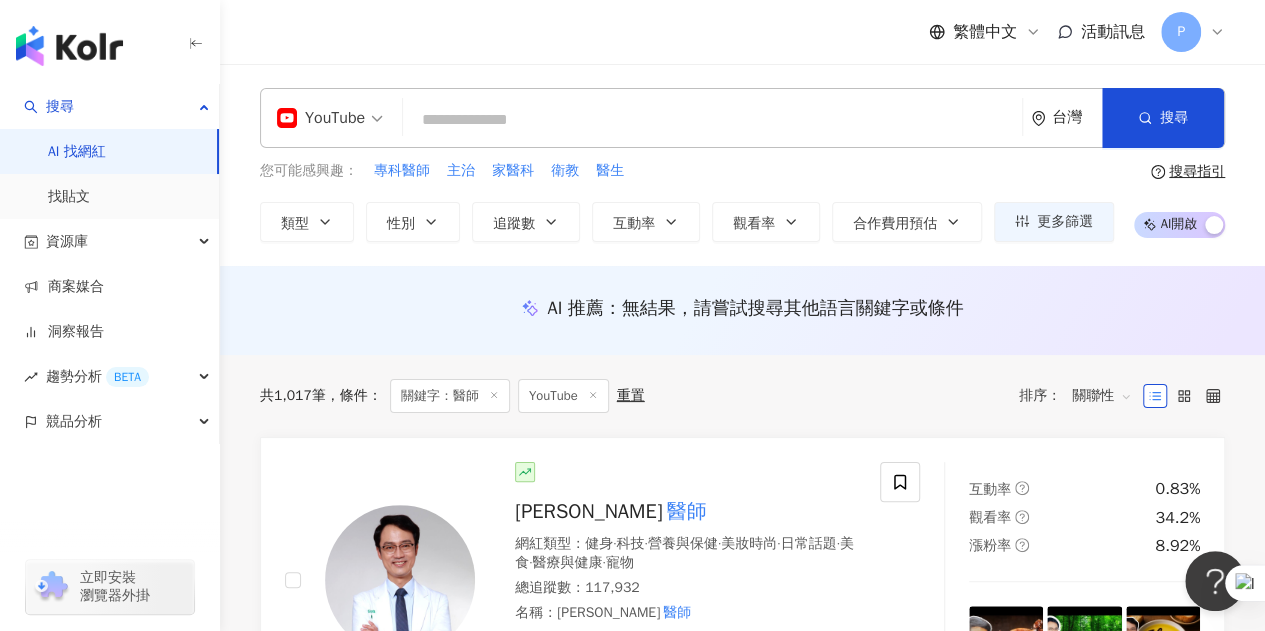 click at bounding box center (712, 120) 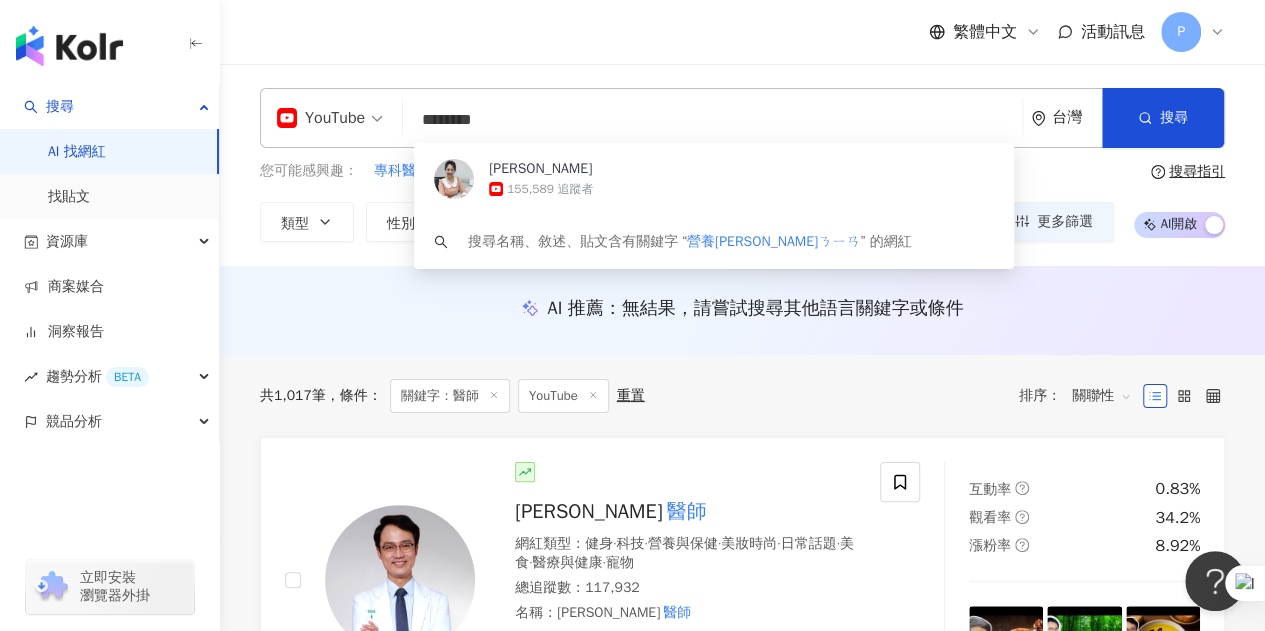 type on "******" 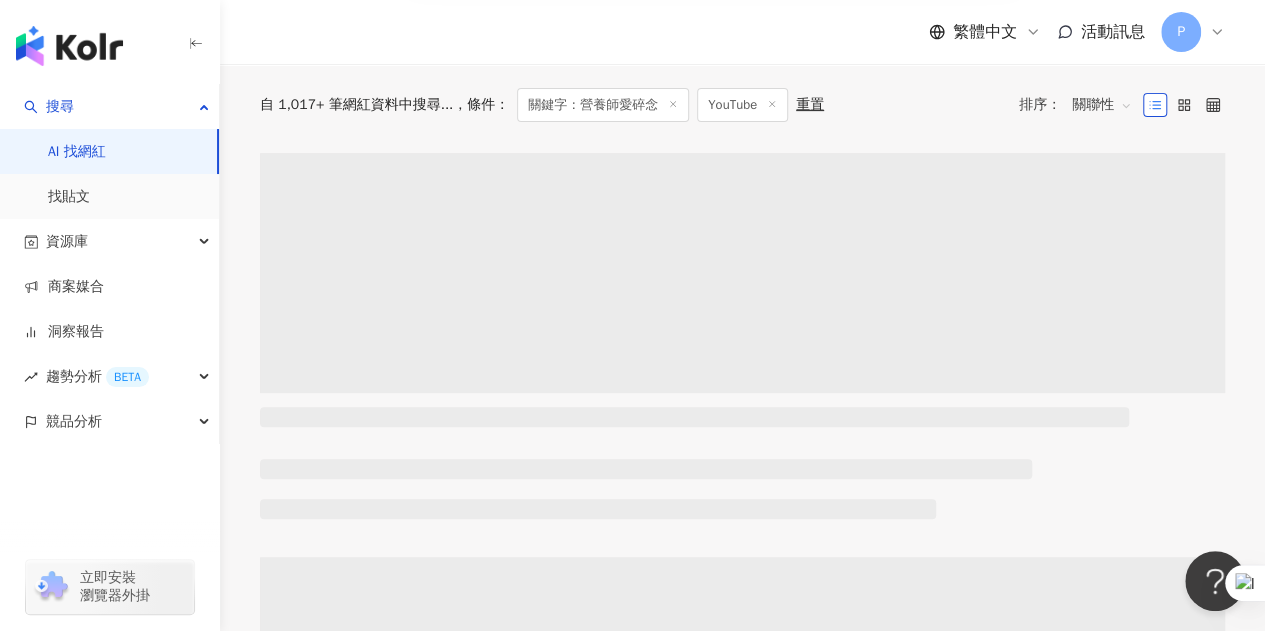 scroll, scrollTop: 0, scrollLeft: 0, axis: both 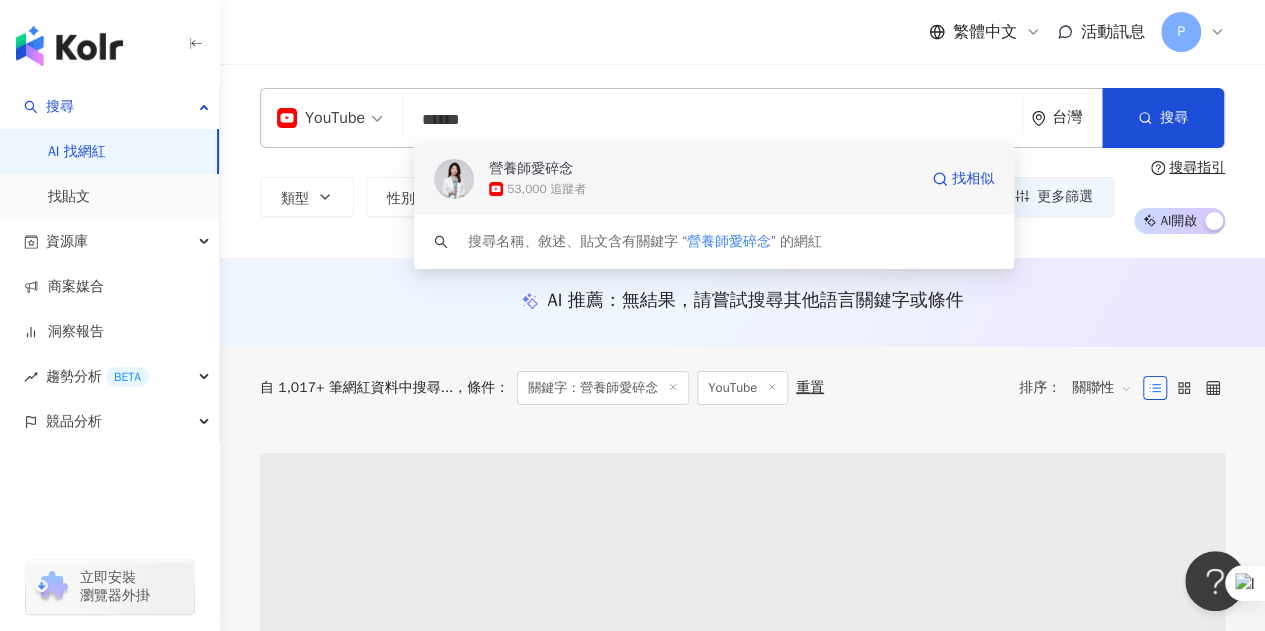 click on "營養師愛碎念" at bounding box center [531, 169] 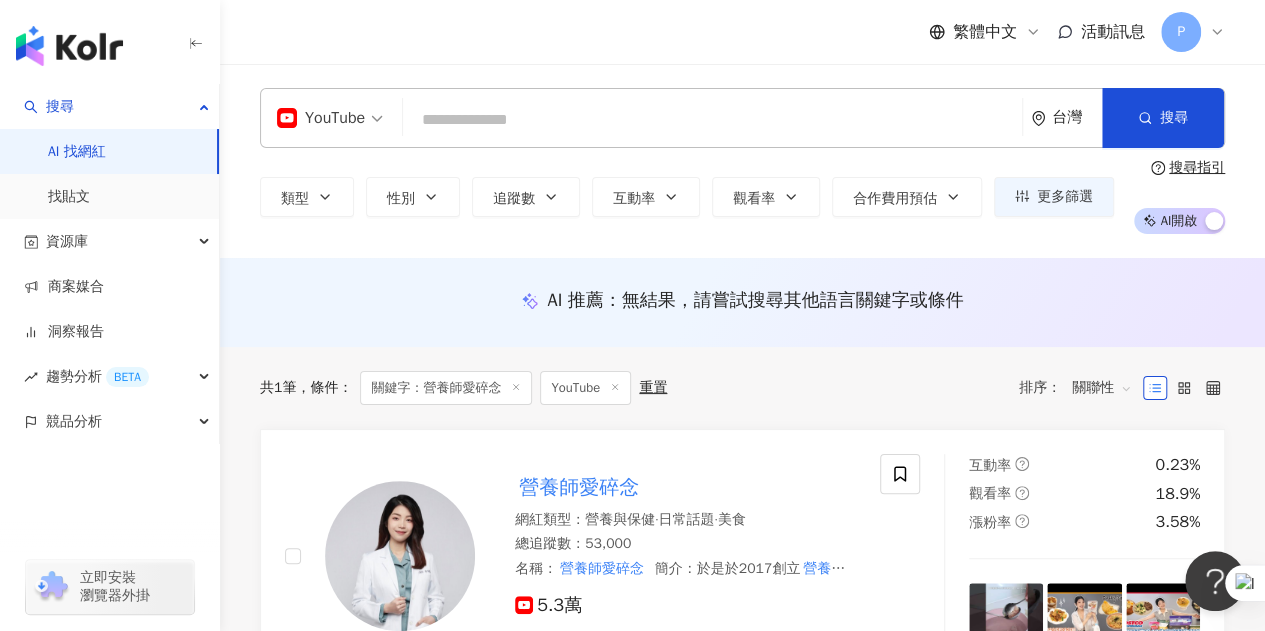 paste on "******" 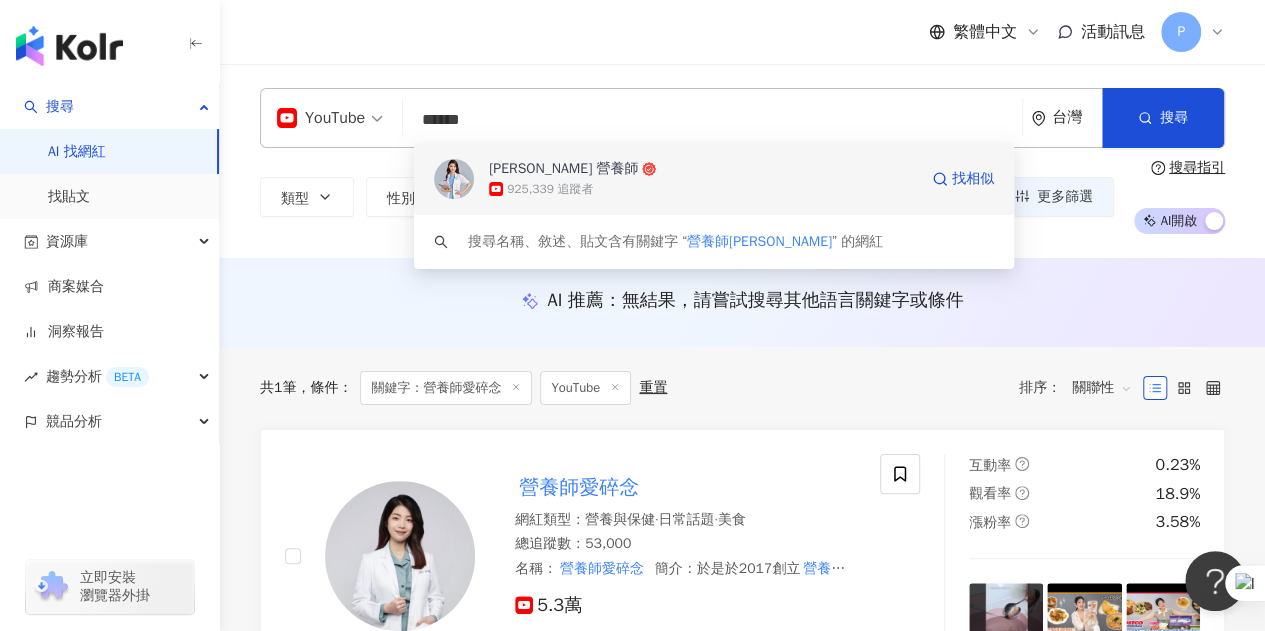 click on "[PERSON_NAME] 營養師" at bounding box center (563, 169) 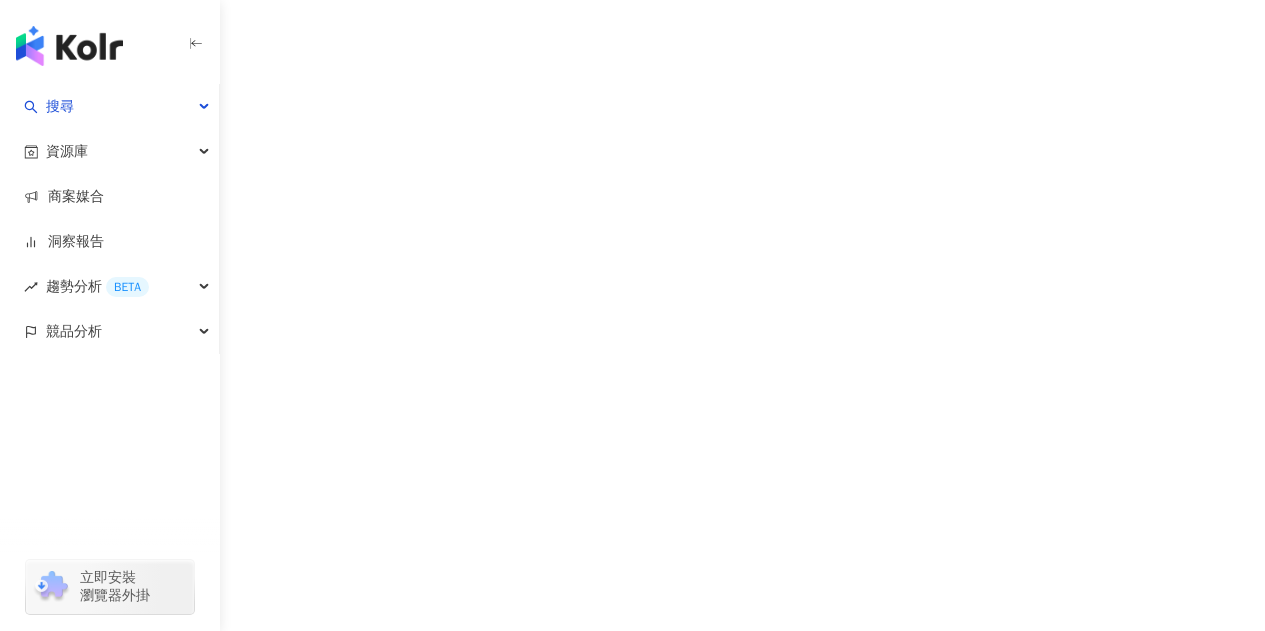 scroll, scrollTop: 0, scrollLeft: 0, axis: both 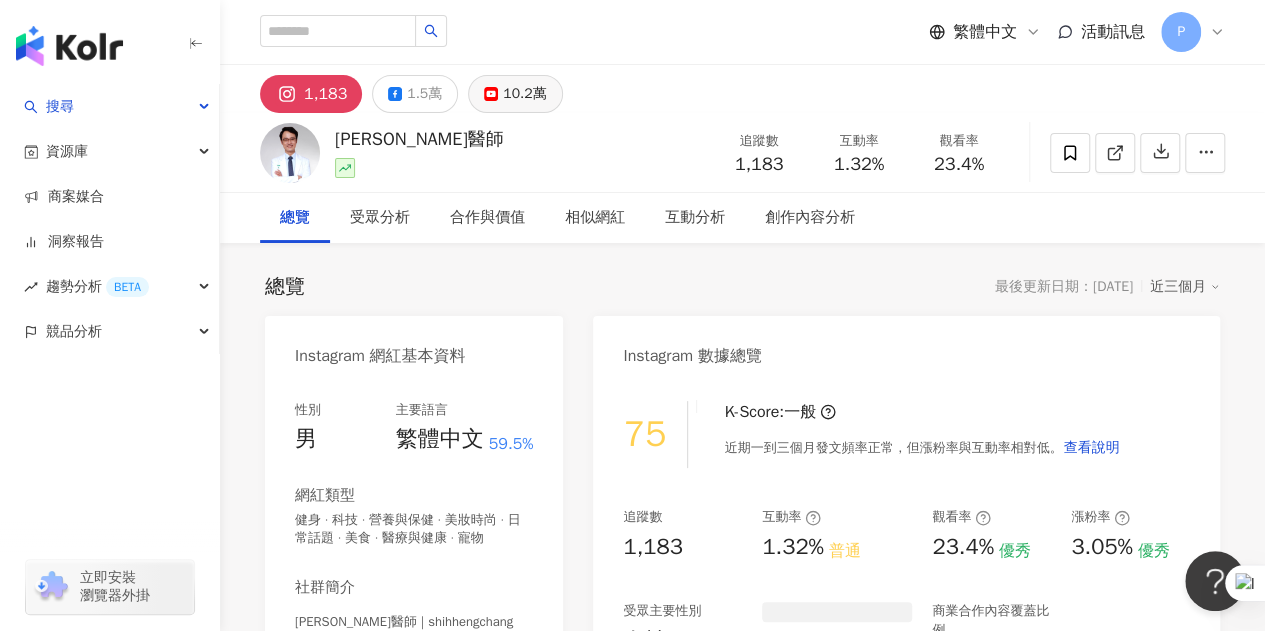 click on "10.2萬" at bounding box center (515, 94) 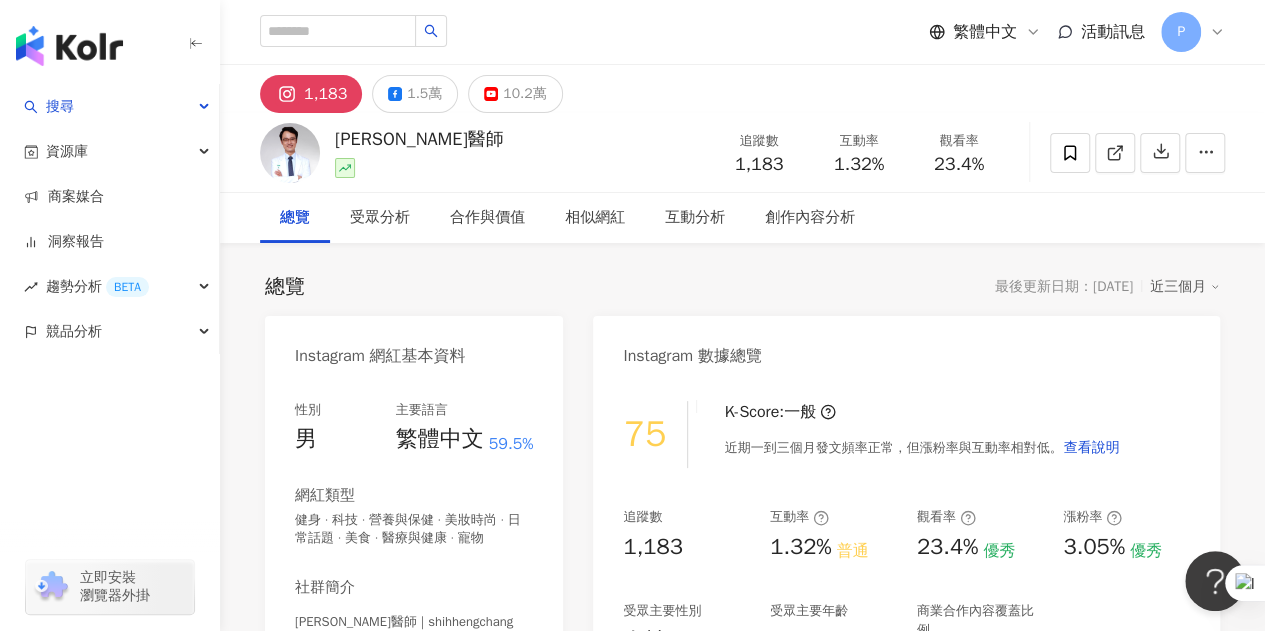 click on "10.2萬" at bounding box center (524, 94) 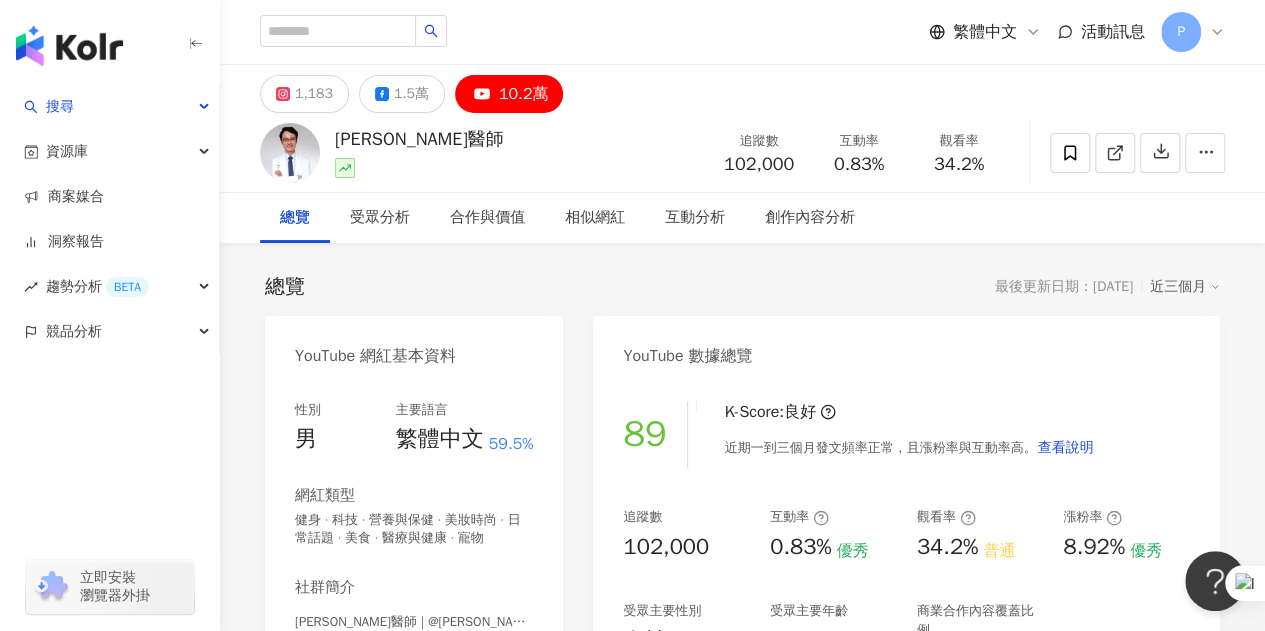 click on "https://www.youtube.com/channel/UCahHuJW7ZzfDixll-Ze9_aQ" at bounding box center (378, 657) 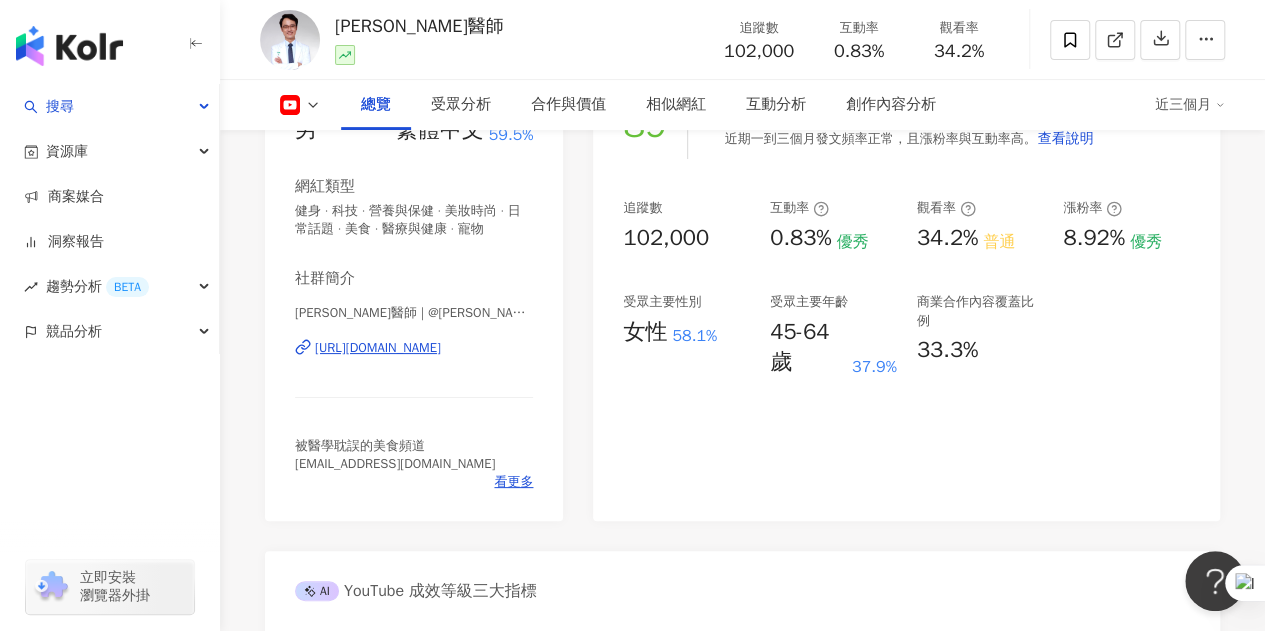 scroll, scrollTop: 300, scrollLeft: 0, axis: vertical 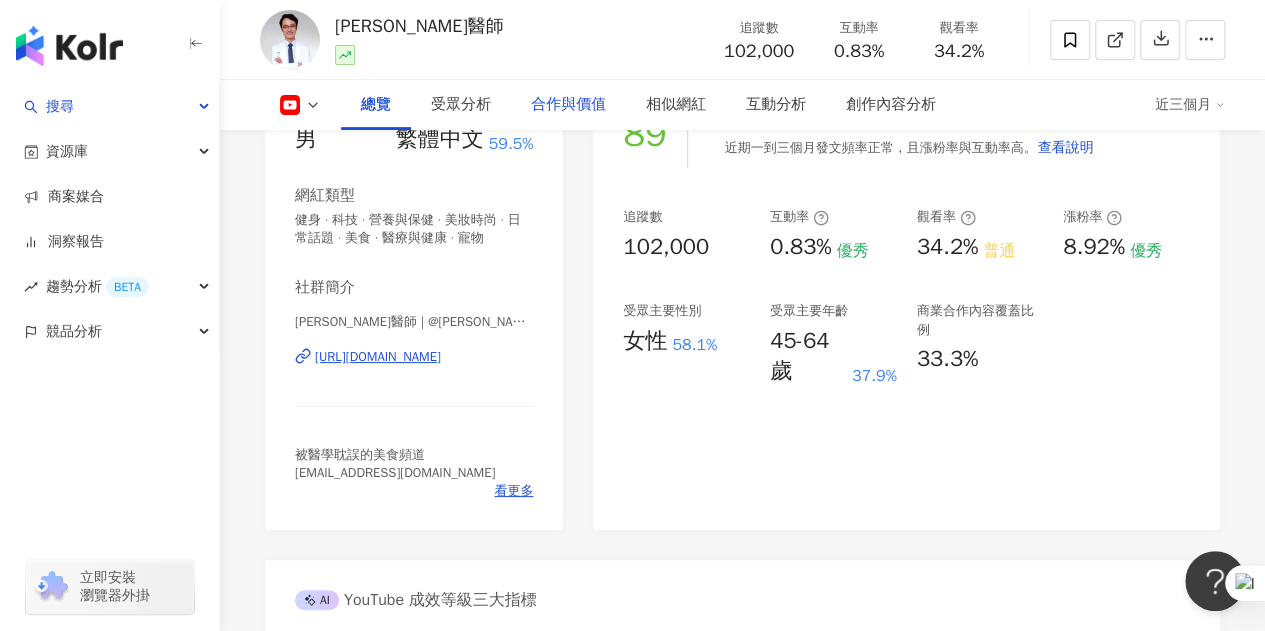 click on "合作與價值" at bounding box center [568, 105] 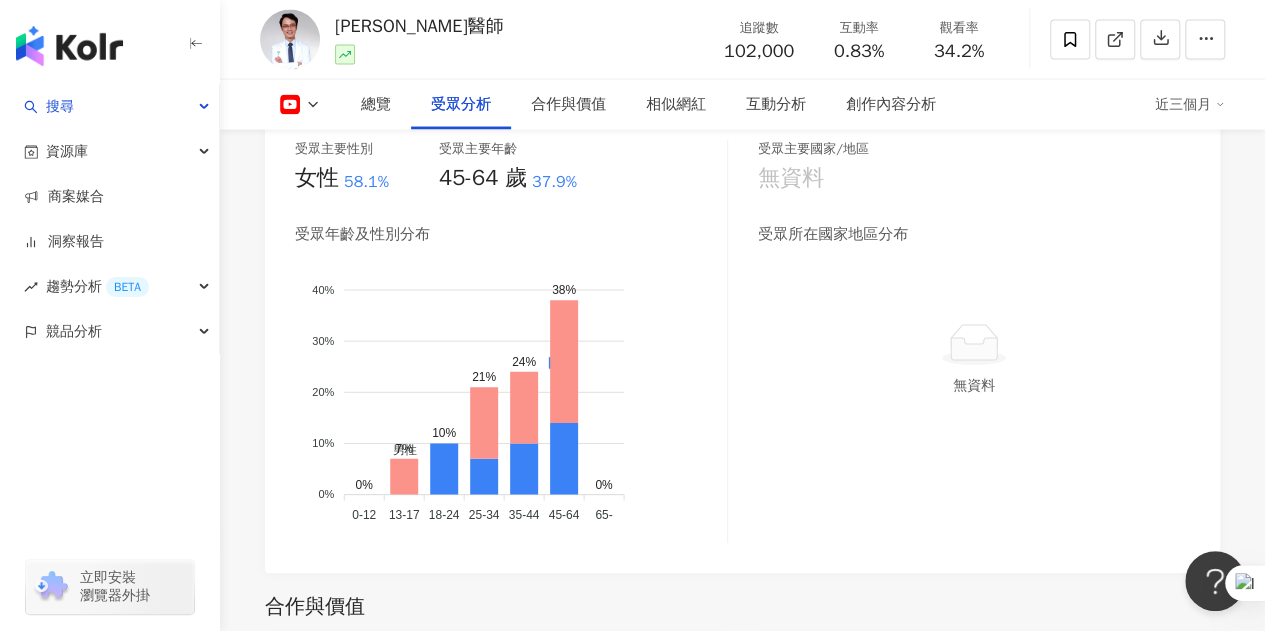 scroll, scrollTop: 1774, scrollLeft: 0, axis: vertical 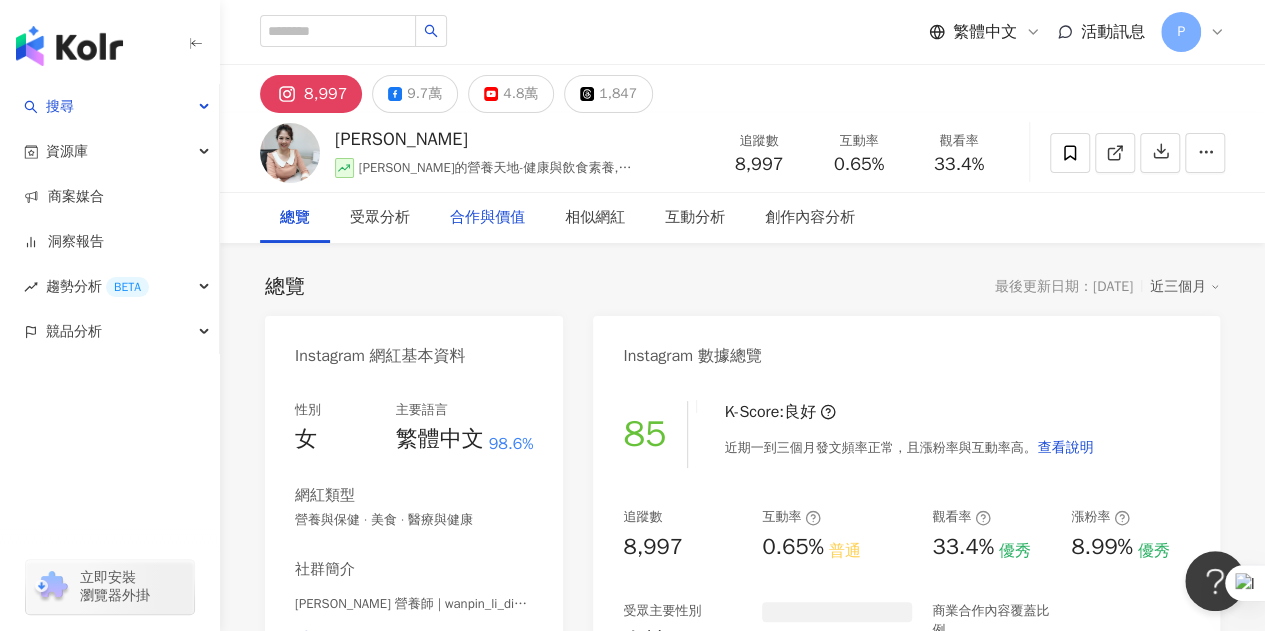 click on "合作與價值" at bounding box center (487, 218) 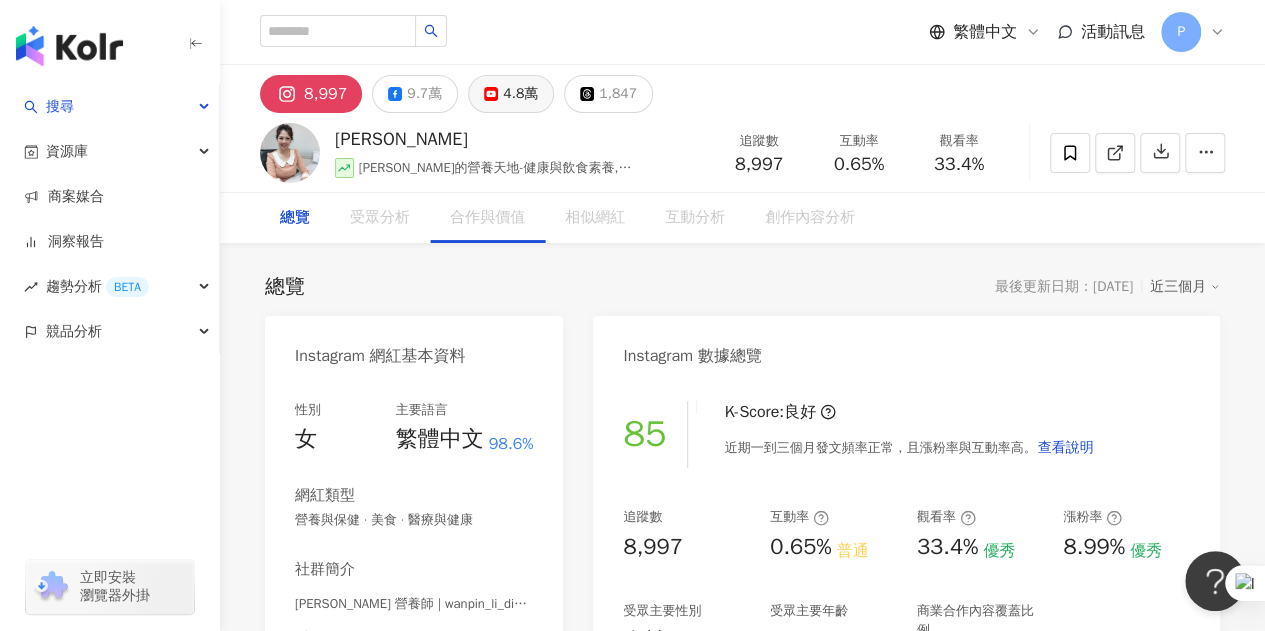 click on "4.8萬" at bounding box center [520, 94] 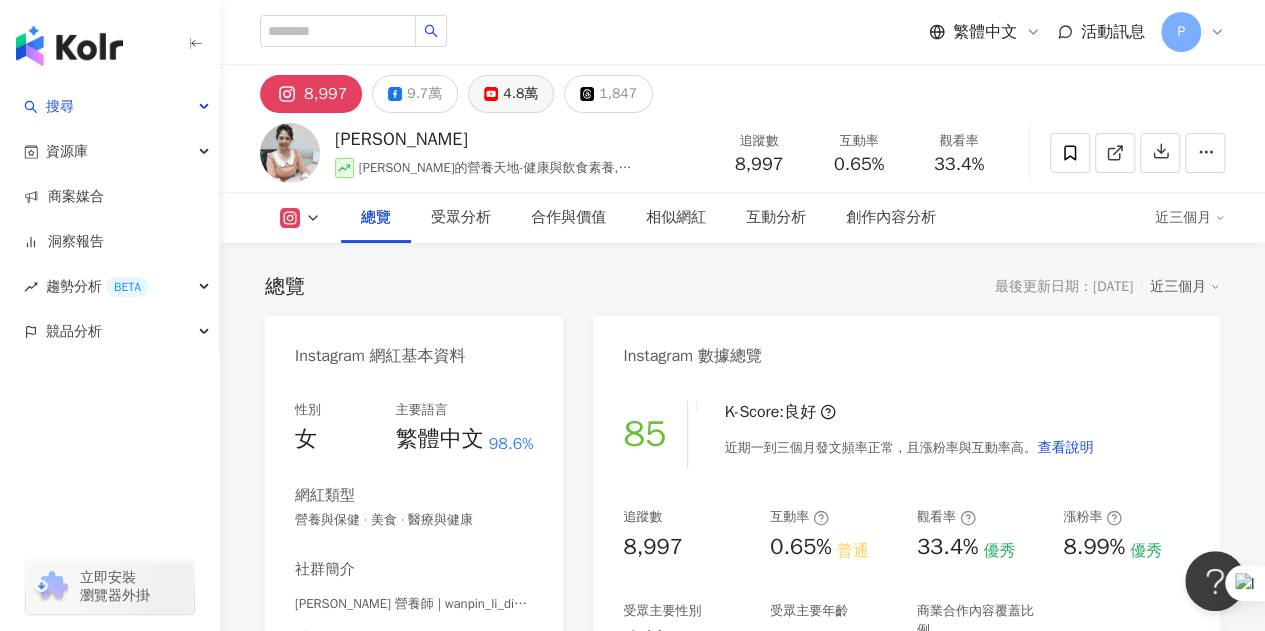 click on "4.8萬" at bounding box center [520, 94] 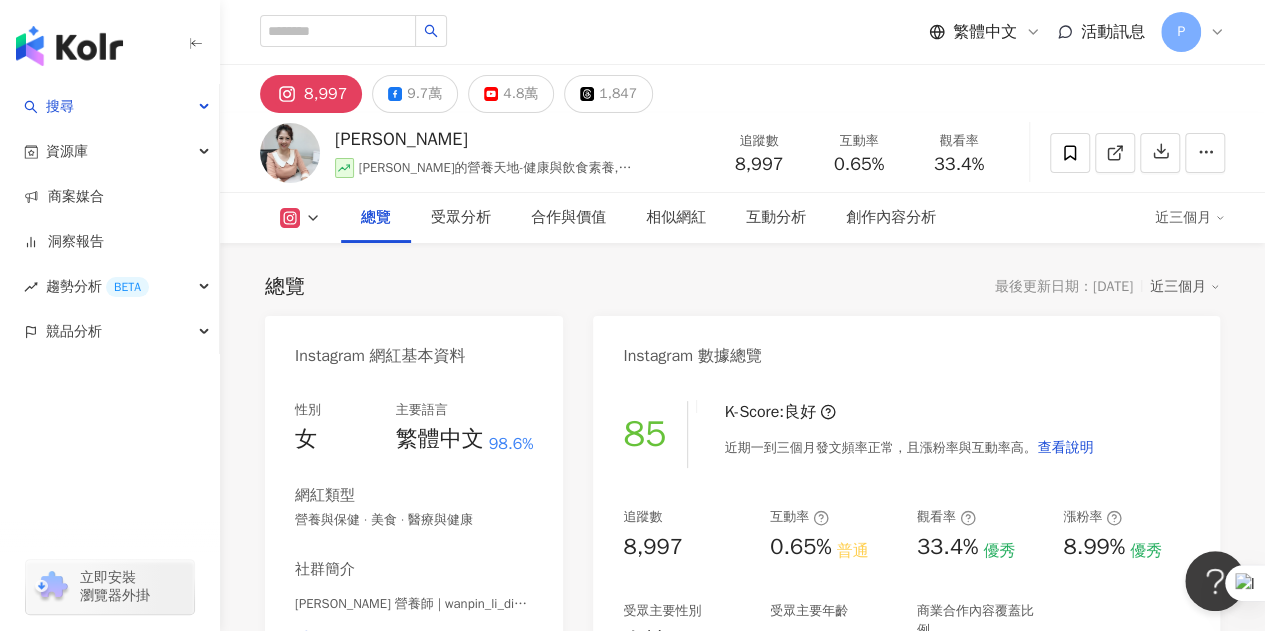 click on "4.8萬" at bounding box center (520, 94) 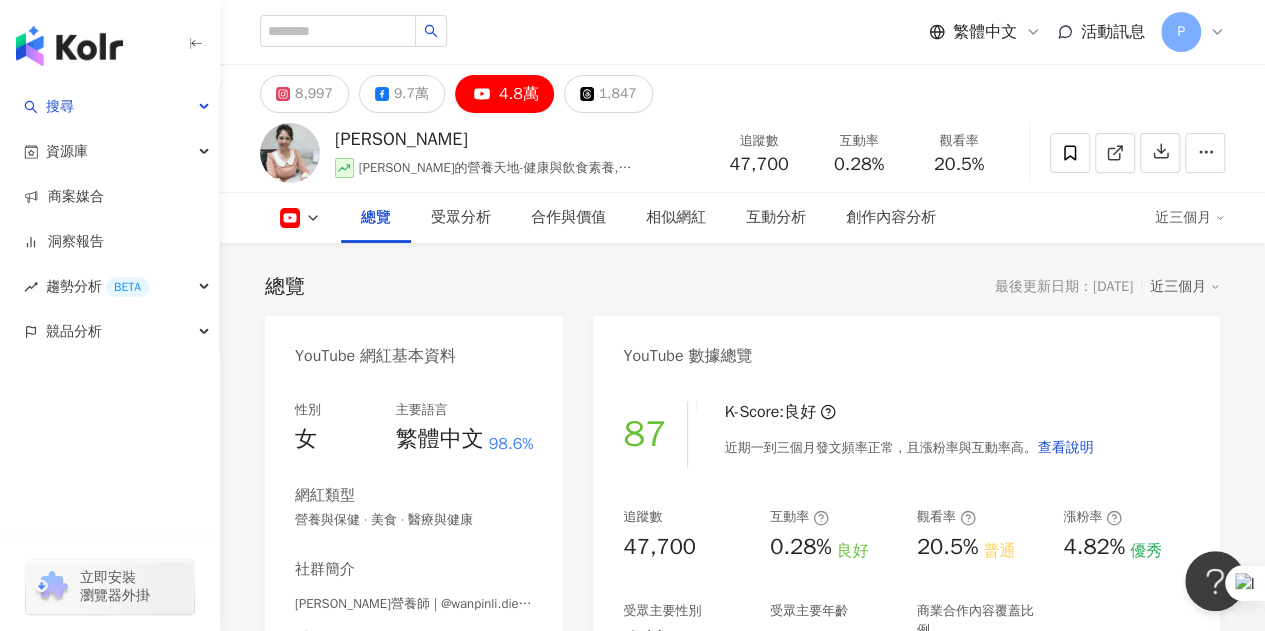 click on "8,997 9.7萬 4.8萬 1,847 李婉萍 李婉萍的營養天地-健康與飲食素養, wanpin_li_dietitian 追蹤數 47,700 互動率 0.28% 觀看率 20.5% 總覽 受眾分析 合作與價值 相似網紅 互動分析 創作內容分析 近三個月 總覽 最後更新日期：2025/7/10 近三個月 YouTube 網紅基本資料 性別   女 主要語言   繁體中文 98.6% 網紅類型 營養與保健 · 美食 · 醫療與健康 社群簡介 李婉萍營養師 | @wanpinli.dietitian | UCW2WD-58pBoQppbV8OhYWtQ https://www.youtube.com/channel/UCW2WD-58pBoQppbV8OhYWtQ 🌟 愛挑食的國民營養師
🕯️ 三寶媽 x 芳療師
🏥 26年臨床實戰 #婉萍營養師帶你吃
✨ 520瘦身法創始人
💯 100卡點心吃多少？
💊 慢性病友食療法
｜控糖生活｜外食500卡｜營養料理｜疾病保健｜
💌 各式合作邀約 dietitianli@nutrition168.com
看更多 YouTube 數據總覽 87 K-Score :   良好 近期一到三個月發文頻率正常，且漲粉率與互動率高。 查看說明" at bounding box center [742, 3088] 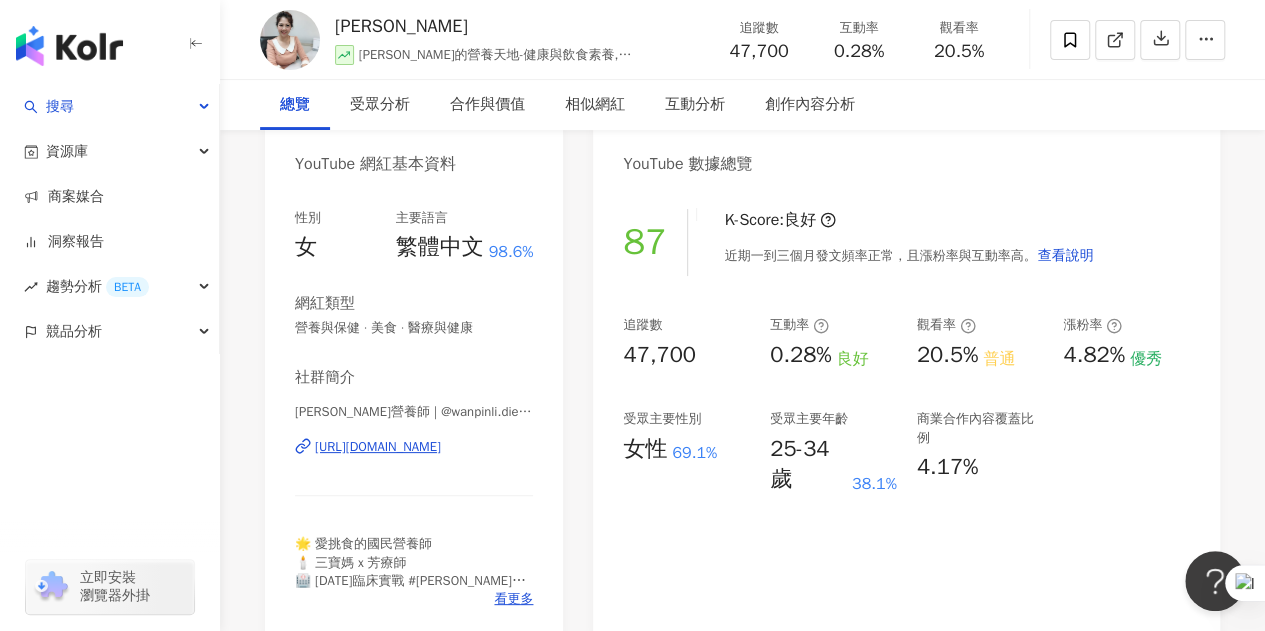 scroll, scrollTop: 200, scrollLeft: 0, axis: vertical 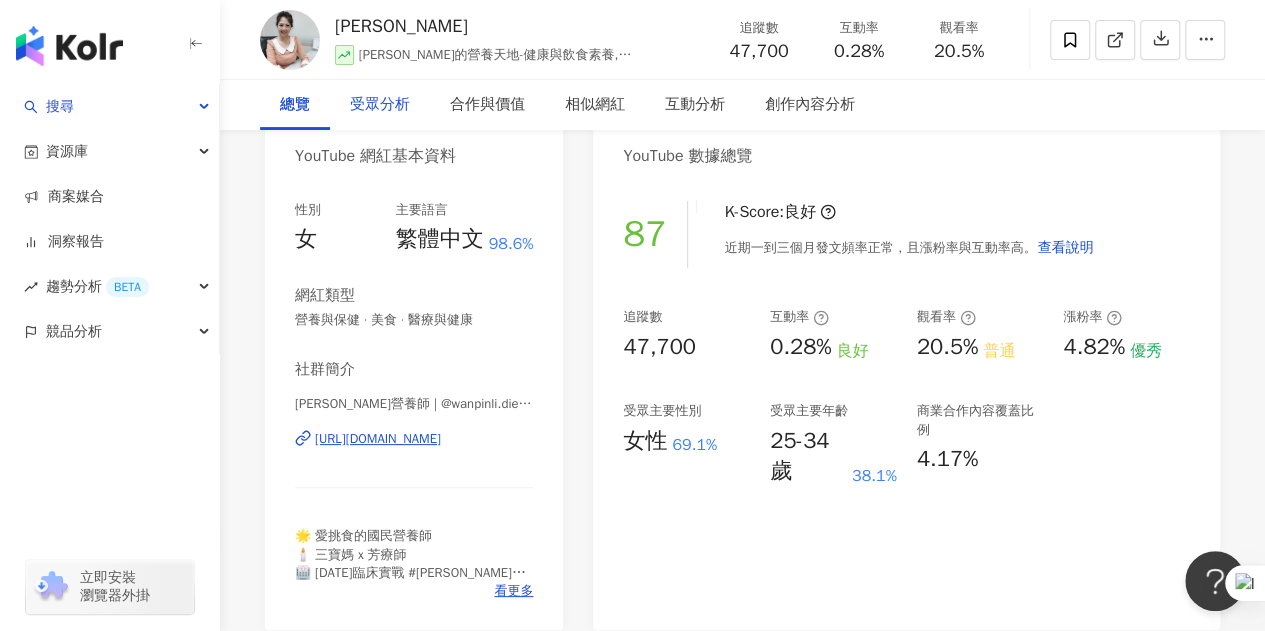 click on "受眾分析" at bounding box center [380, 105] 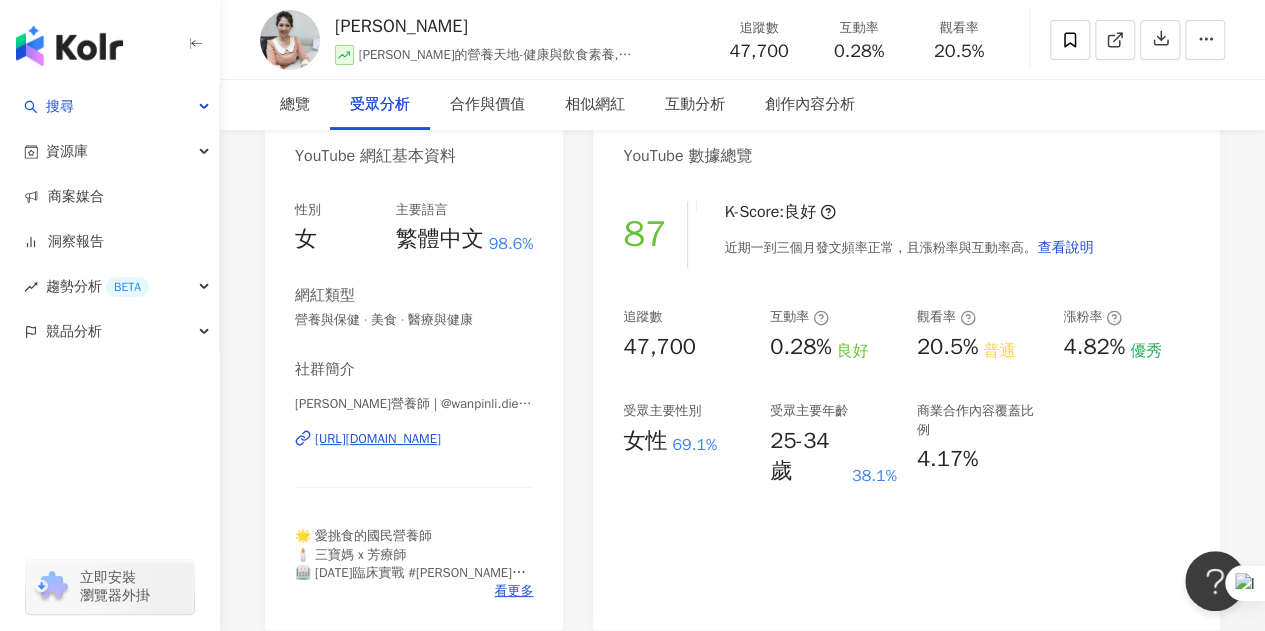scroll, scrollTop: 1794, scrollLeft: 0, axis: vertical 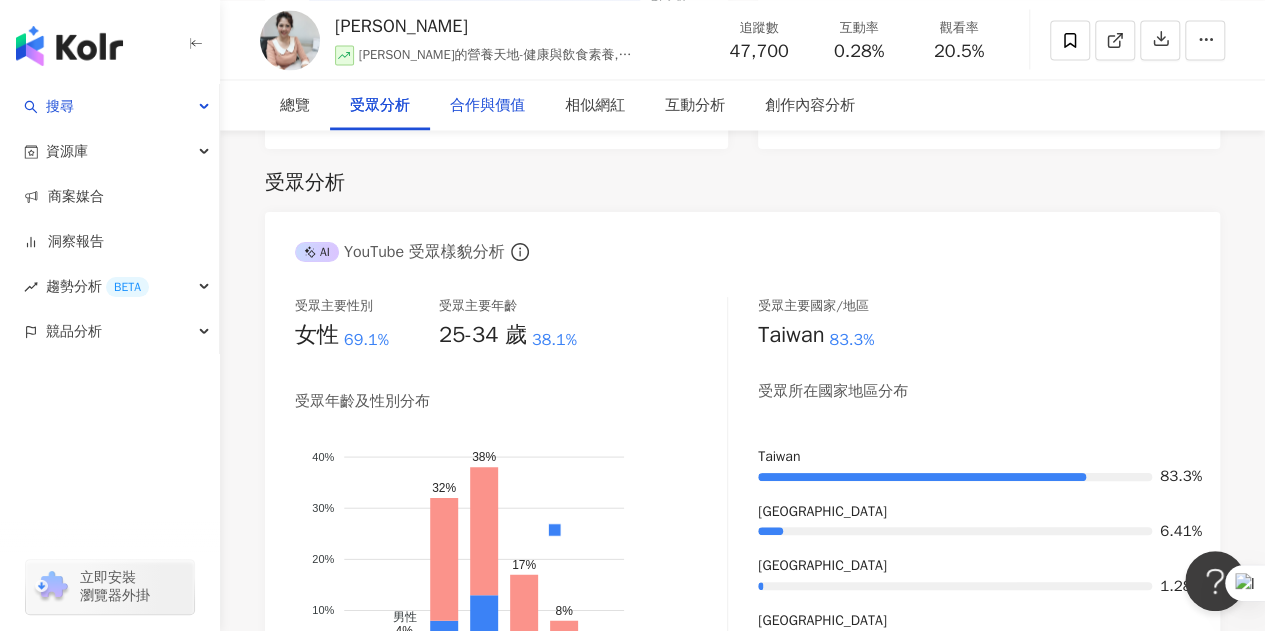 click on "合作與價值" at bounding box center (487, 105) 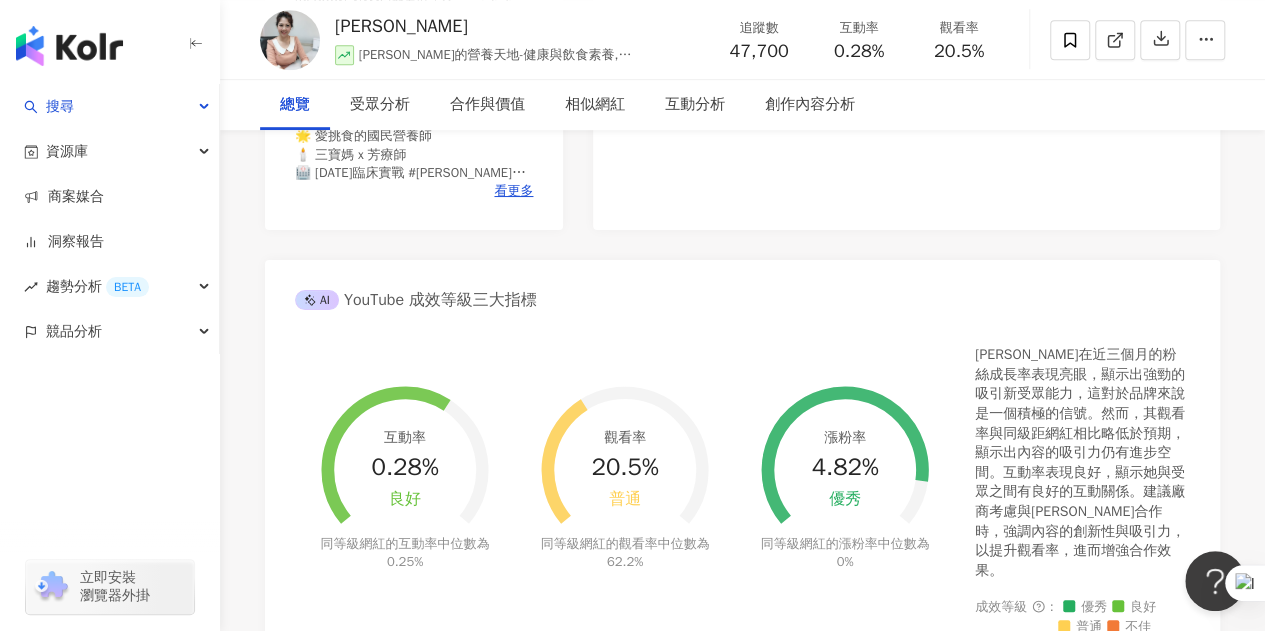 scroll, scrollTop: 0, scrollLeft: 0, axis: both 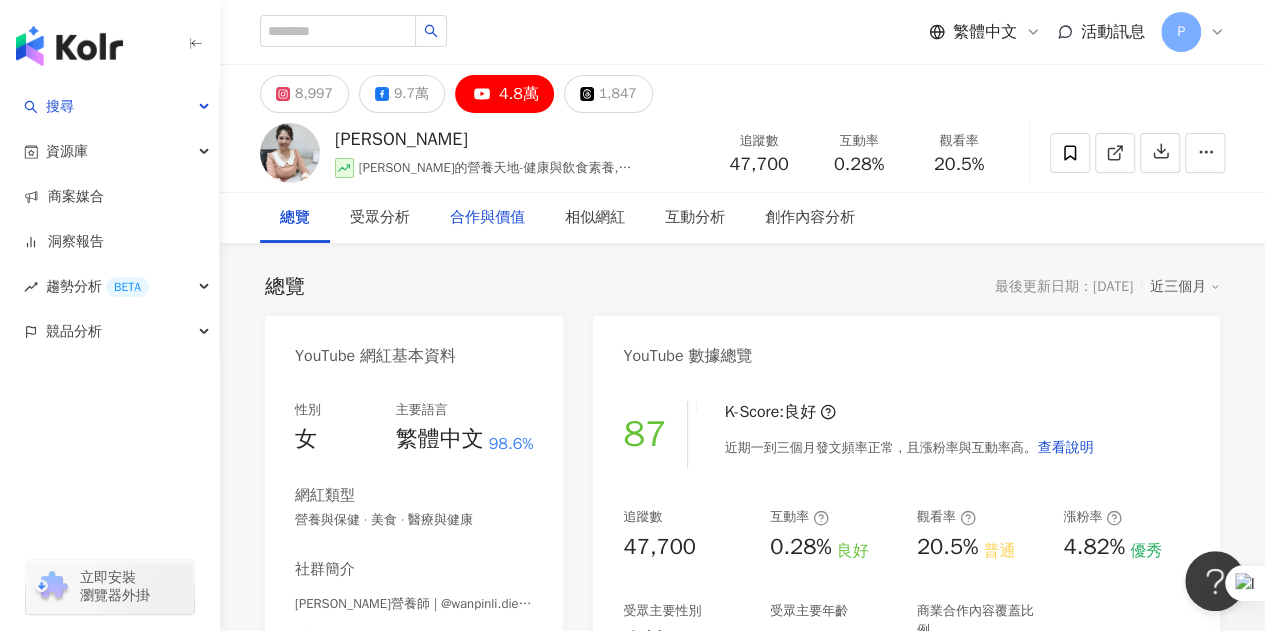 click on "合作與價值" at bounding box center (487, 218) 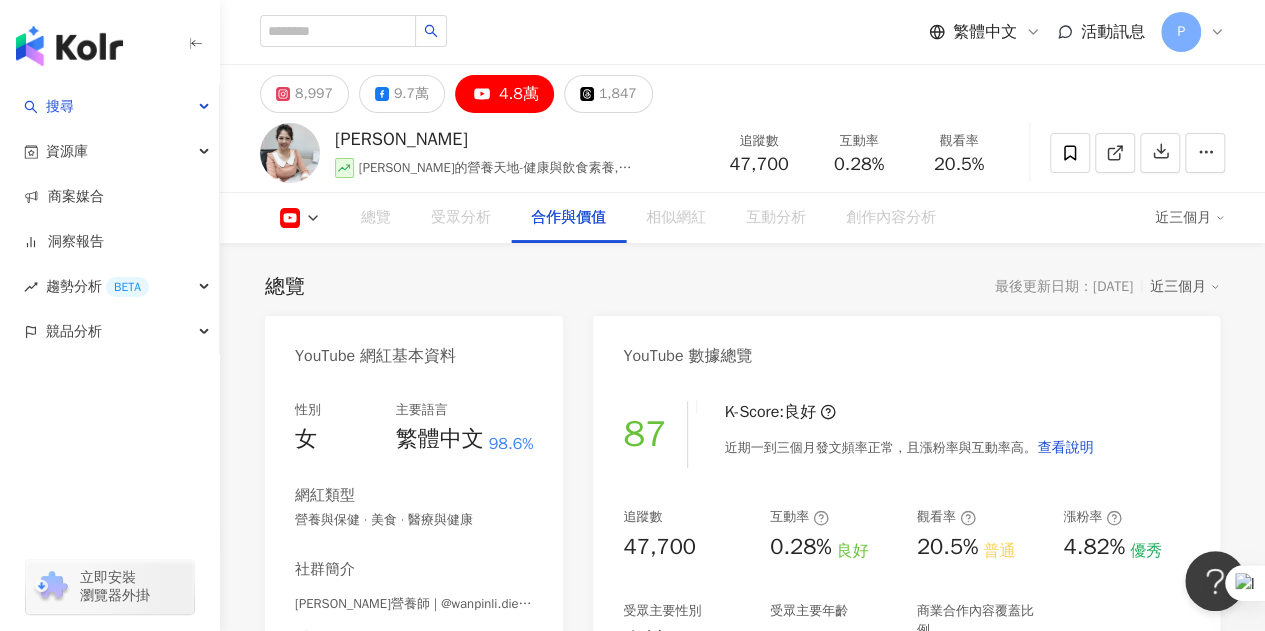 scroll, scrollTop: 2396, scrollLeft: 0, axis: vertical 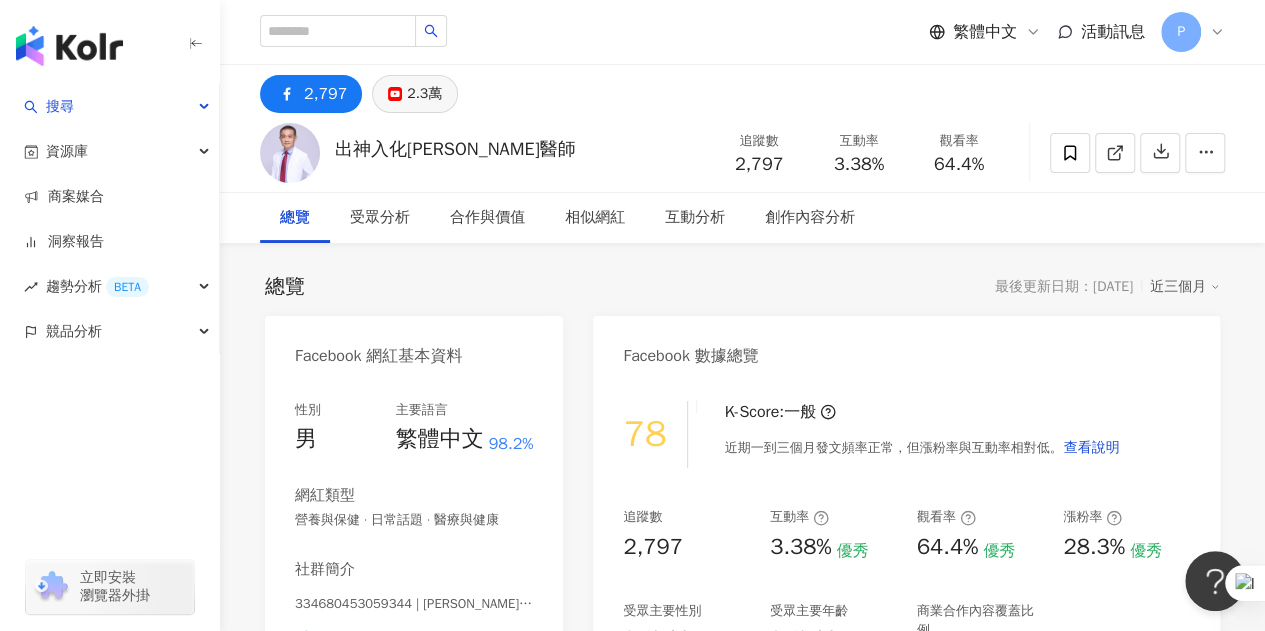 click on "2.3萬" at bounding box center [424, 94] 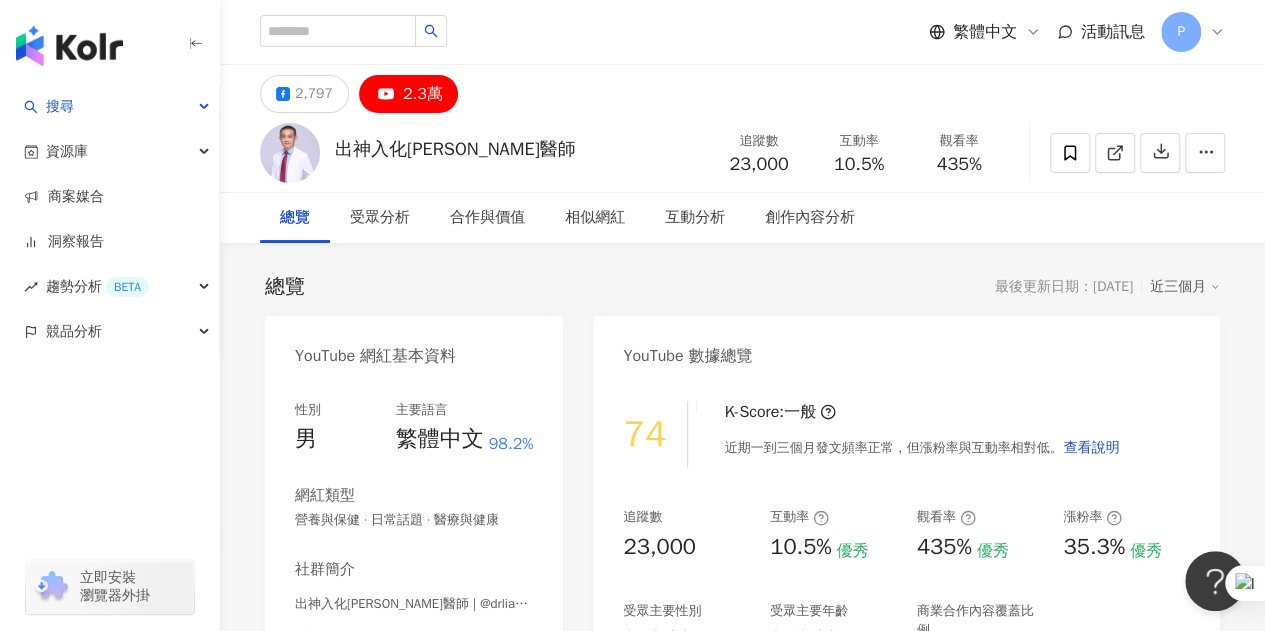 scroll, scrollTop: 300, scrollLeft: 0, axis: vertical 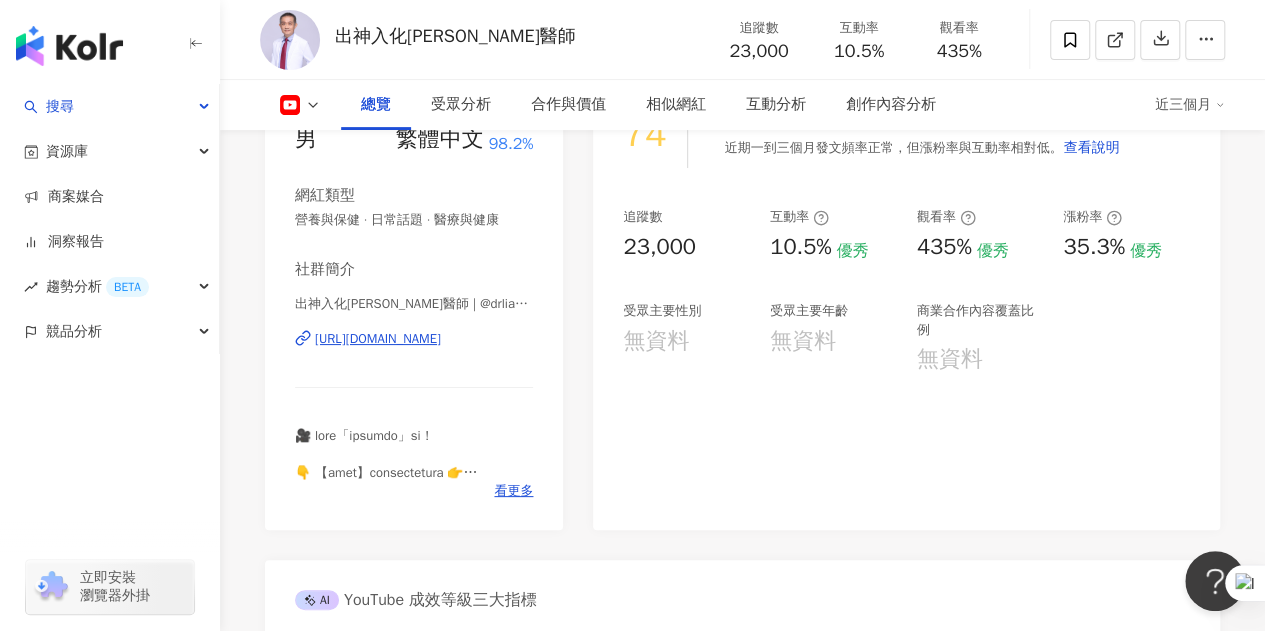 click on "[URL][DOMAIN_NAME]" at bounding box center (378, 339) 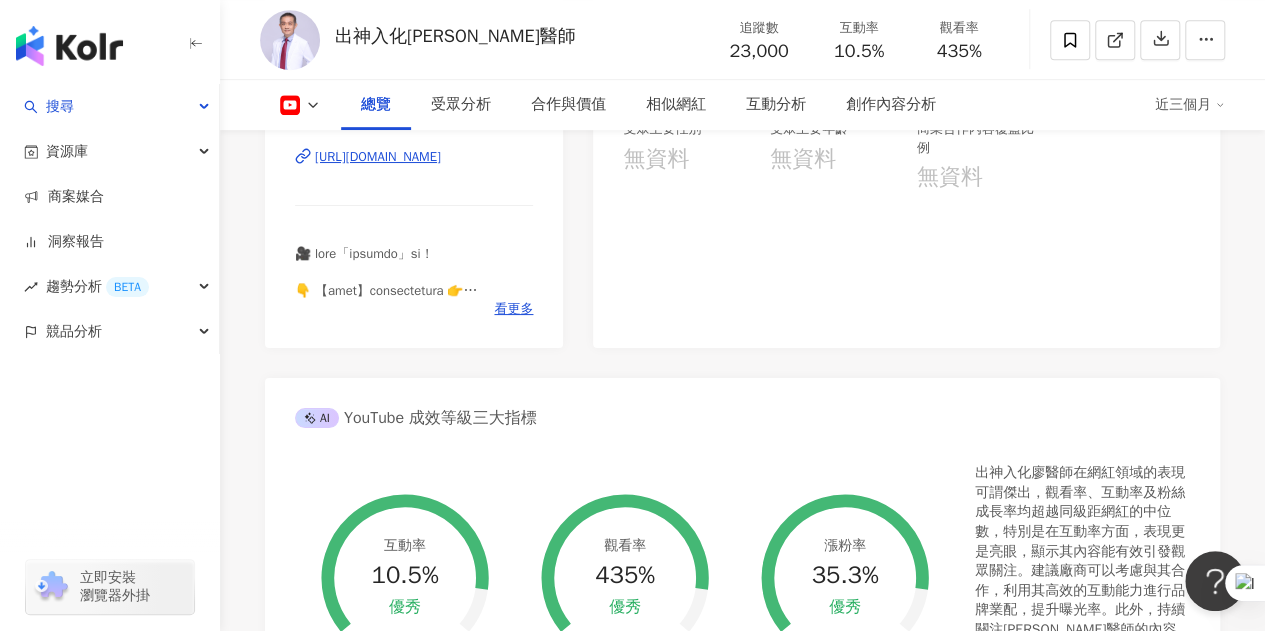 scroll, scrollTop: 600, scrollLeft: 0, axis: vertical 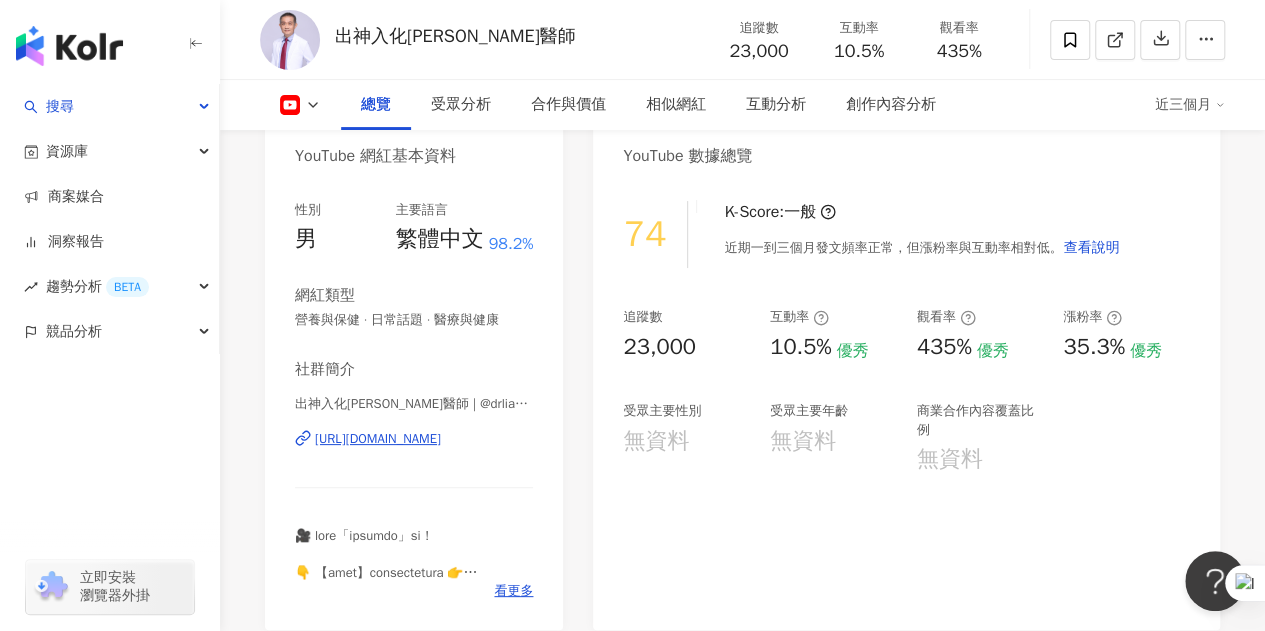 click on "出神入化廖醫師" at bounding box center [455, 36] 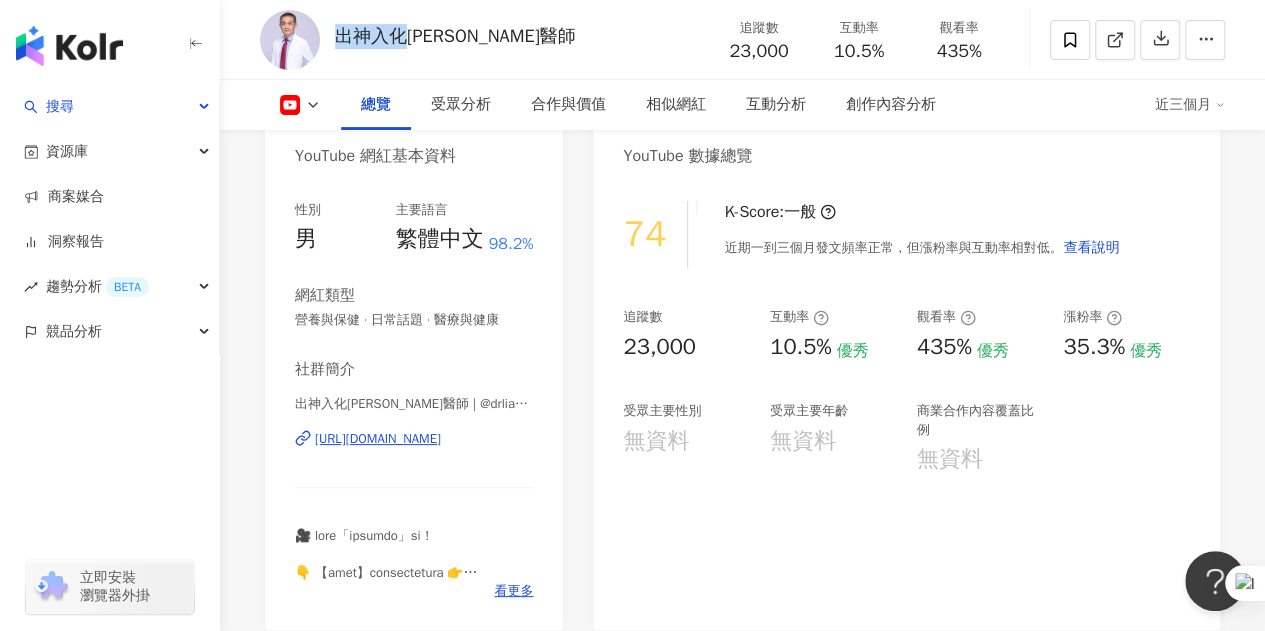 click on "出神入化廖醫師" at bounding box center (455, 36) 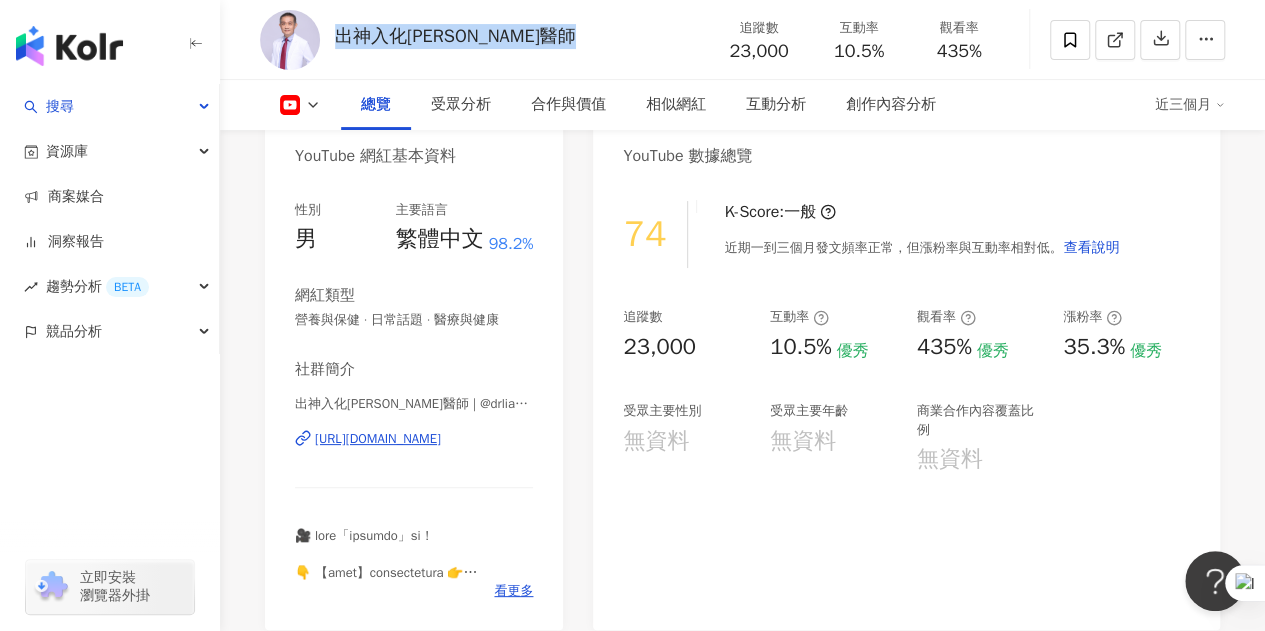 click on "出神入化廖醫師" at bounding box center (455, 36) 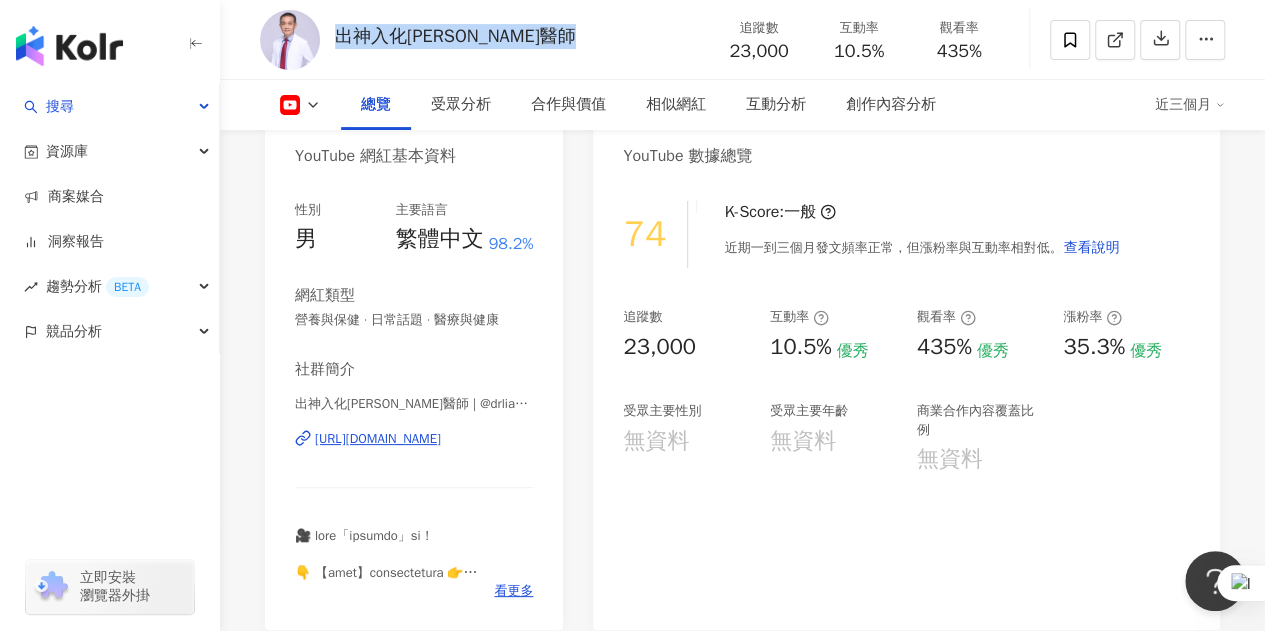 copy on "出神入化廖醫師" 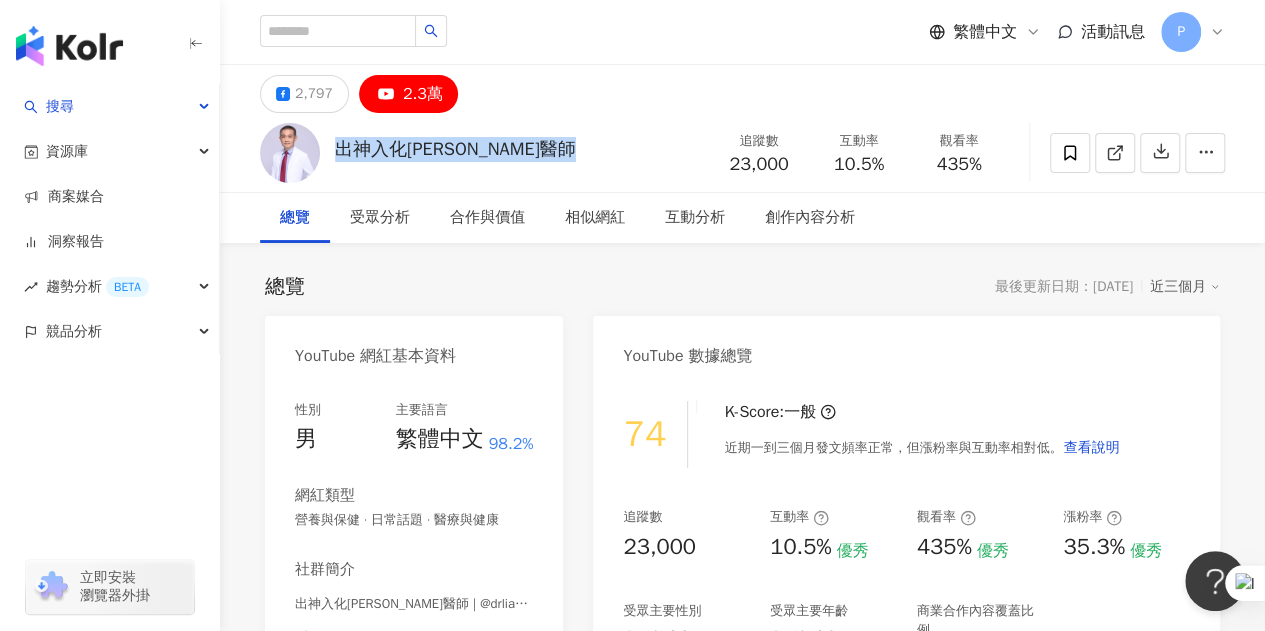 scroll, scrollTop: 200, scrollLeft: 0, axis: vertical 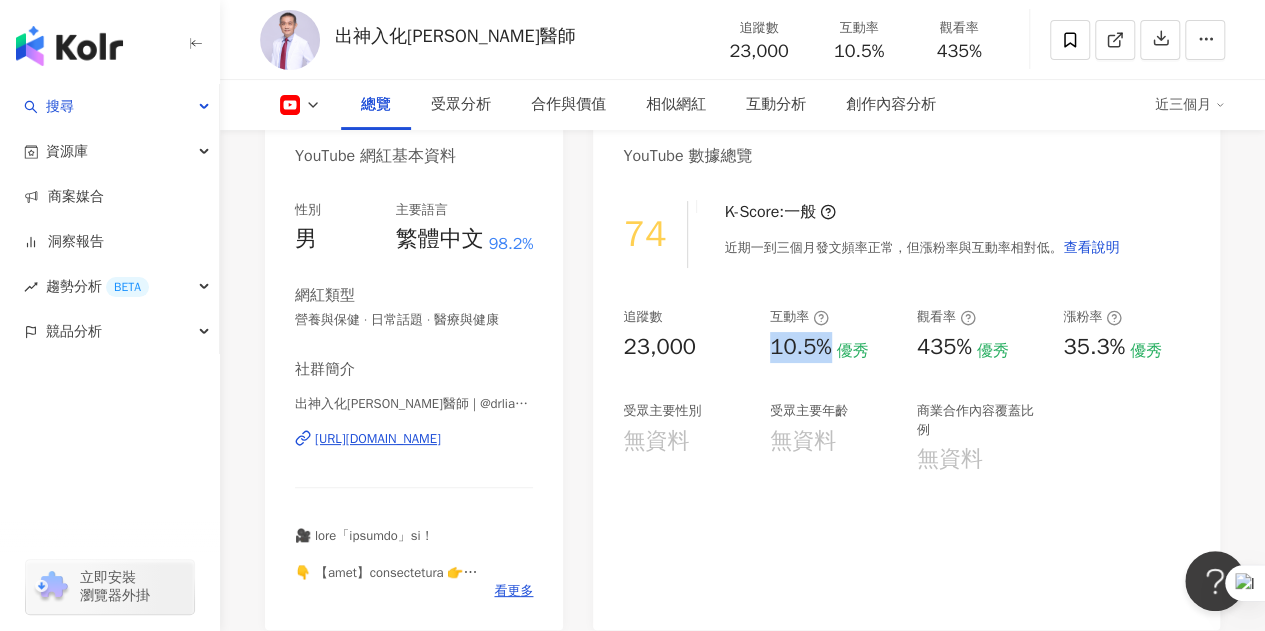 drag, startPoint x: 774, startPoint y: 345, endPoint x: 828, endPoint y: 340, distance: 54.230988 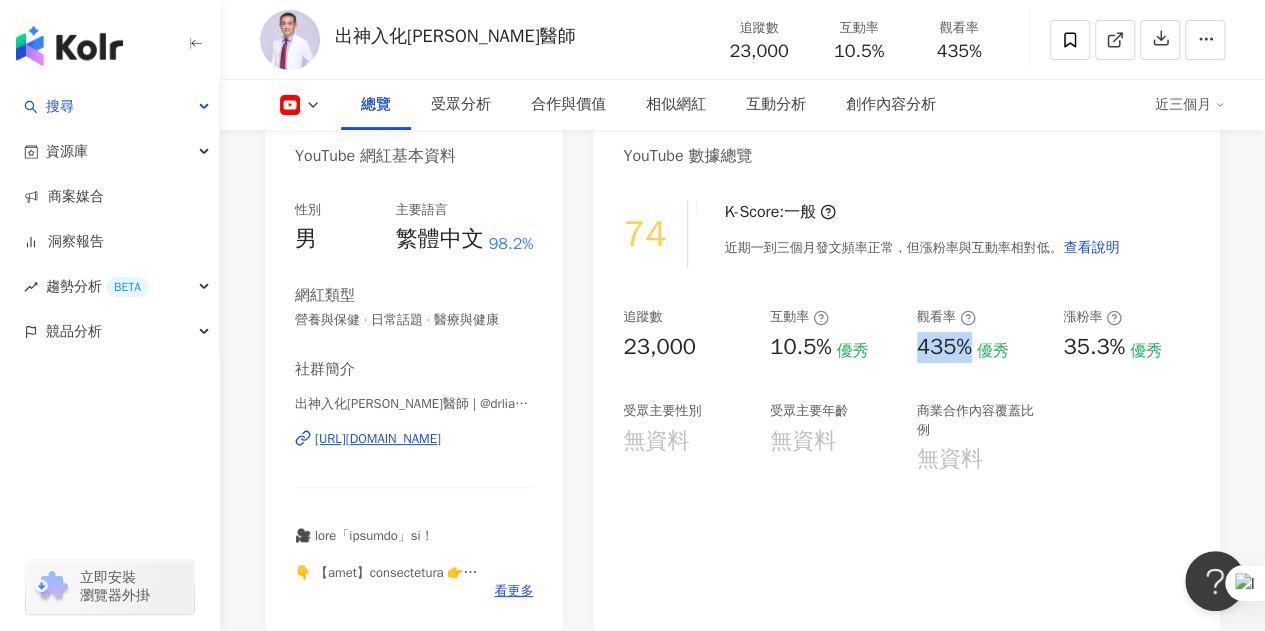 drag, startPoint x: 914, startPoint y: 347, endPoint x: 970, endPoint y: 350, distance: 56.0803 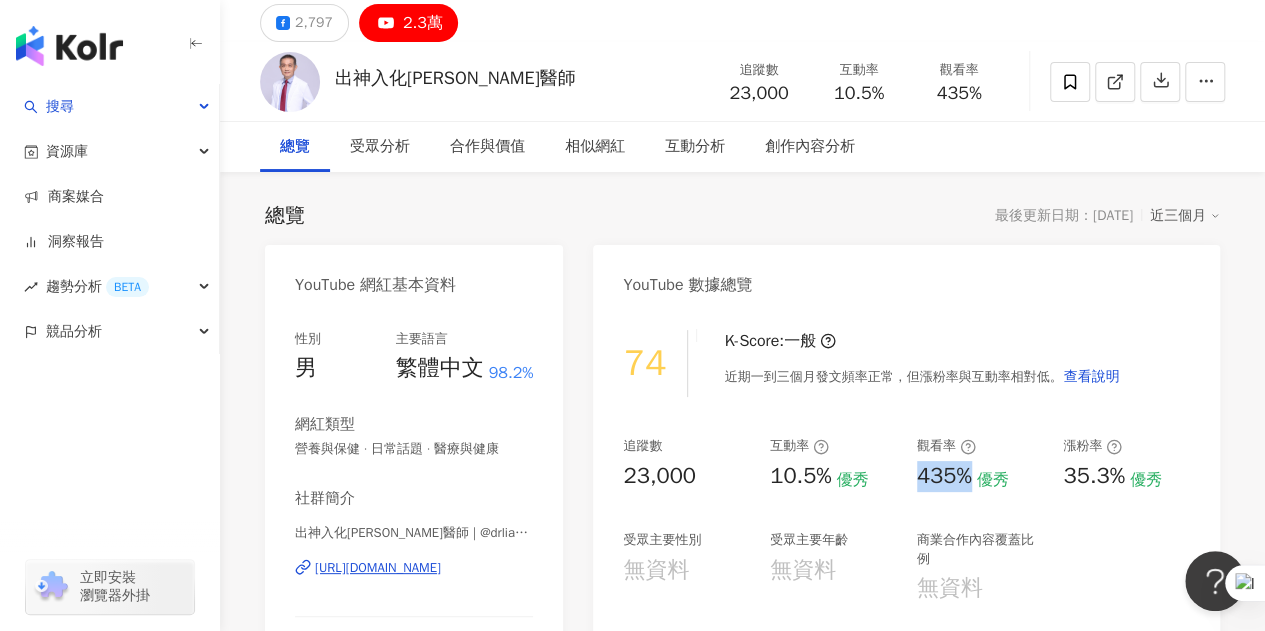 scroll, scrollTop: 0, scrollLeft: 0, axis: both 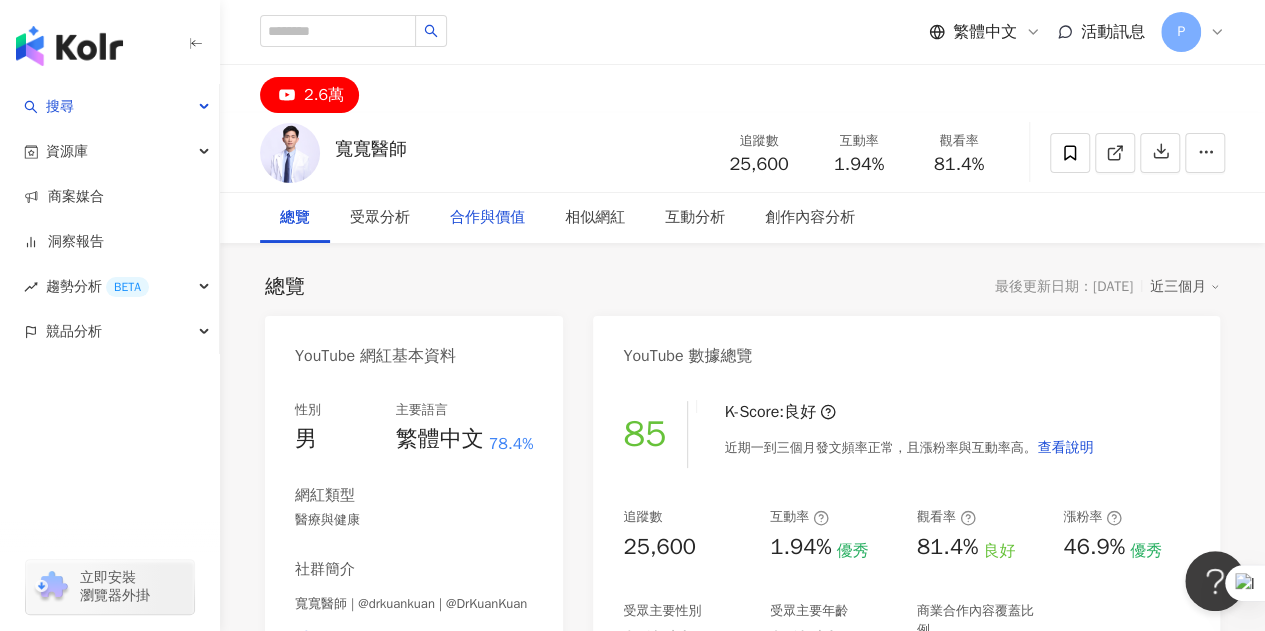click on "合作與價值" at bounding box center (487, 218) 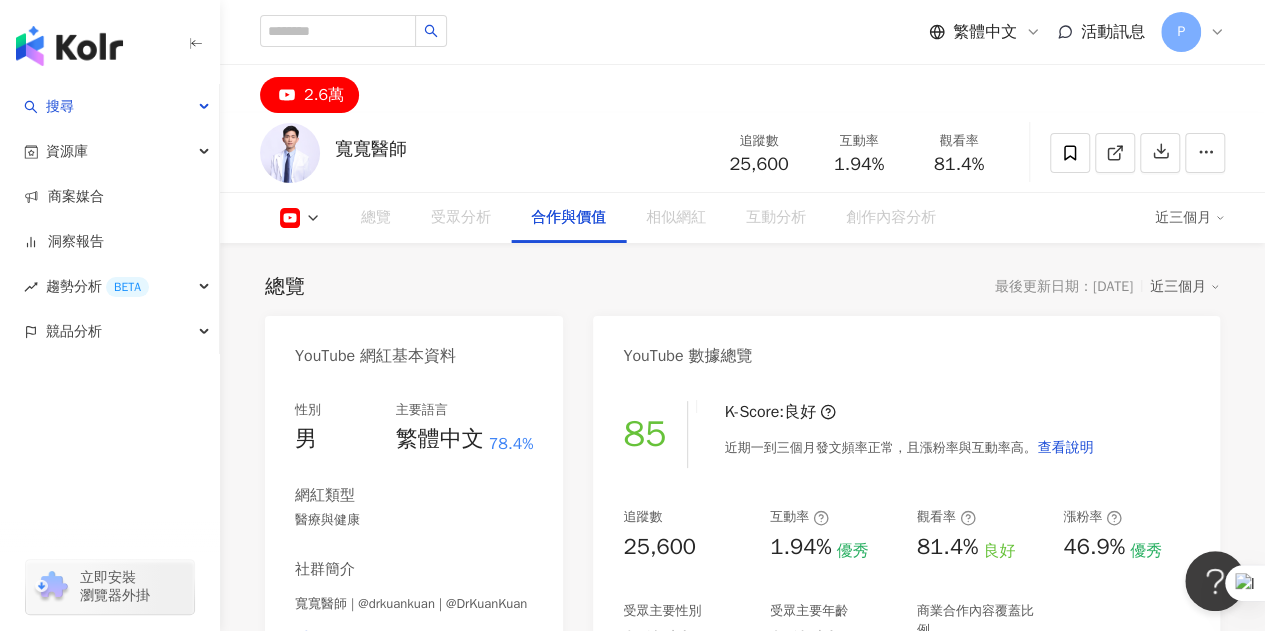 scroll, scrollTop: 2242, scrollLeft: 0, axis: vertical 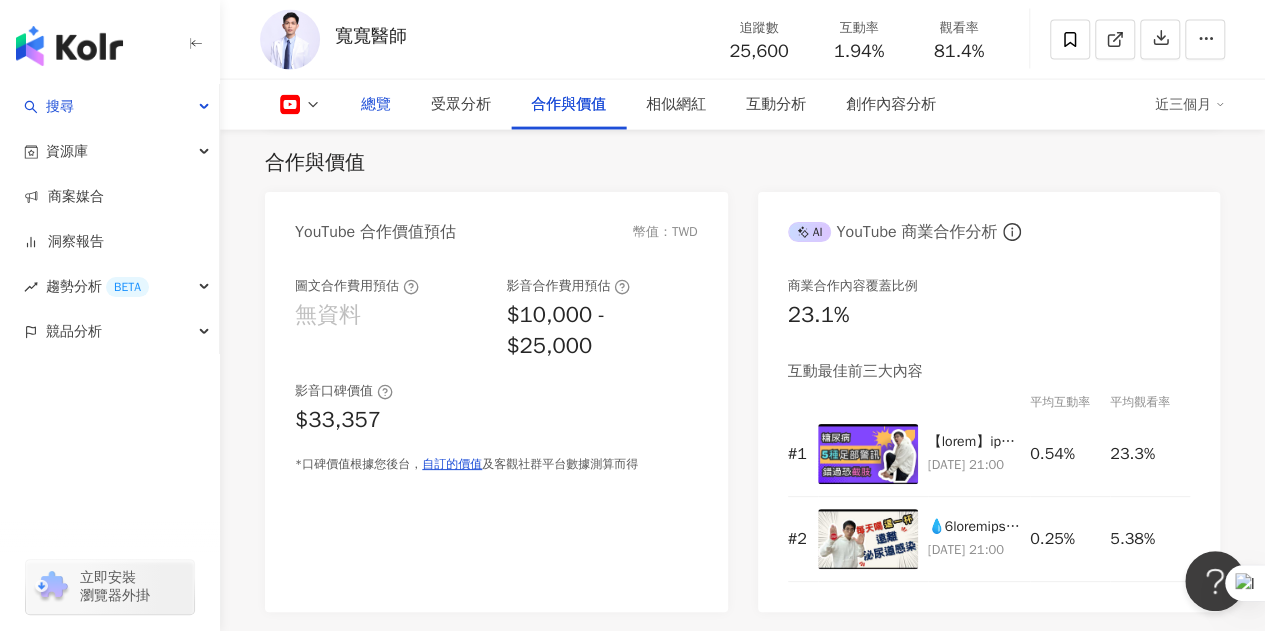 click on "總覽" at bounding box center [376, 105] 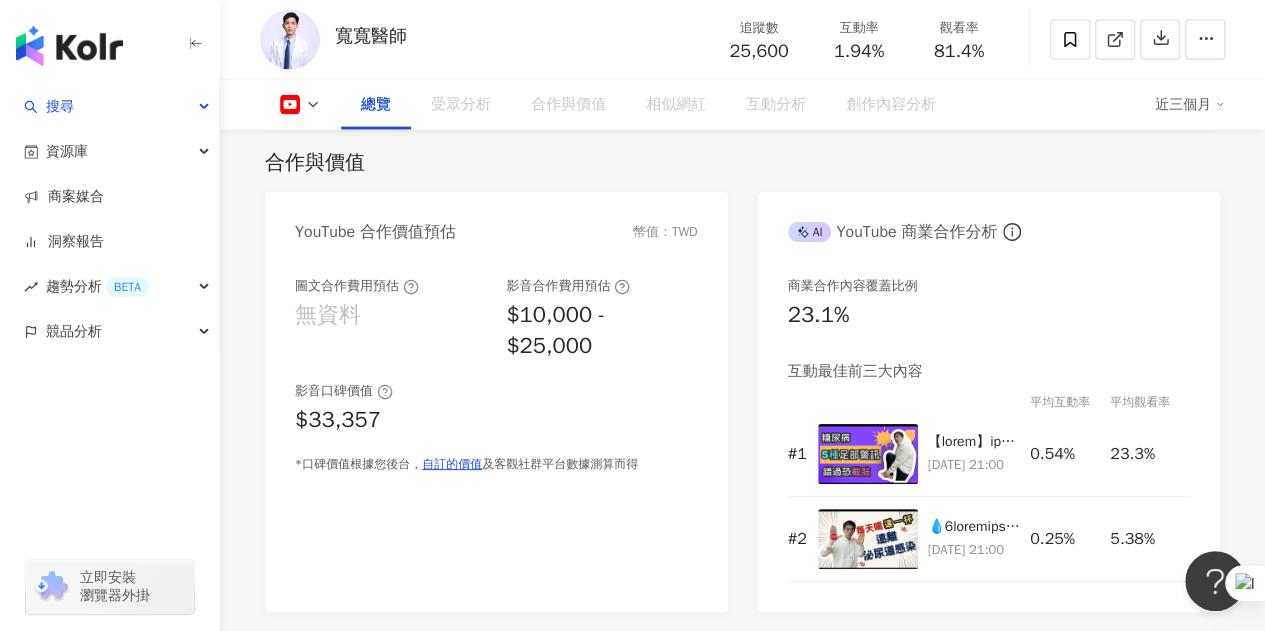 scroll, scrollTop: 122, scrollLeft: 0, axis: vertical 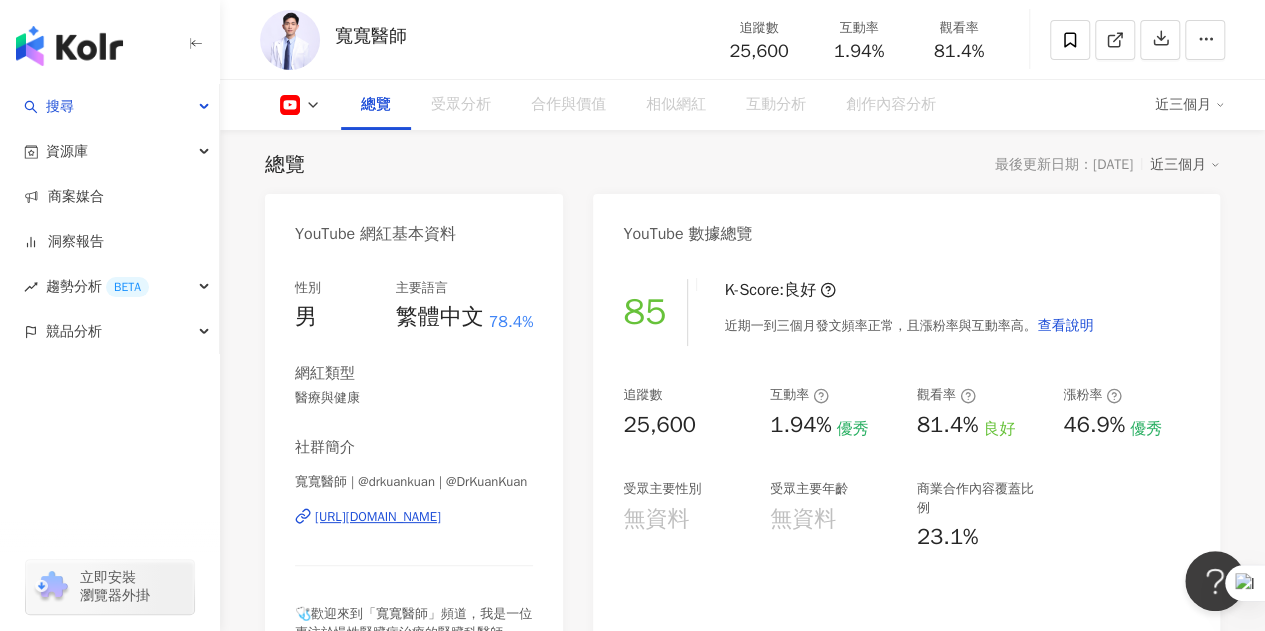 click on "https://www.youtube.com/channel/UCN6MoYCHZ1MVr8fiLCBhq-g" at bounding box center (378, 517) 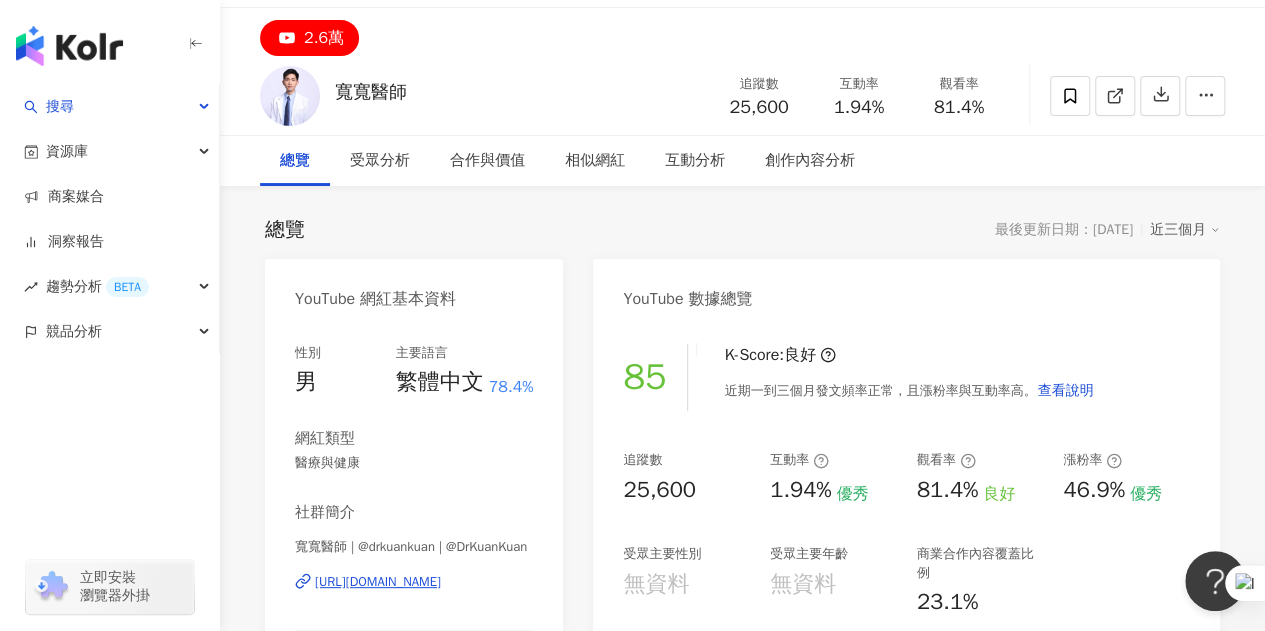 scroll, scrollTop: 100, scrollLeft: 0, axis: vertical 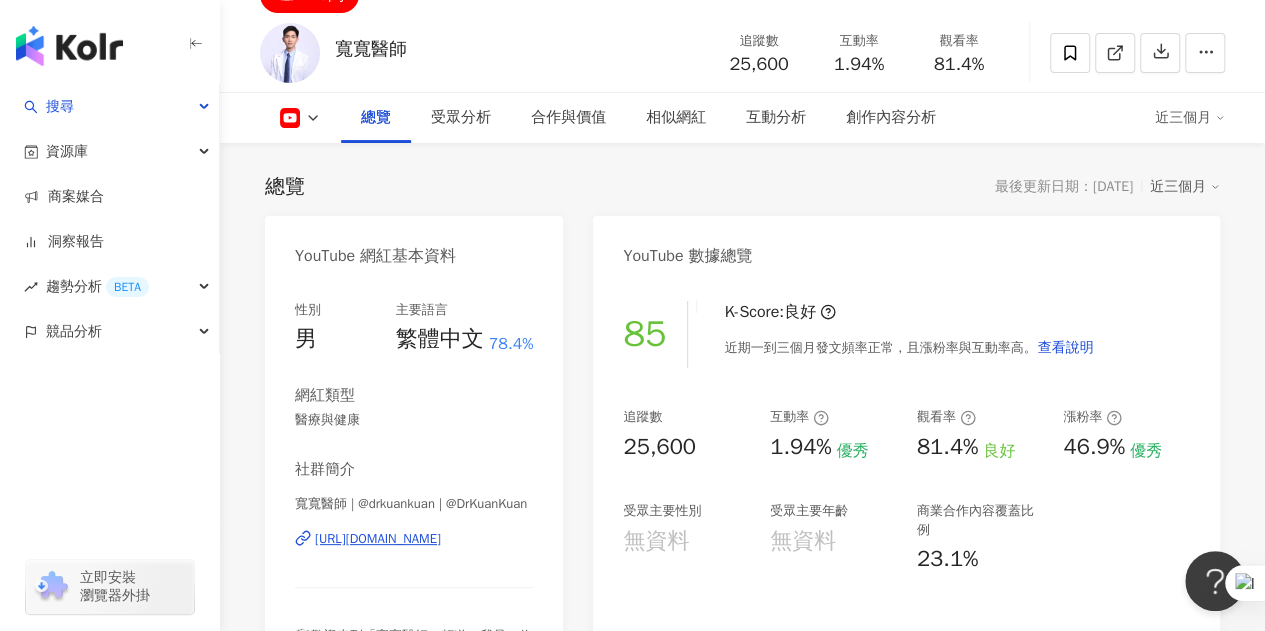 click on "寬寬醫師 | @drkuankuan | @DrKuanKuan https://www.youtube.com/channel/UCN6MoYCHZ1MVr8fiLCBhq-g" at bounding box center (414, 553) 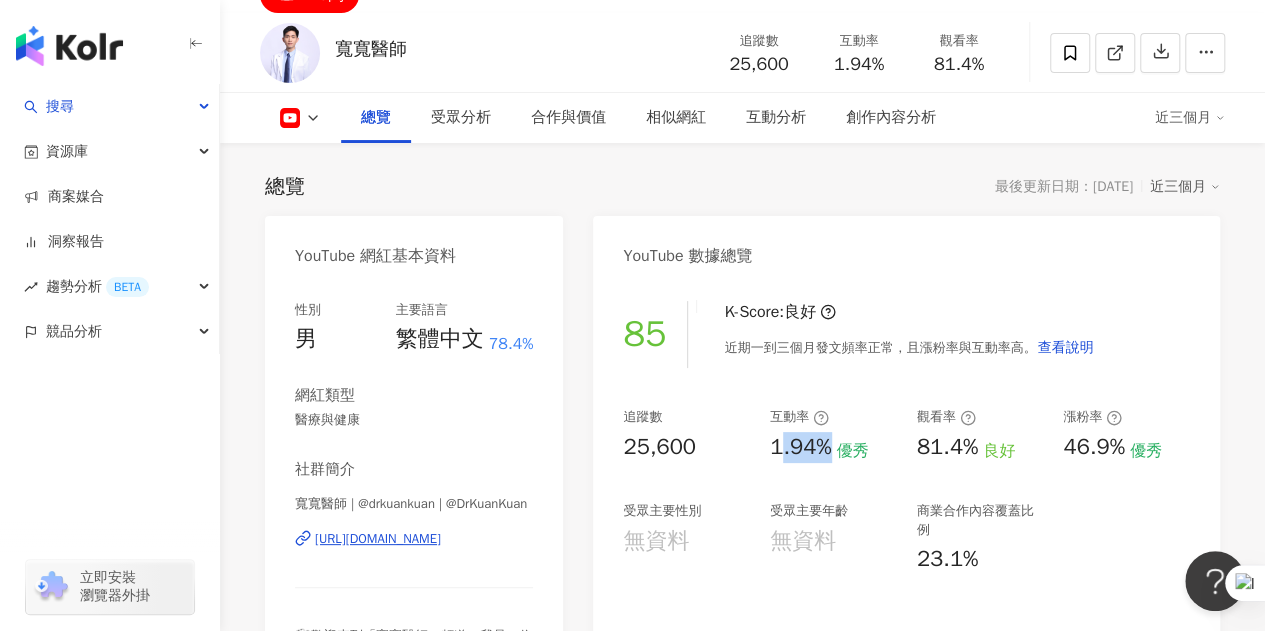 drag, startPoint x: 777, startPoint y: 443, endPoint x: 828, endPoint y: 437, distance: 51.351727 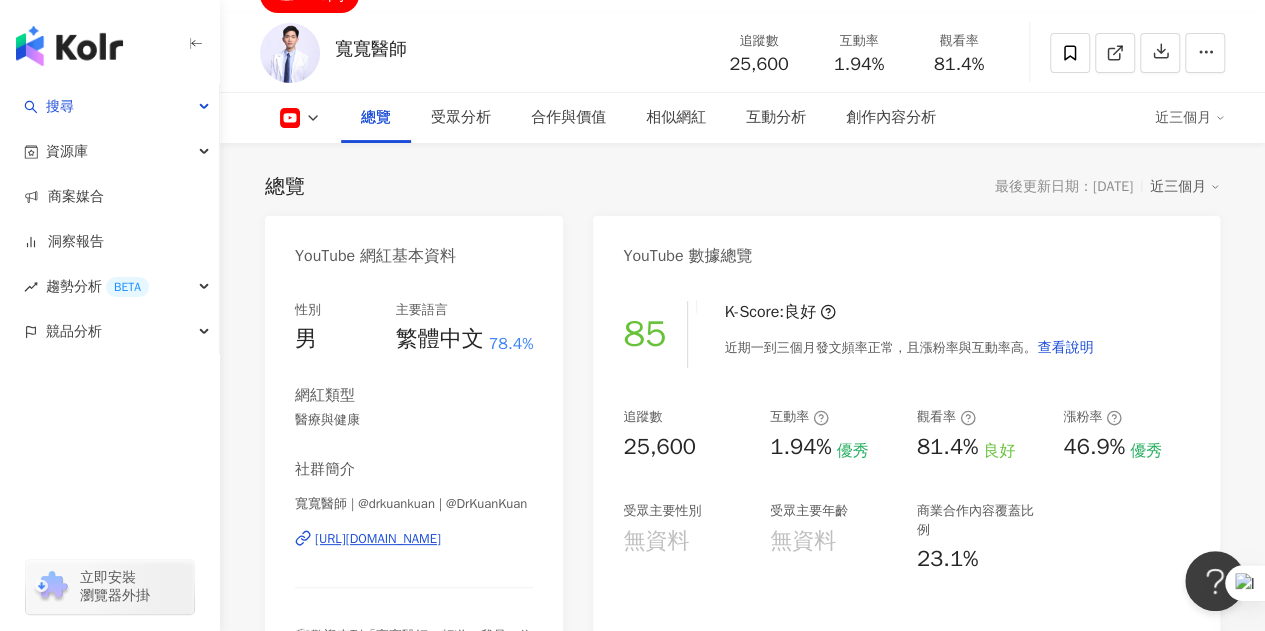 click on "81.4%" at bounding box center (948, 447) 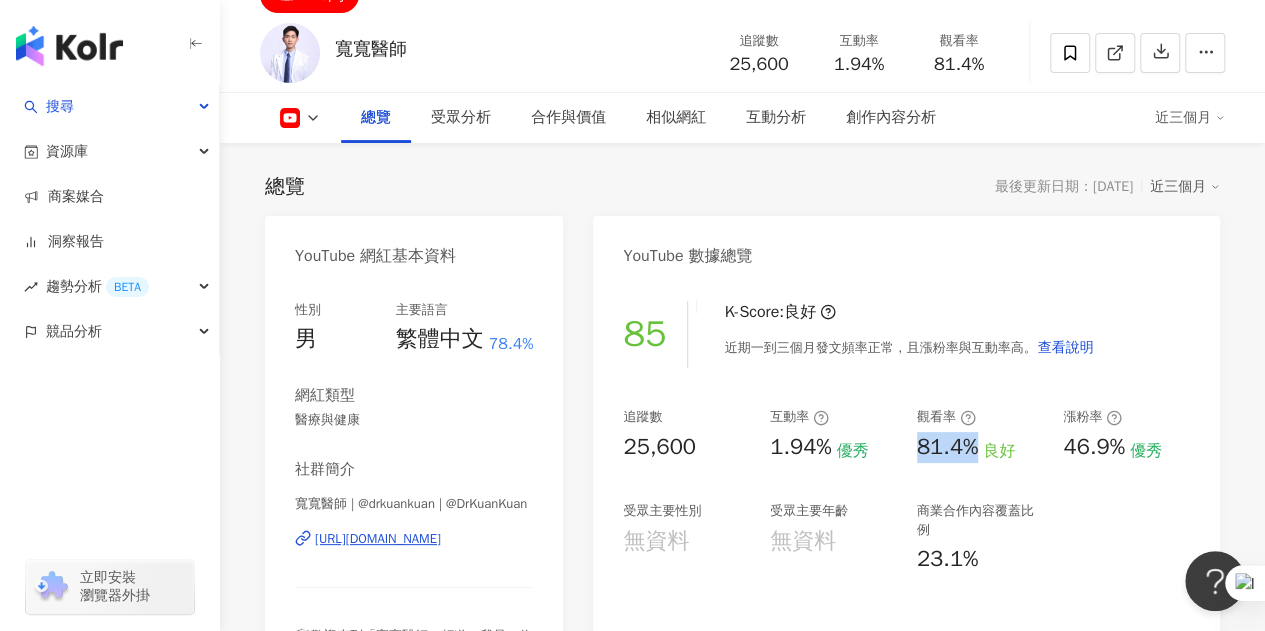 drag, startPoint x: 939, startPoint y: 449, endPoint x: 978, endPoint y: 443, distance: 39.45884 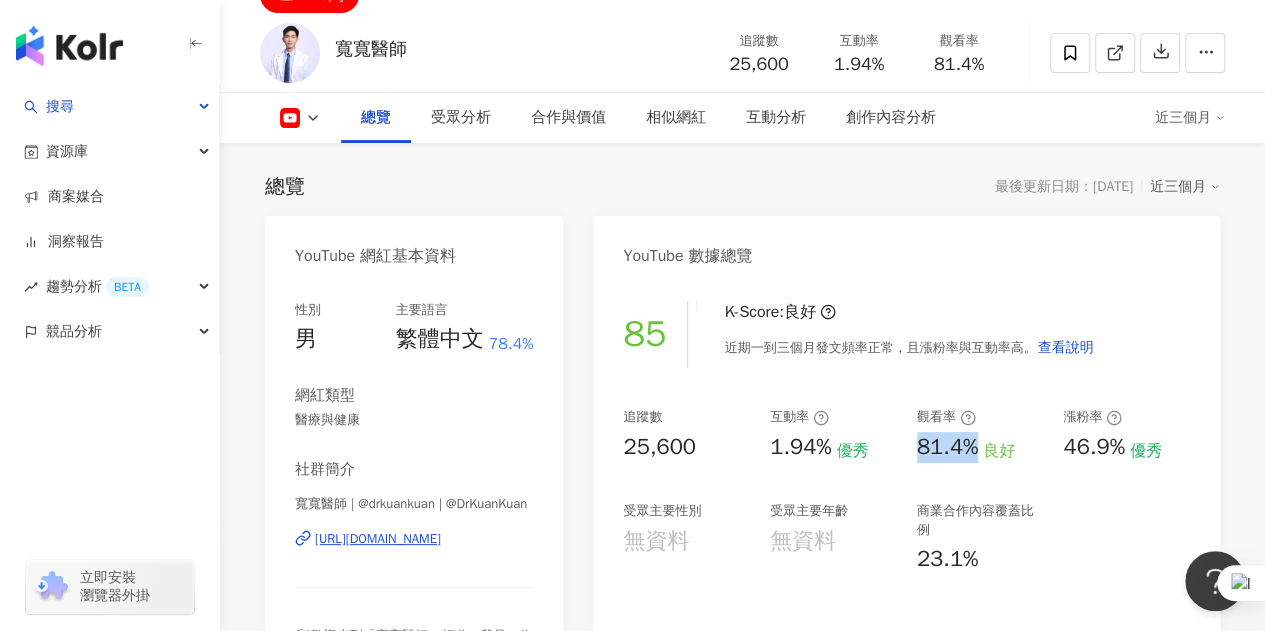 copy on "81.4%" 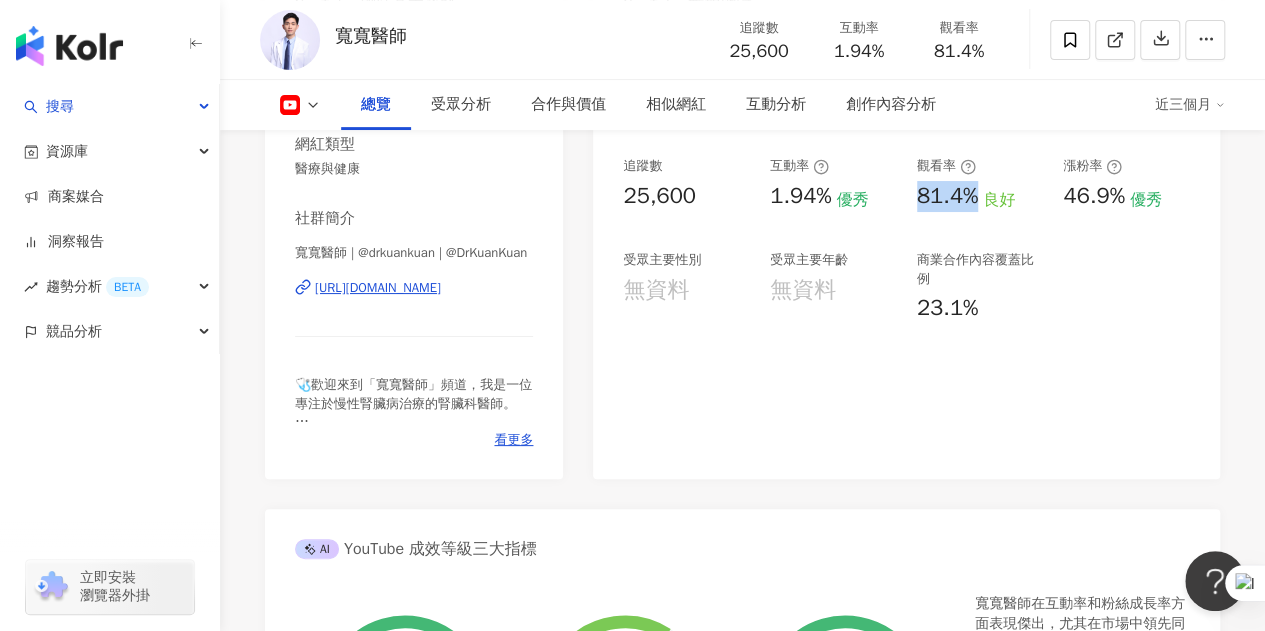 scroll, scrollTop: 300, scrollLeft: 0, axis: vertical 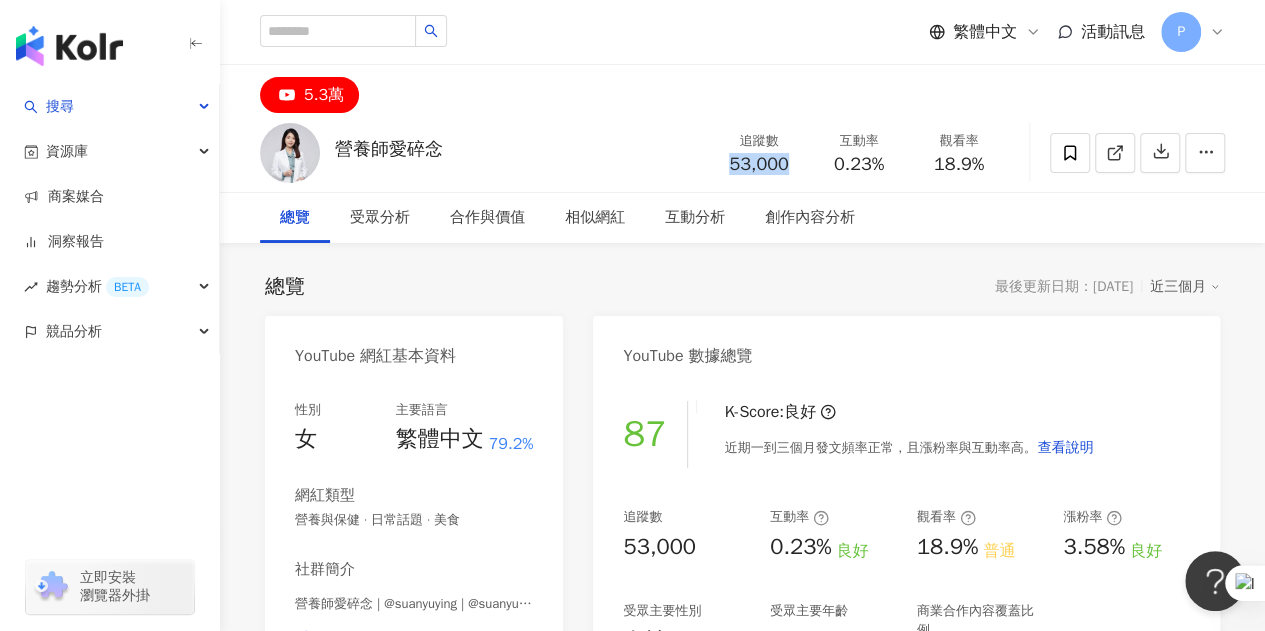 drag, startPoint x: 730, startPoint y: 169, endPoint x: 792, endPoint y: 169, distance: 62 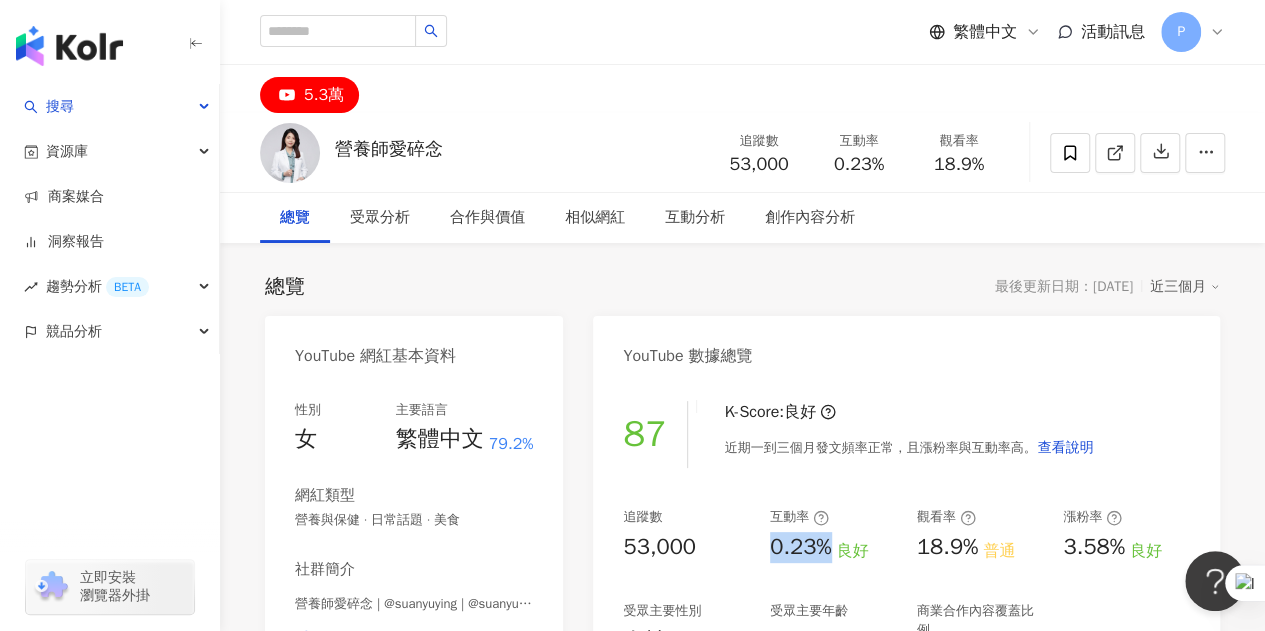 drag, startPoint x: 767, startPoint y: 545, endPoint x: 830, endPoint y: 547, distance: 63.03174 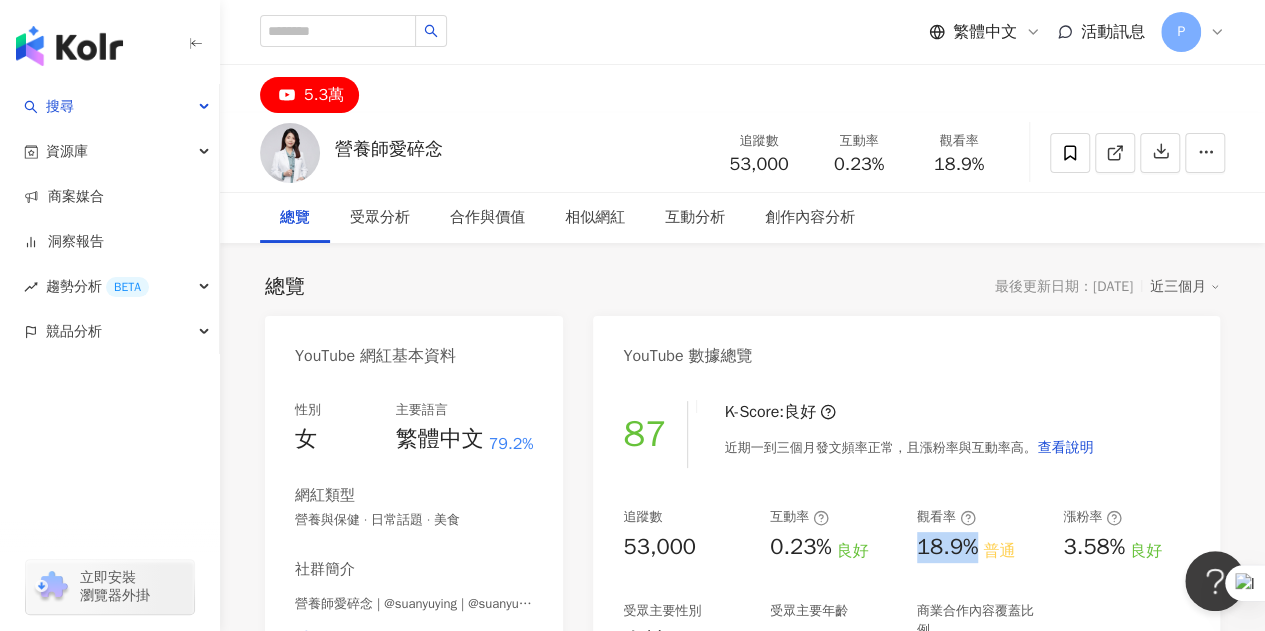 drag, startPoint x: 922, startPoint y: 545, endPoint x: 979, endPoint y: 548, distance: 57.07889 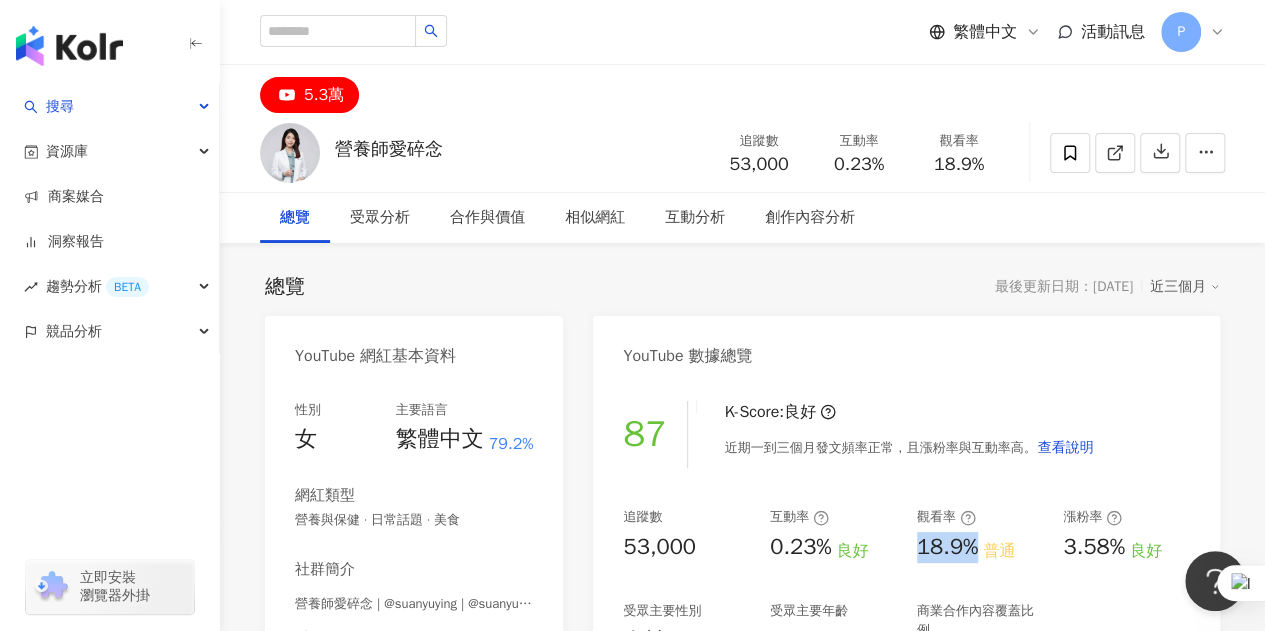 copy on "18.9%" 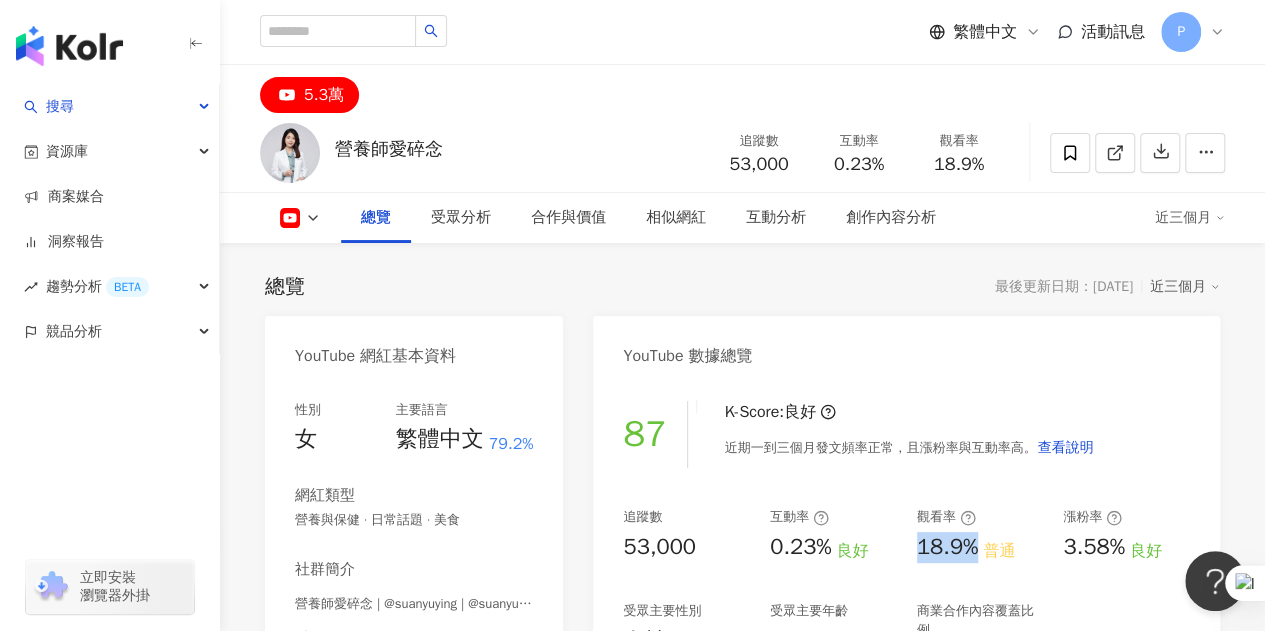 scroll, scrollTop: 200, scrollLeft: 0, axis: vertical 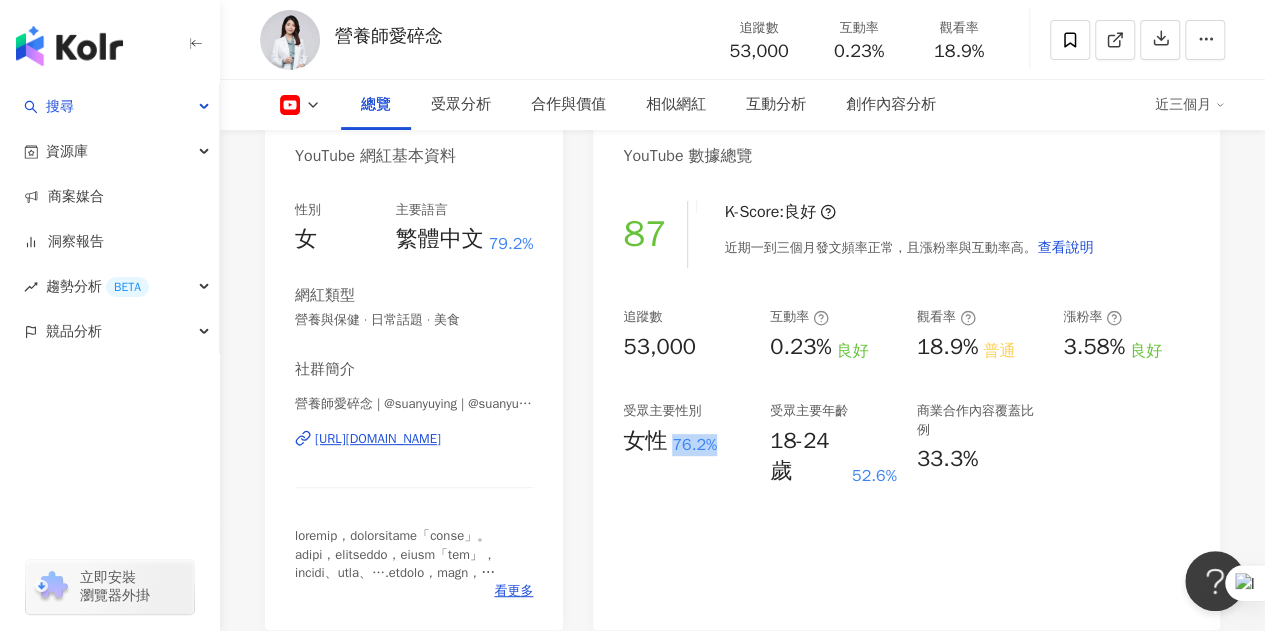 drag, startPoint x: 670, startPoint y: 449, endPoint x: 728, endPoint y: 443, distance: 58.30952 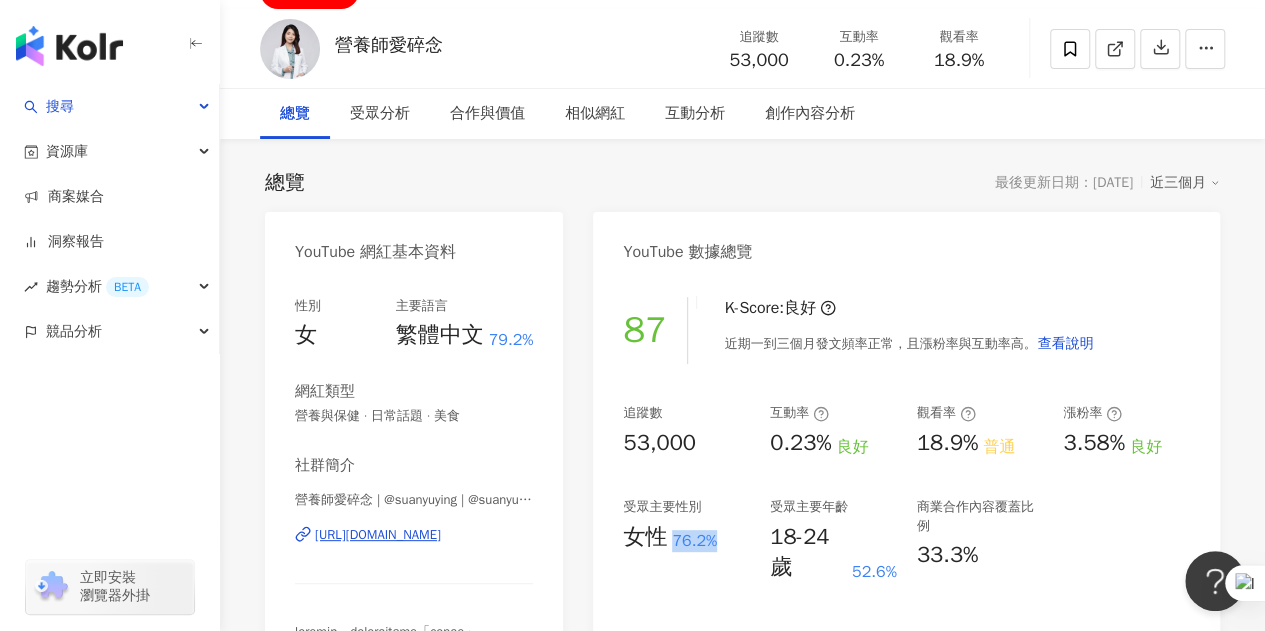 scroll, scrollTop: 0, scrollLeft: 0, axis: both 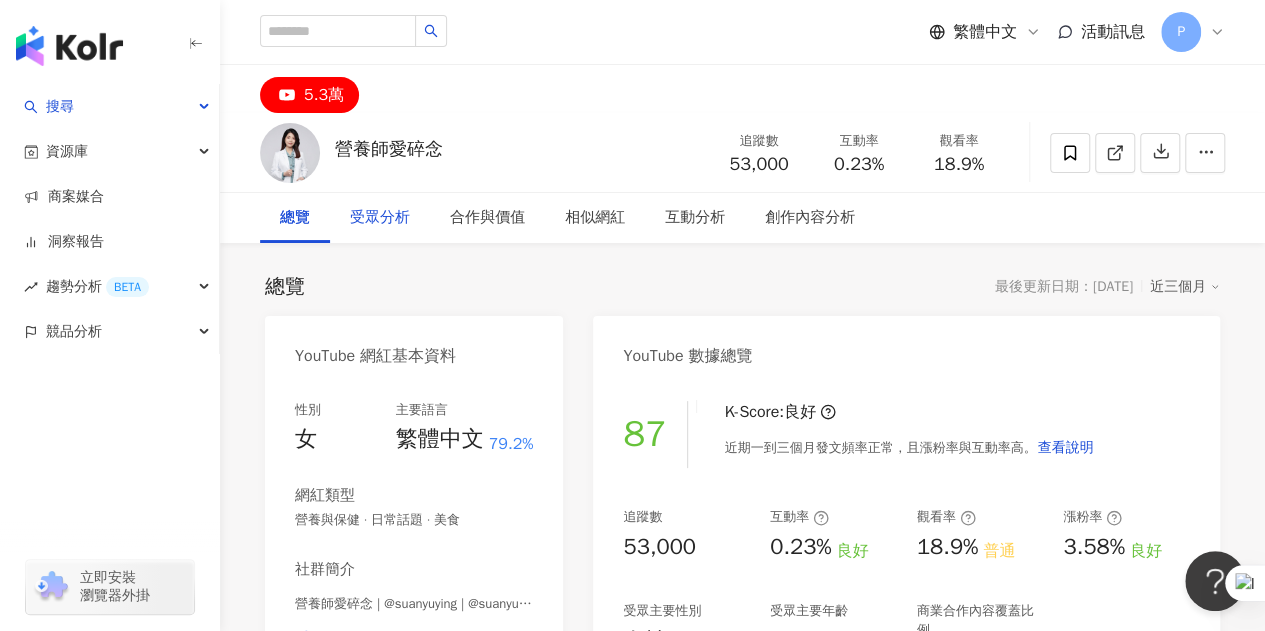 click on "受眾分析" at bounding box center [380, 218] 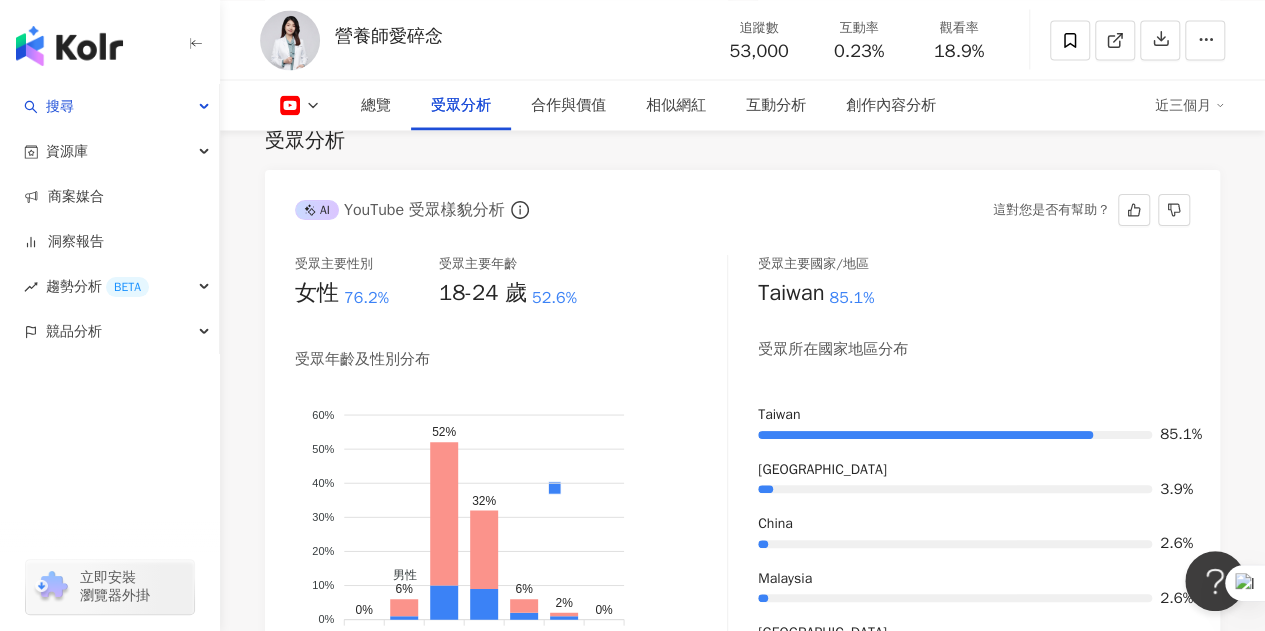 scroll, scrollTop: 1903, scrollLeft: 0, axis: vertical 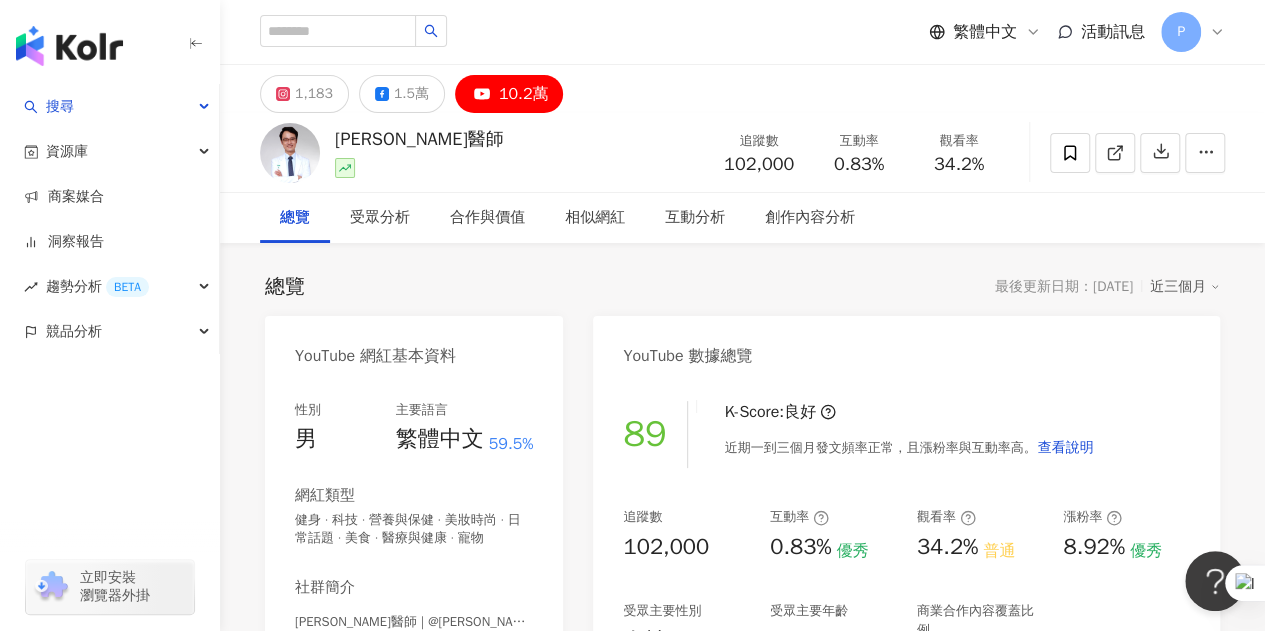 click on "34.2%" at bounding box center (948, 547) 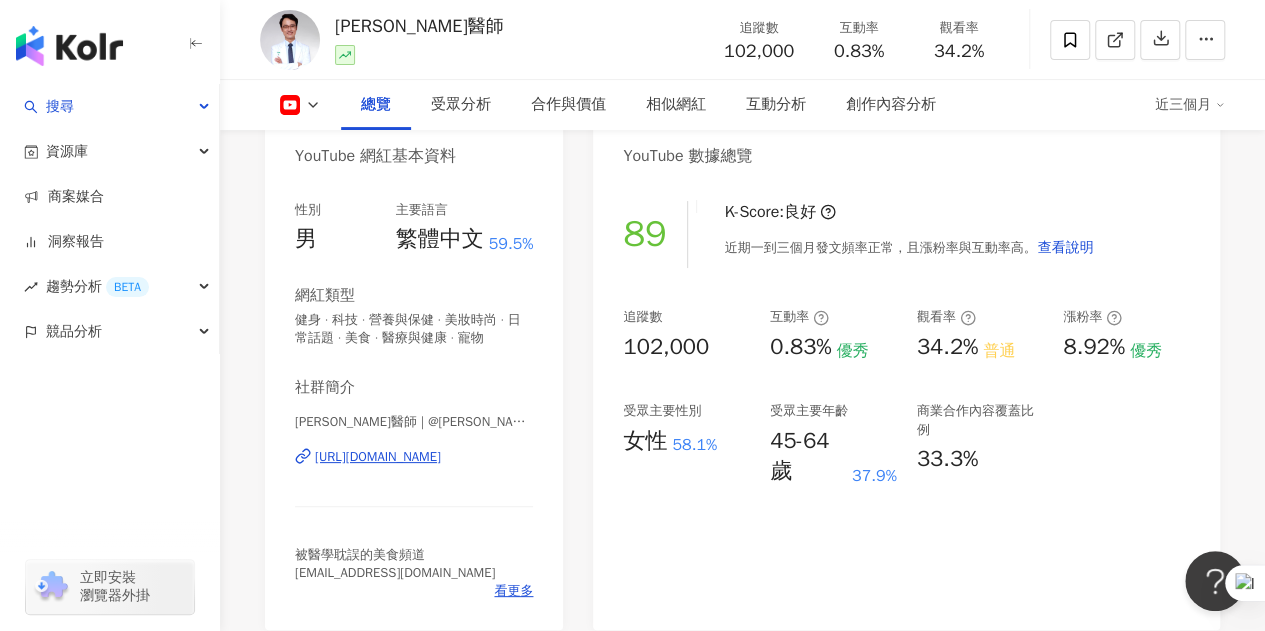 click on "89 K-Score :   良好 近期一到三個月發文頻率正常，且漲粉率與互動率高。 查看說明 追蹤數   102,000 互動率   0.83% 優秀 觀看率   34.2% 普通 漲粉率   8.92% 優秀 受眾主要性別   女性 58.1% 受眾主要年齡   45-64 歲 37.9% 商業合作內容覆蓋比例   33.3%" at bounding box center (906, 405) 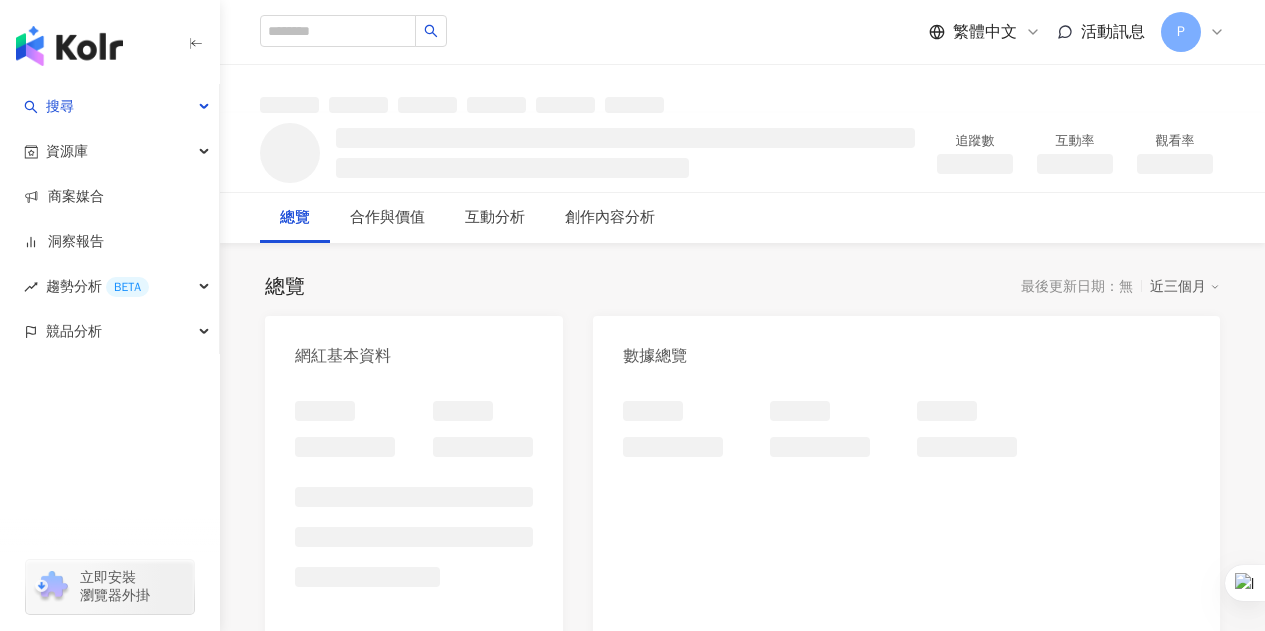 scroll, scrollTop: 0, scrollLeft: 0, axis: both 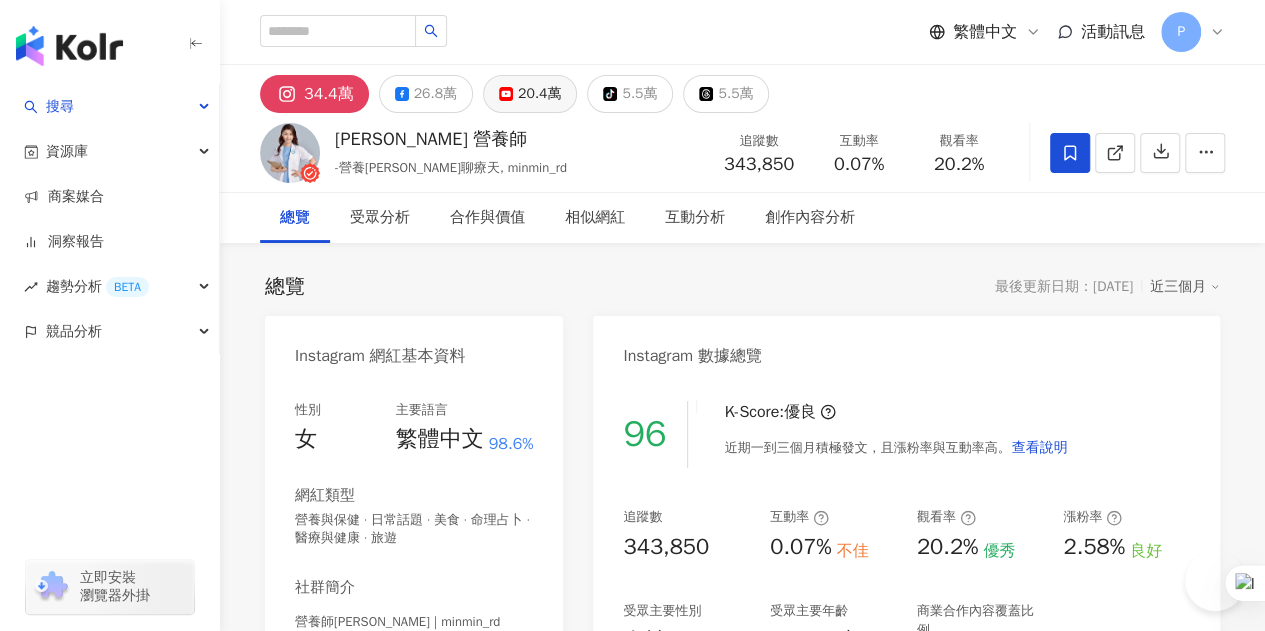 click 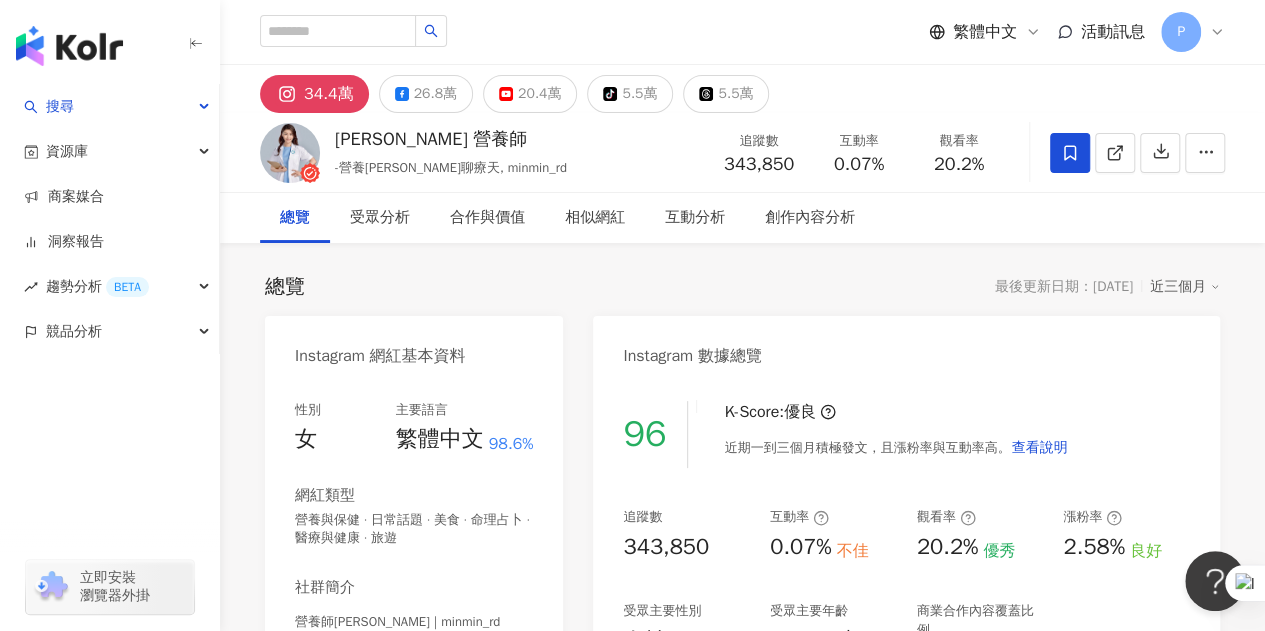 scroll, scrollTop: 0, scrollLeft: 0, axis: both 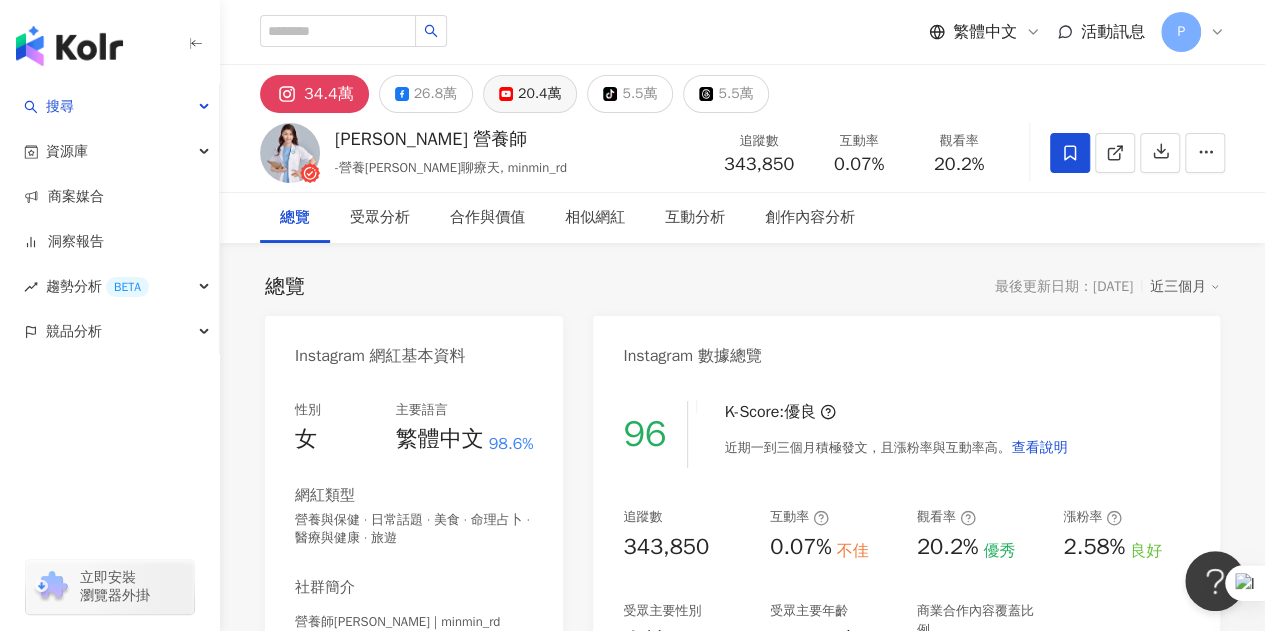 click on "20.4萬" at bounding box center (539, 94) 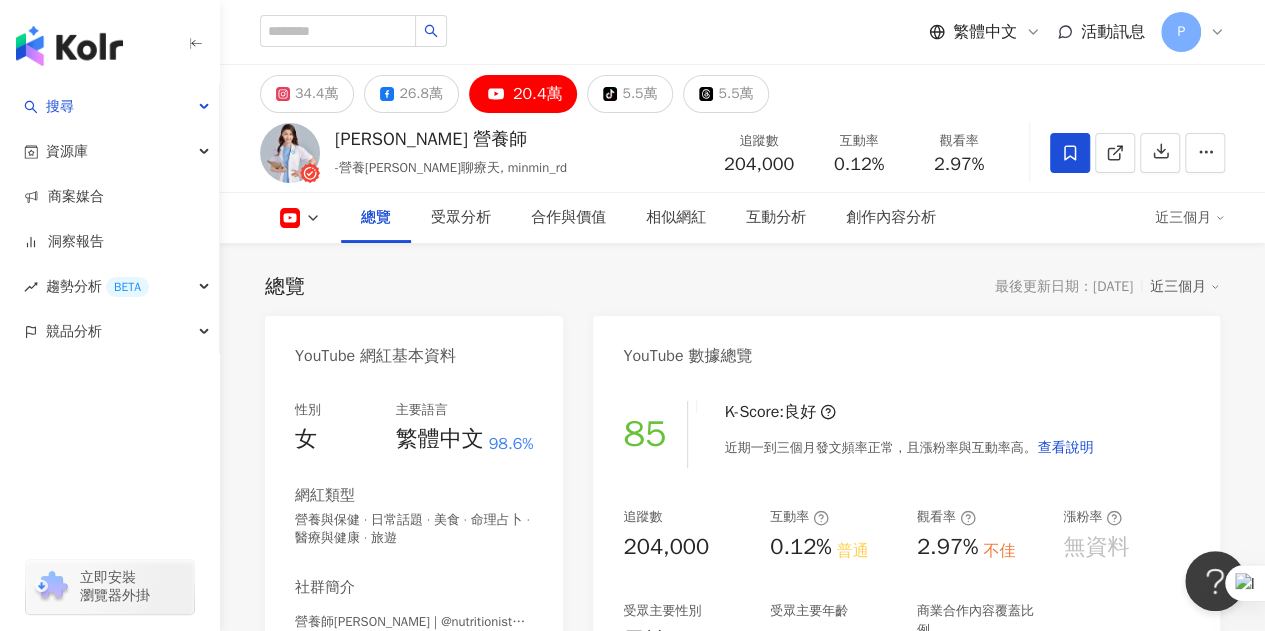 scroll, scrollTop: 200, scrollLeft: 0, axis: vertical 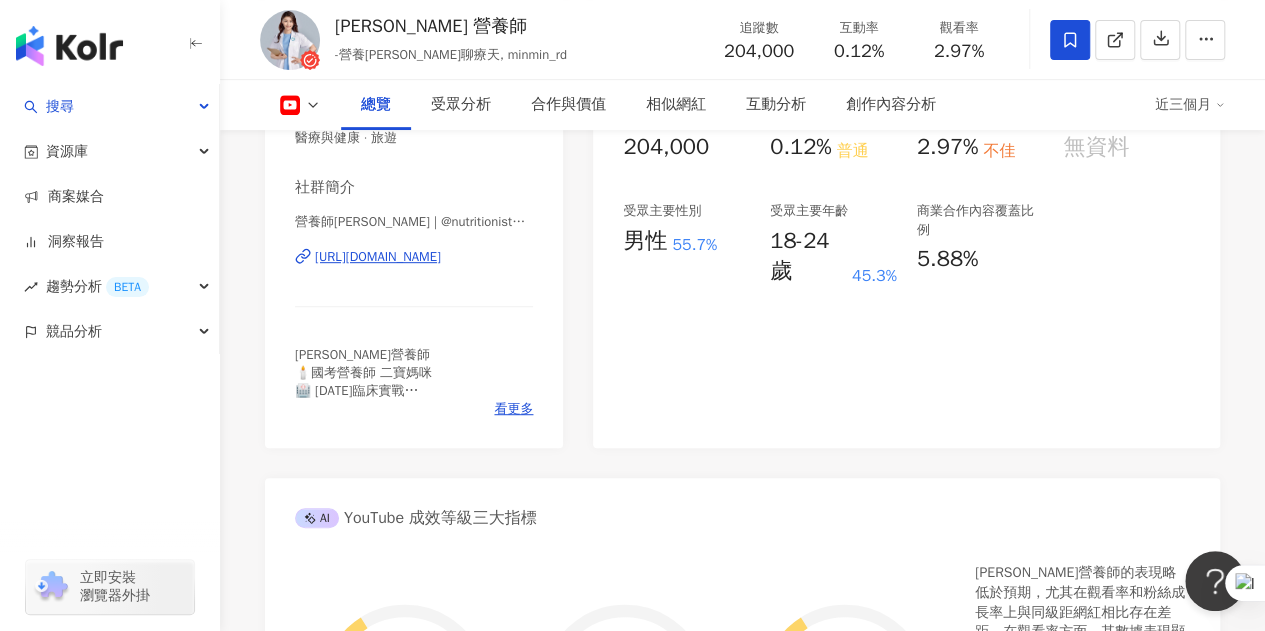 click on "[URL][DOMAIN_NAME]" at bounding box center (378, 257) 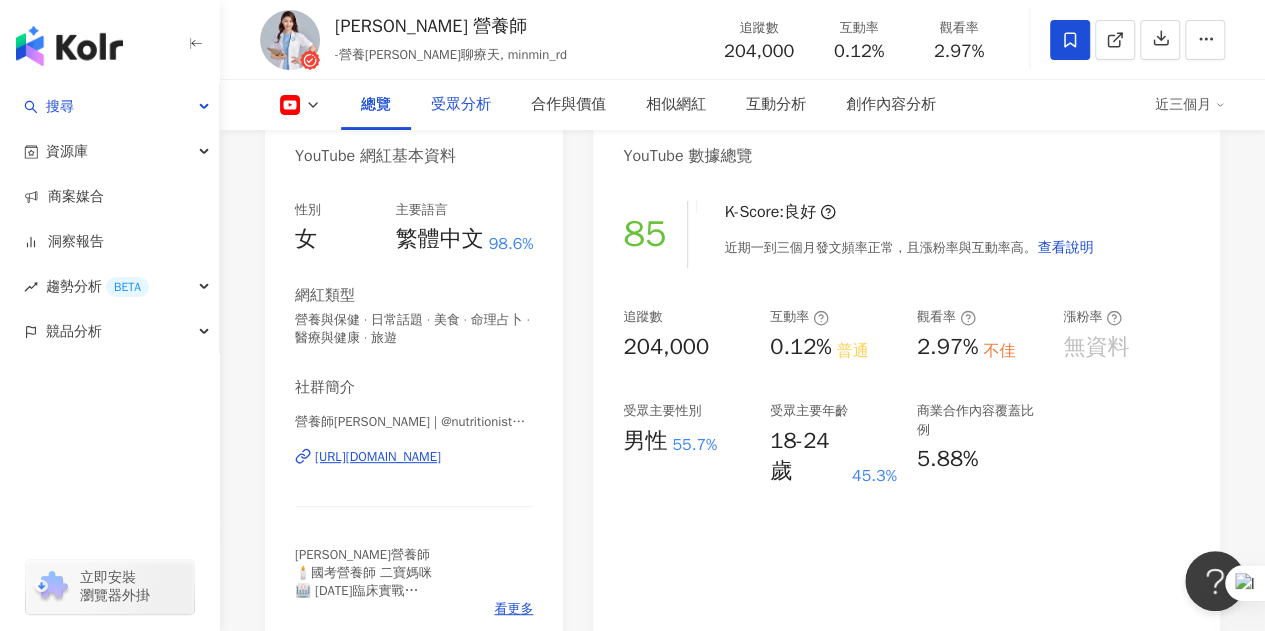 click on "受眾分析" at bounding box center (461, 105) 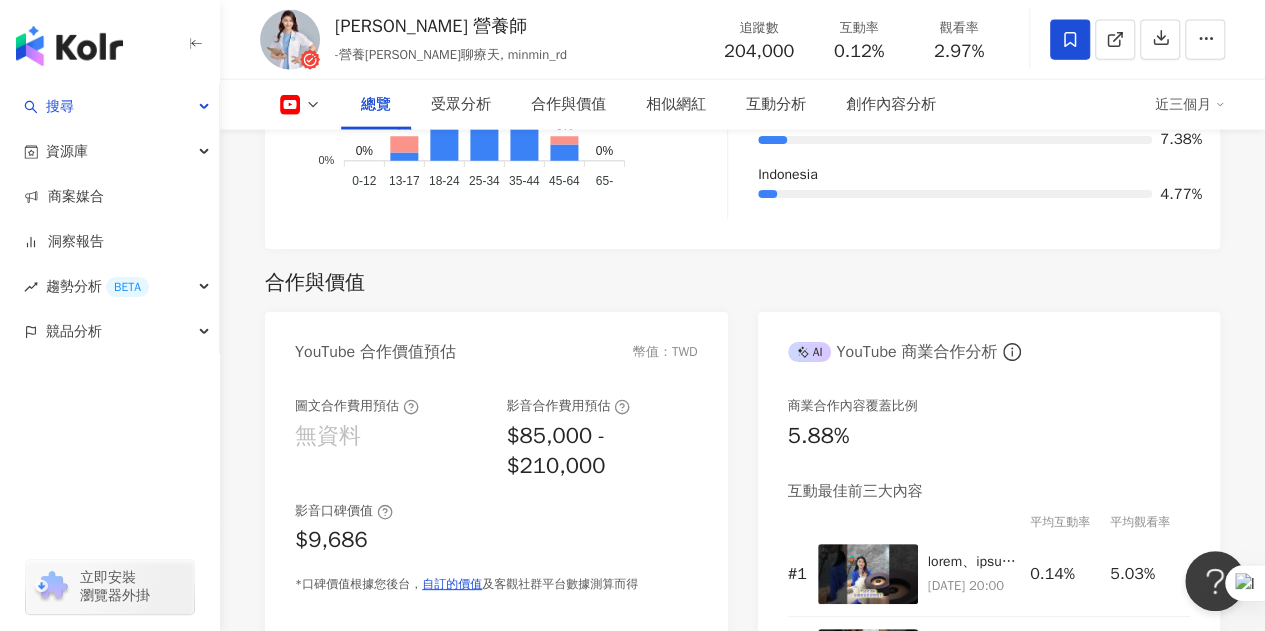 scroll, scrollTop: 1513, scrollLeft: 0, axis: vertical 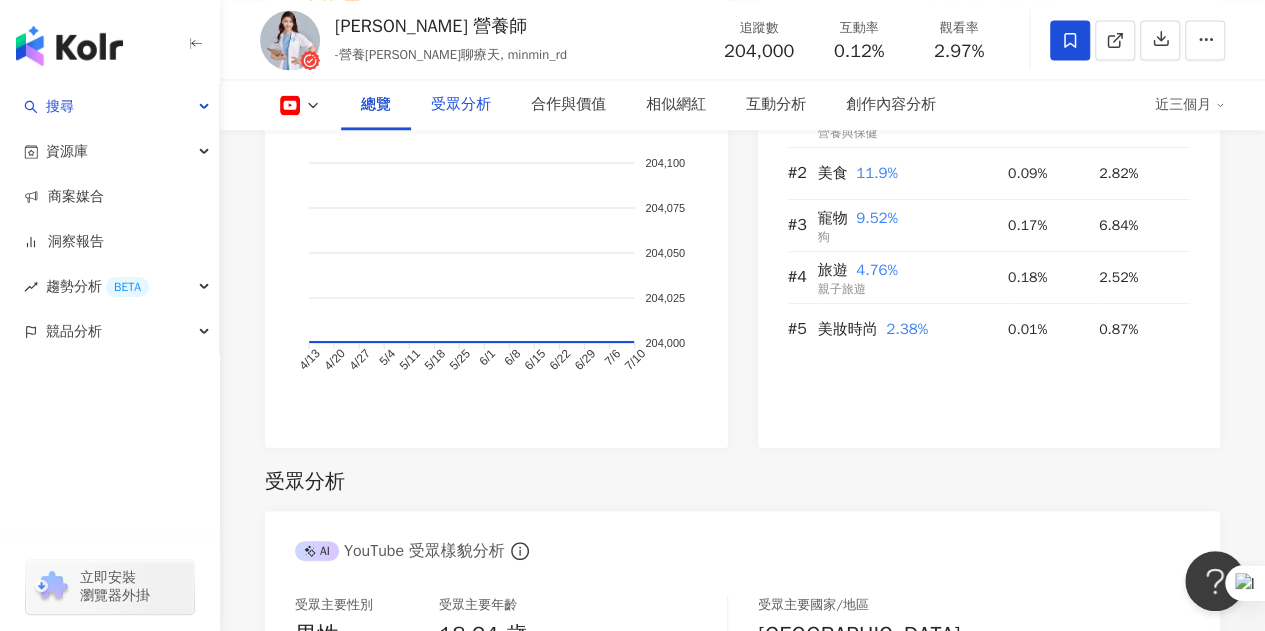 click on "受眾分析" at bounding box center [461, 105] 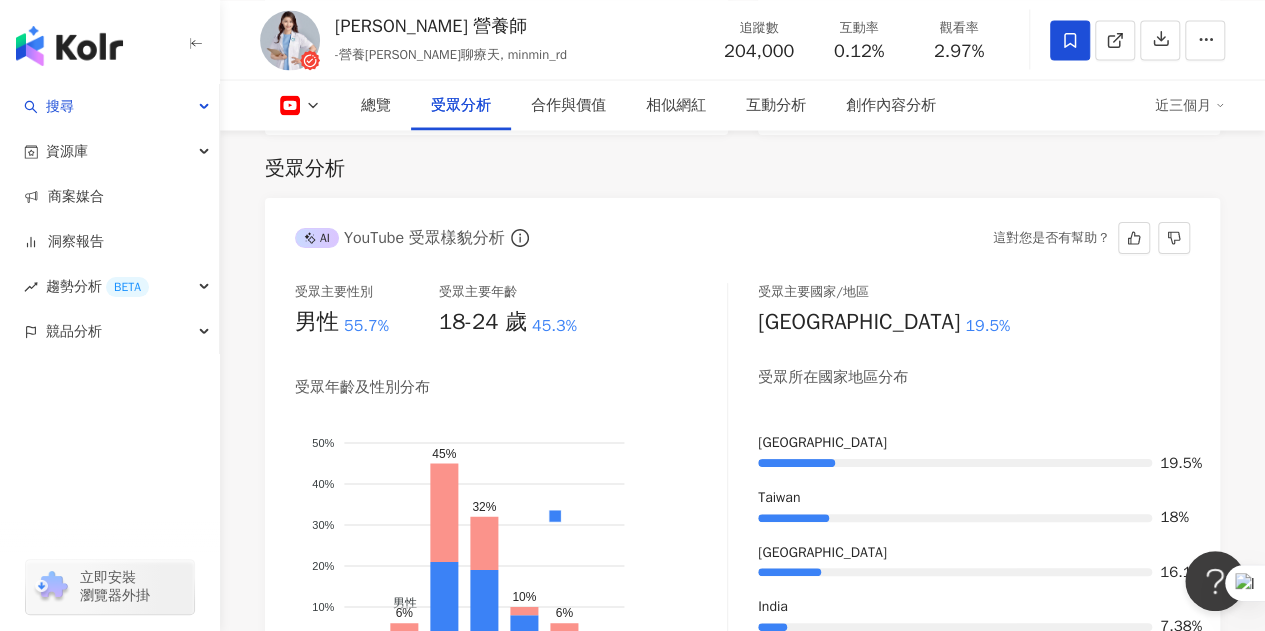 scroll, scrollTop: 1913, scrollLeft: 0, axis: vertical 